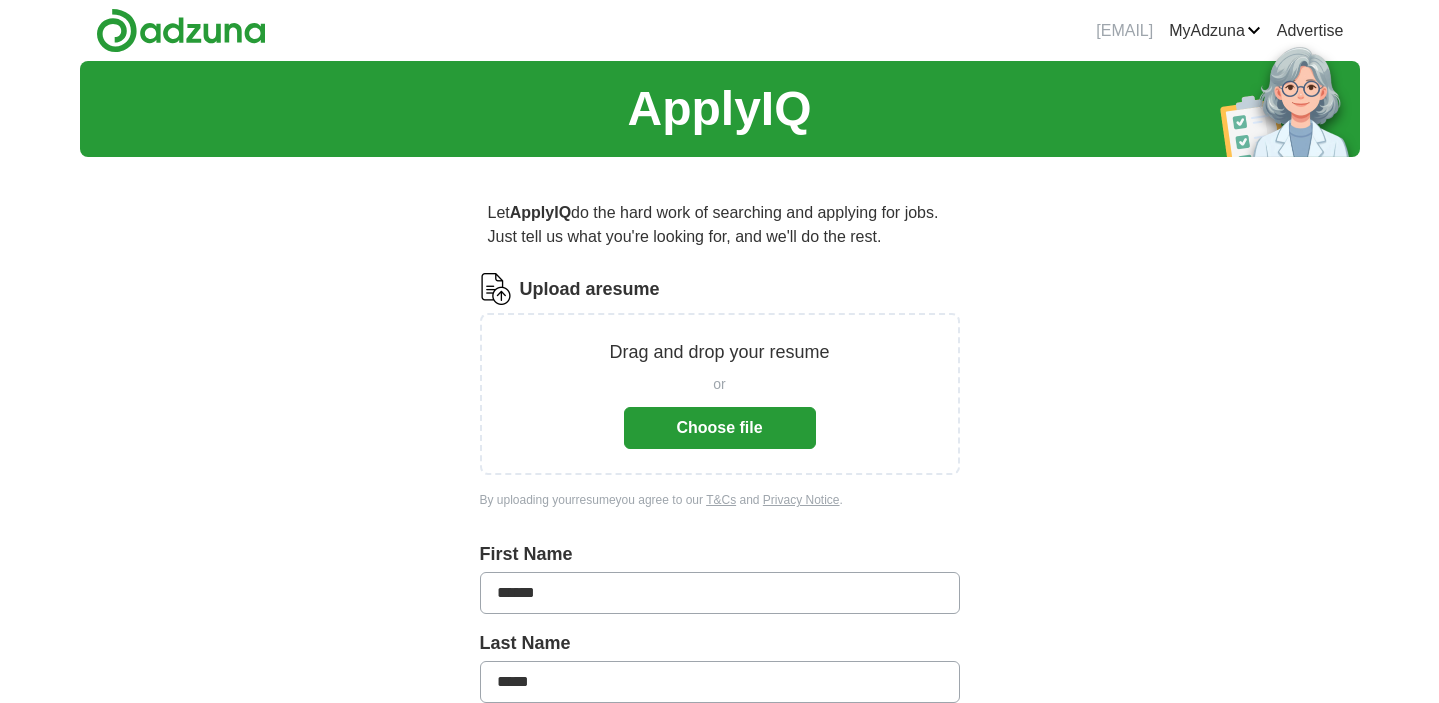 scroll, scrollTop: 0, scrollLeft: 0, axis: both 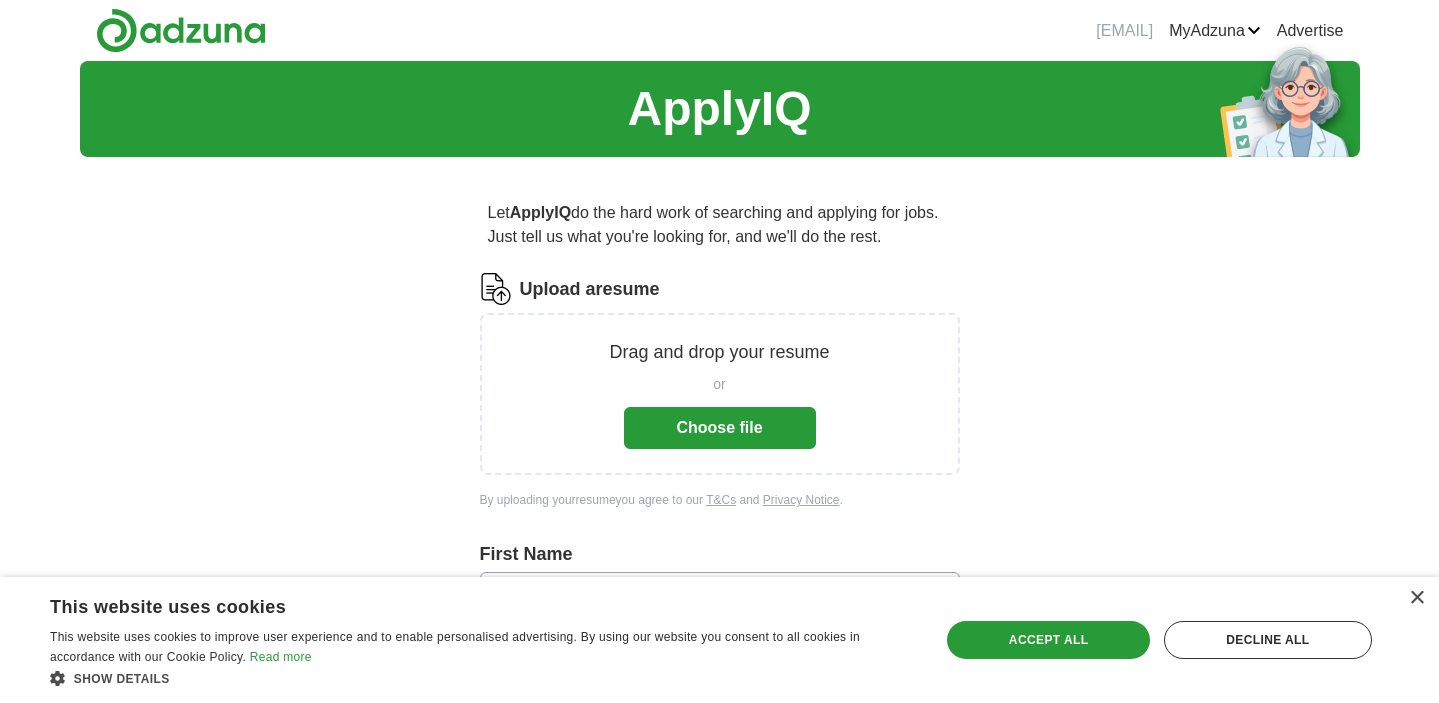 click on "Choose file" at bounding box center [720, 428] 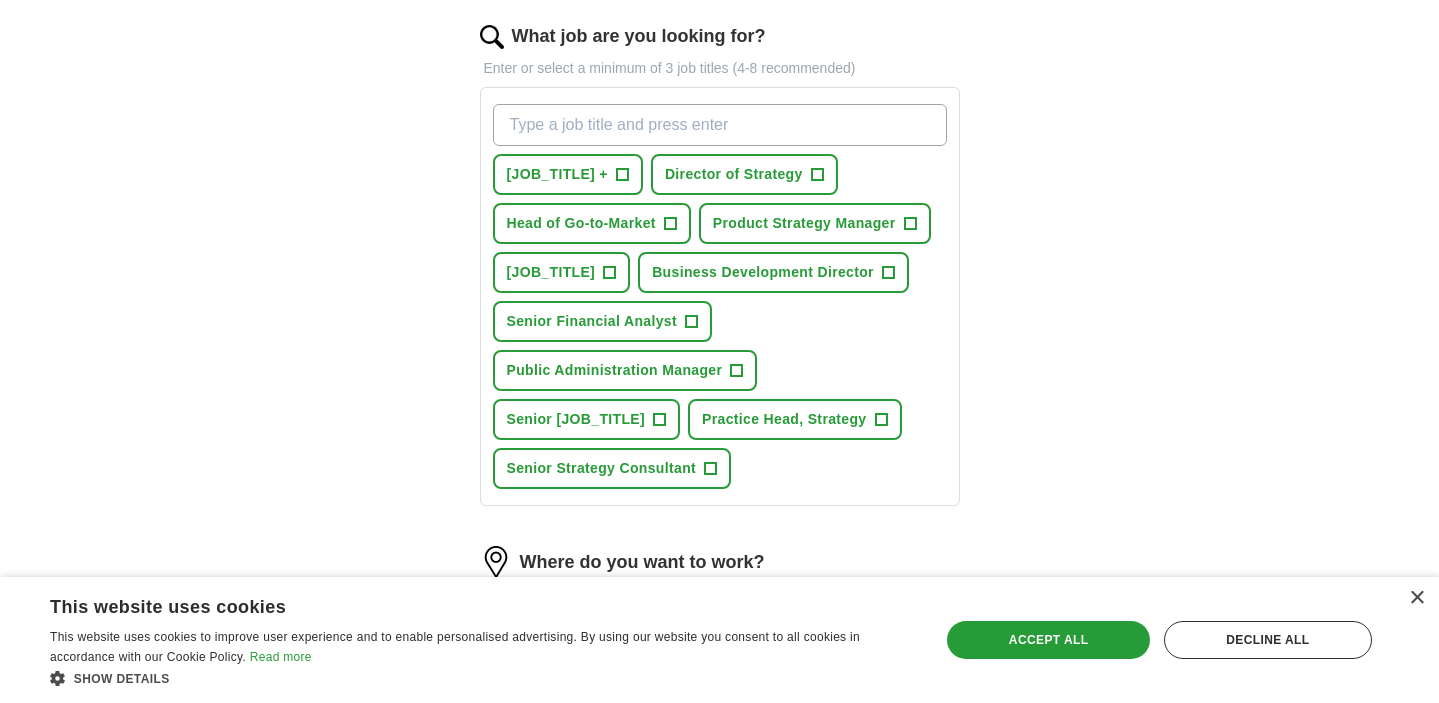 scroll, scrollTop: 655, scrollLeft: 0, axis: vertical 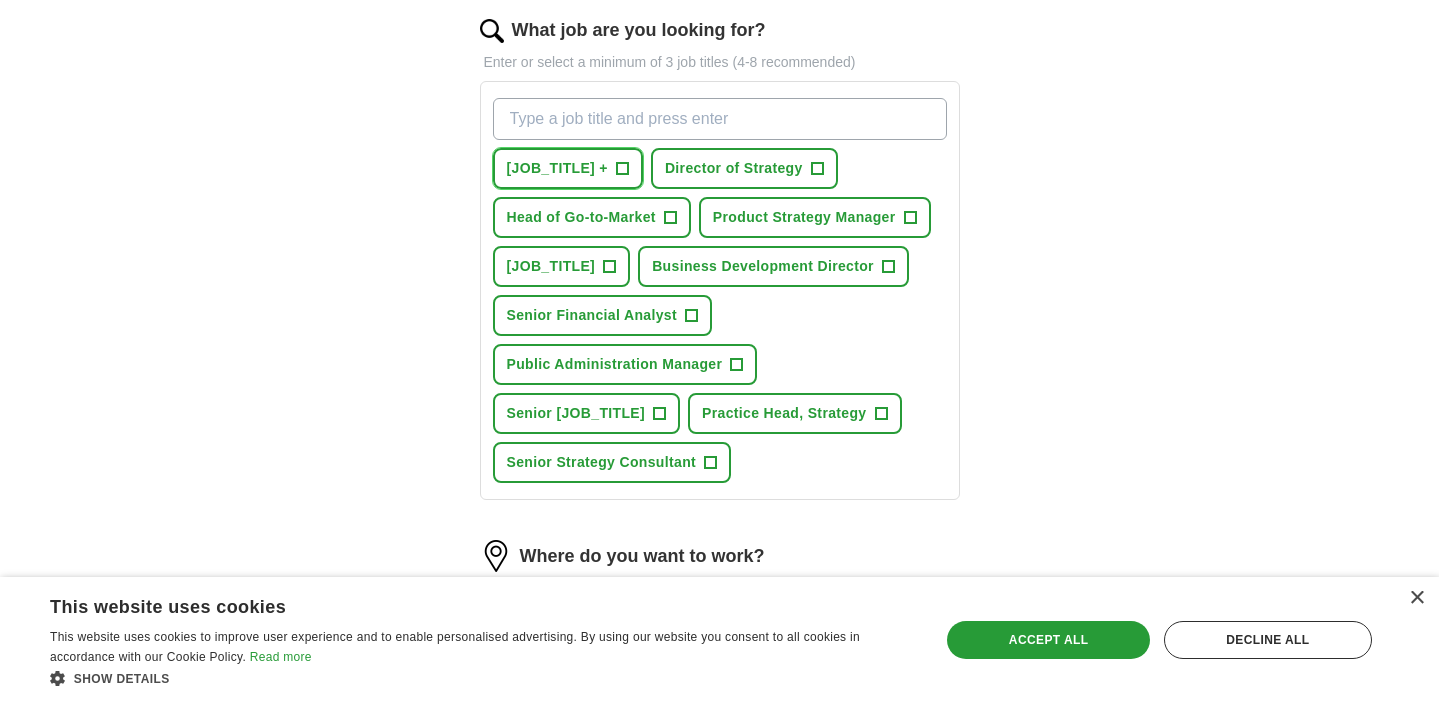 click on "+" at bounding box center (622, 169) 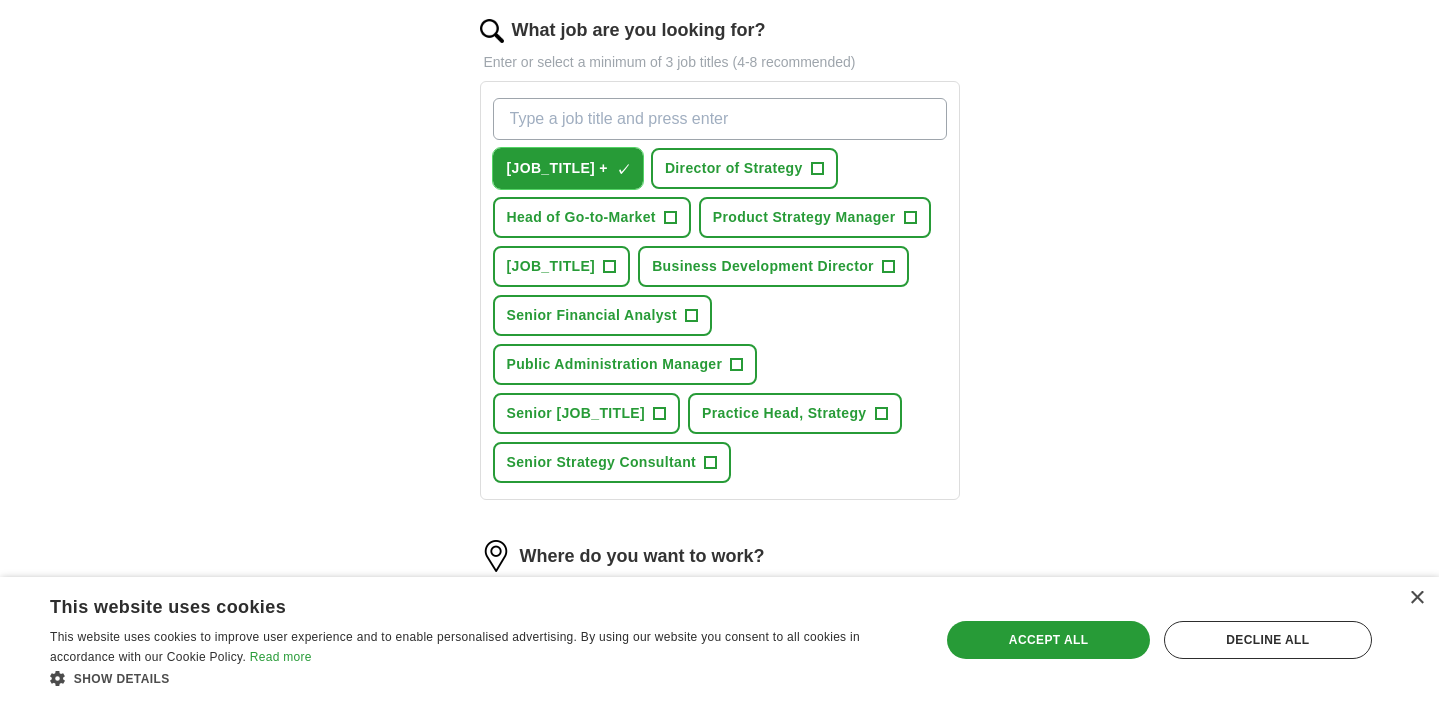 click on "×" at bounding box center [0, 0] 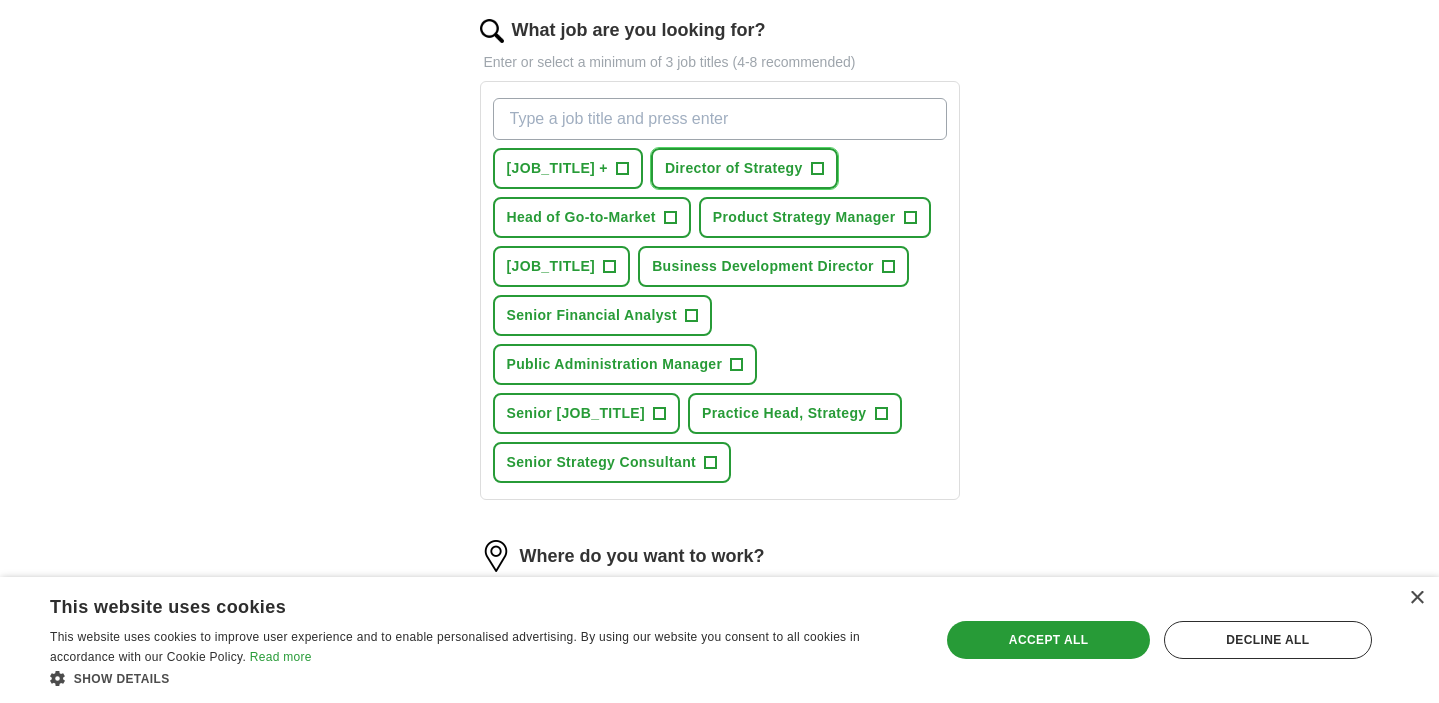 click on "+" at bounding box center [817, 169] 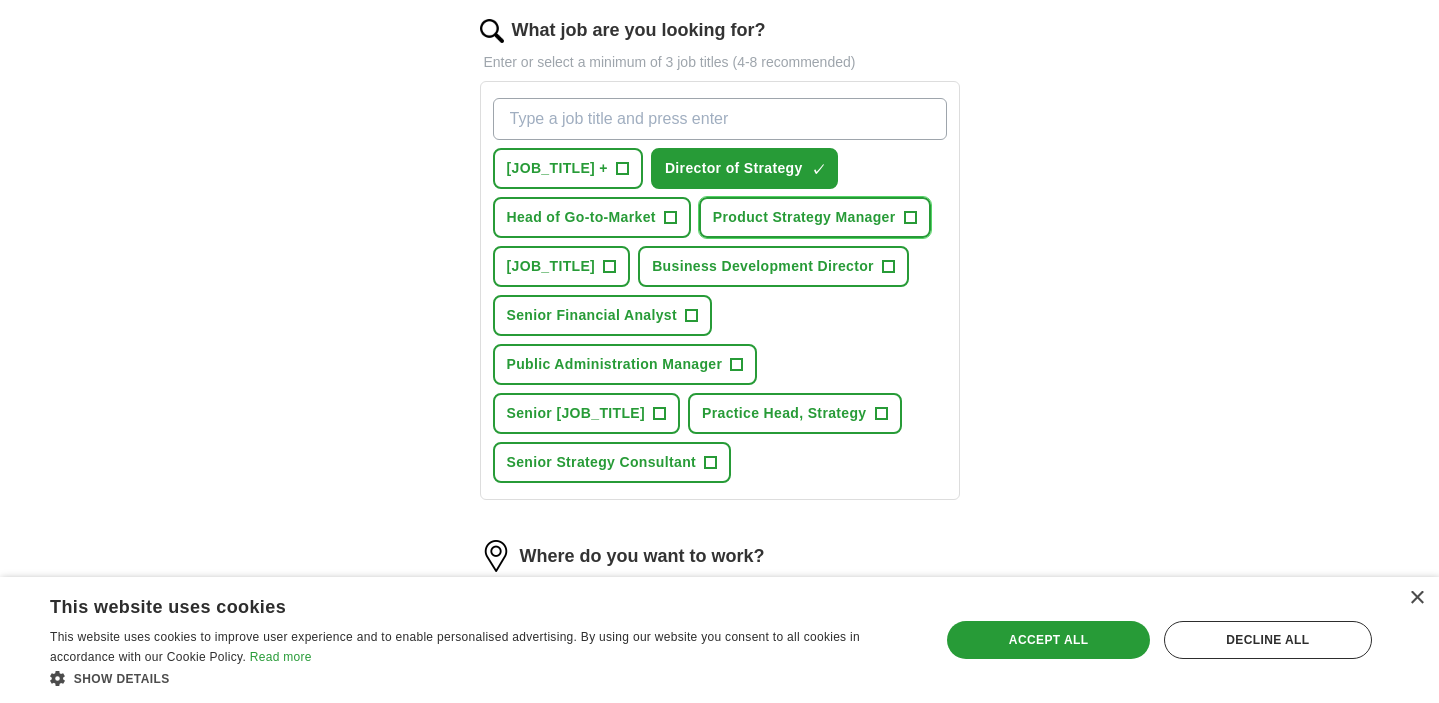 click on "+" at bounding box center (910, 218) 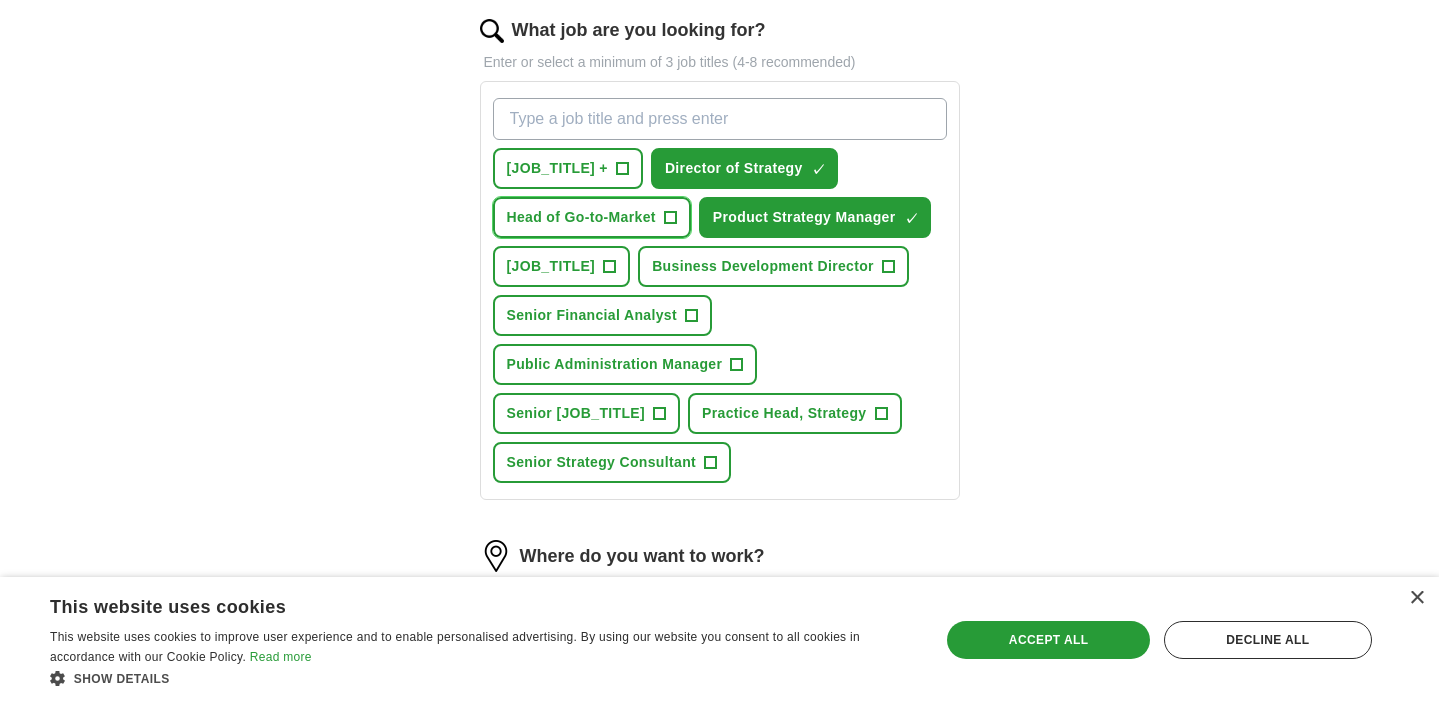 click on "+" at bounding box center [670, 218] 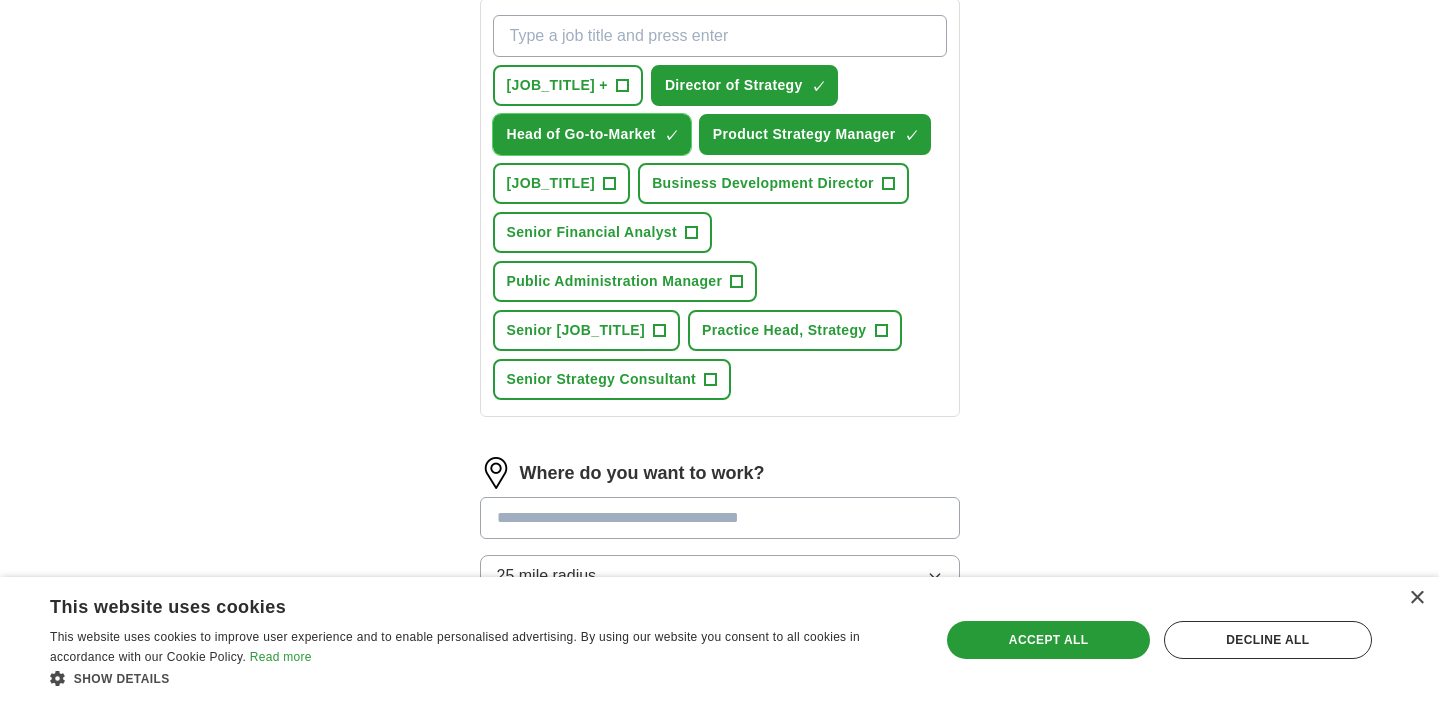 scroll, scrollTop: 733, scrollLeft: 0, axis: vertical 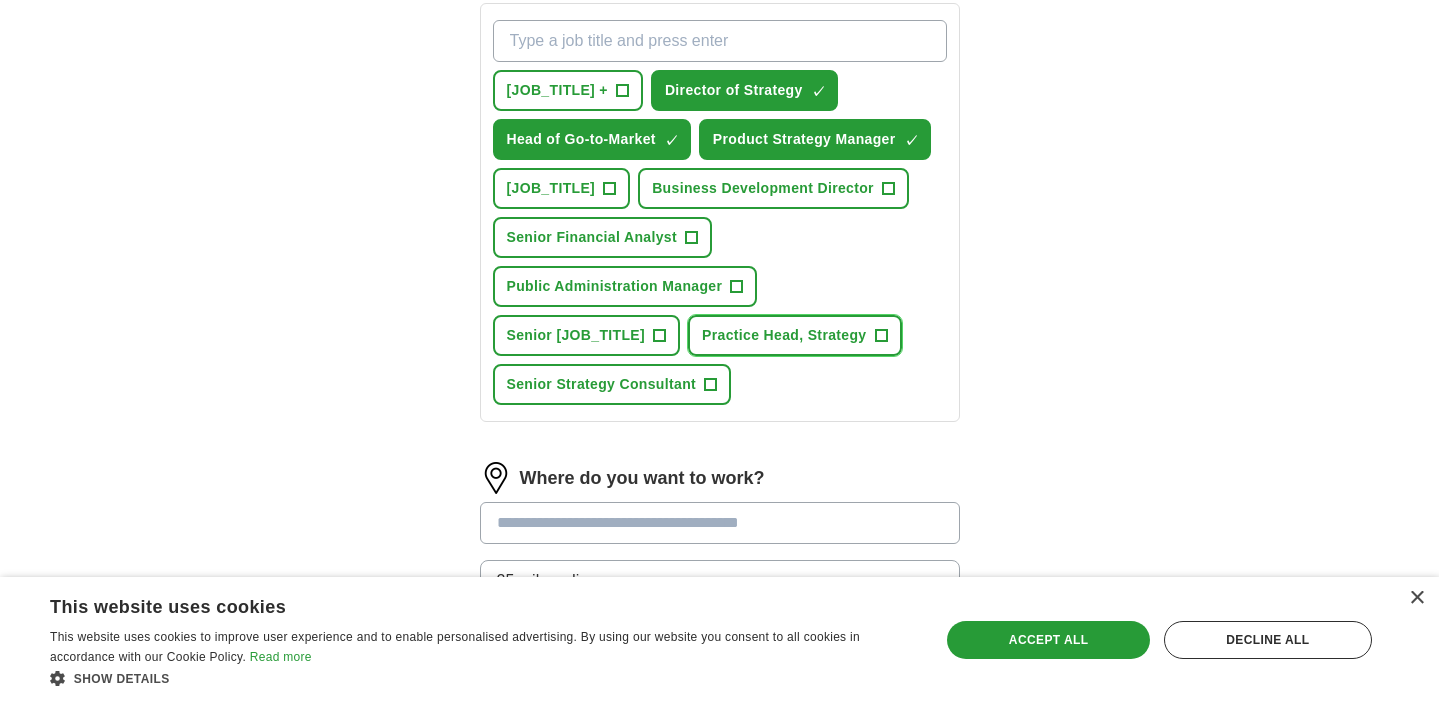 click on "+" at bounding box center [881, 336] 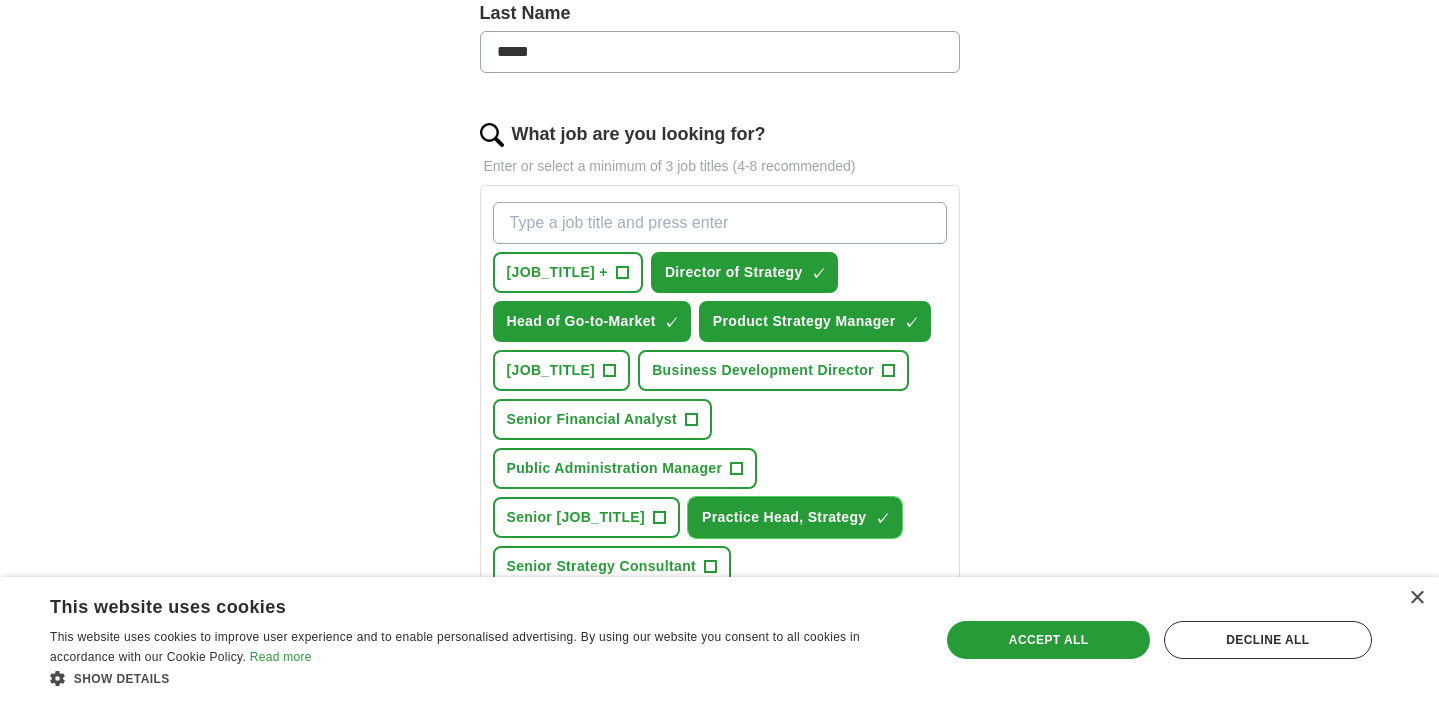 scroll, scrollTop: 572, scrollLeft: 0, axis: vertical 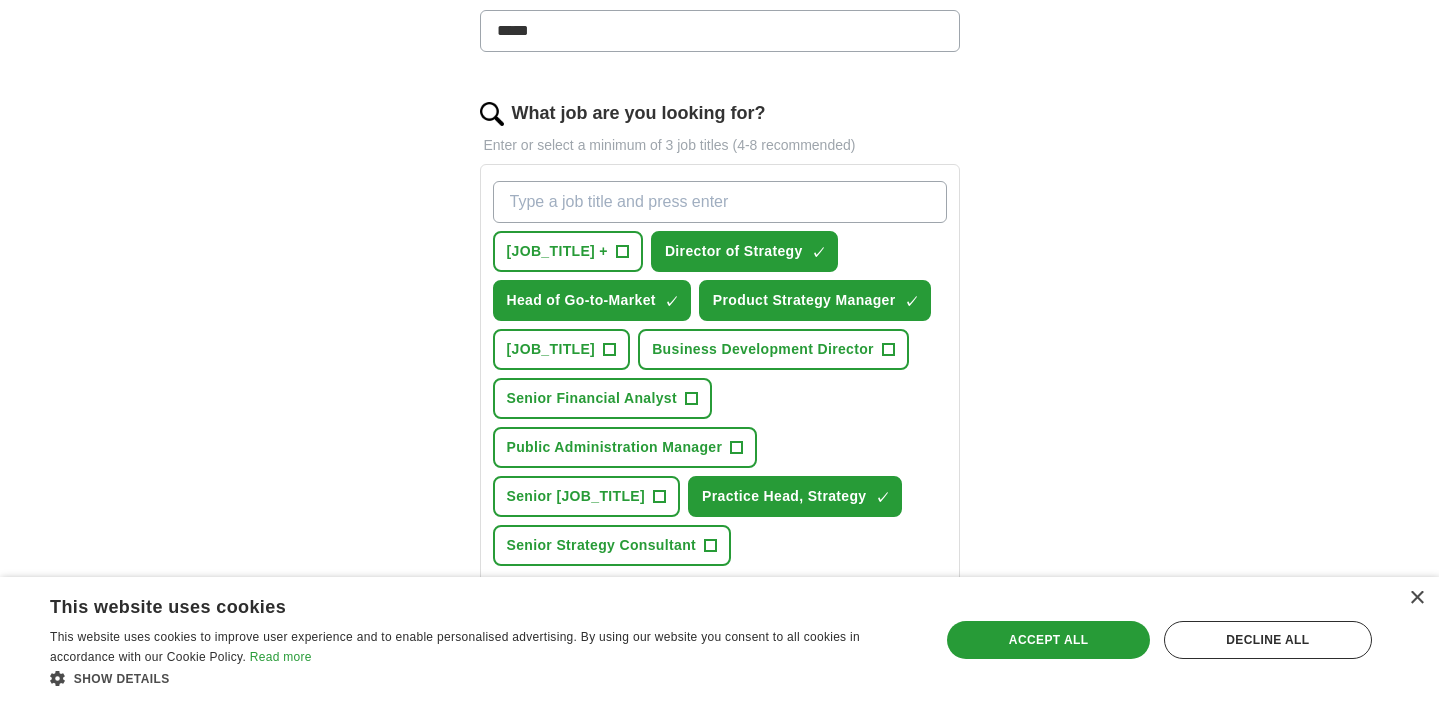 click on "What job are you looking for?" at bounding box center (720, 202) 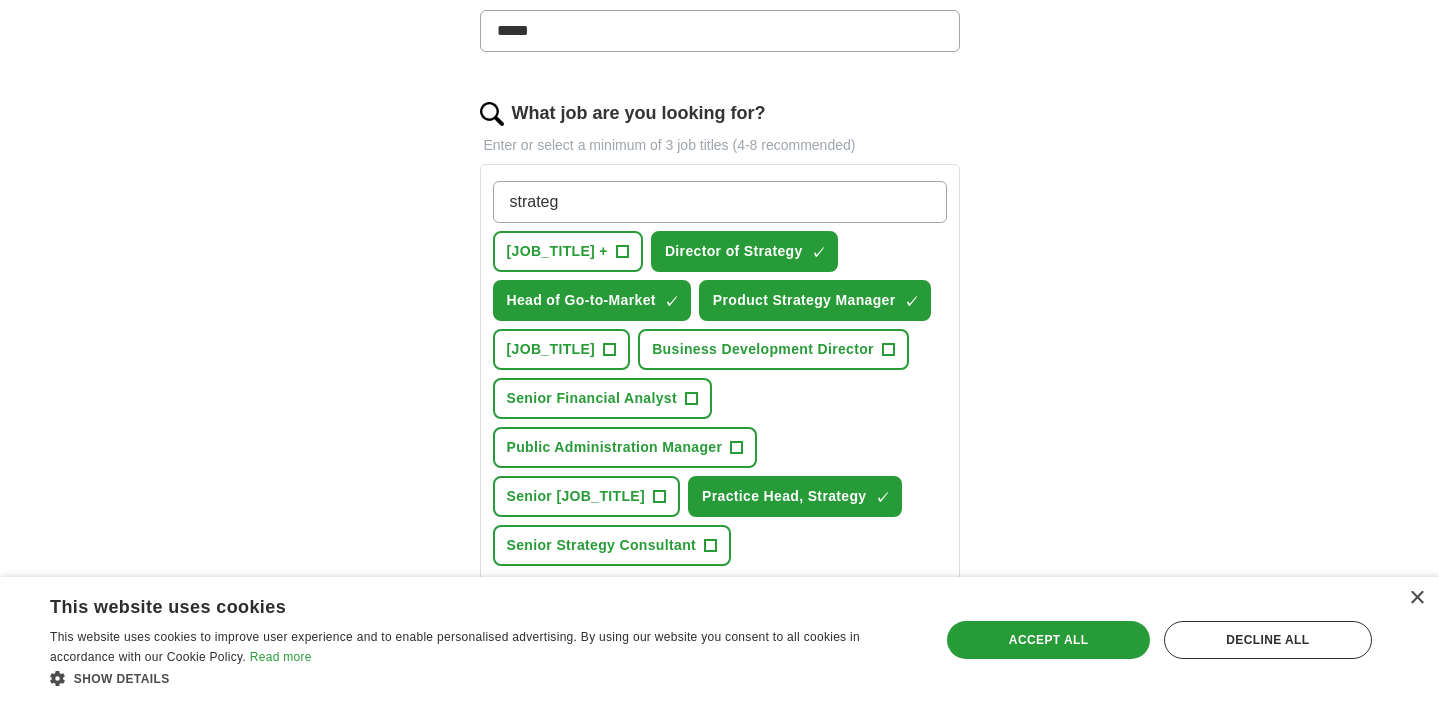type on "strategy" 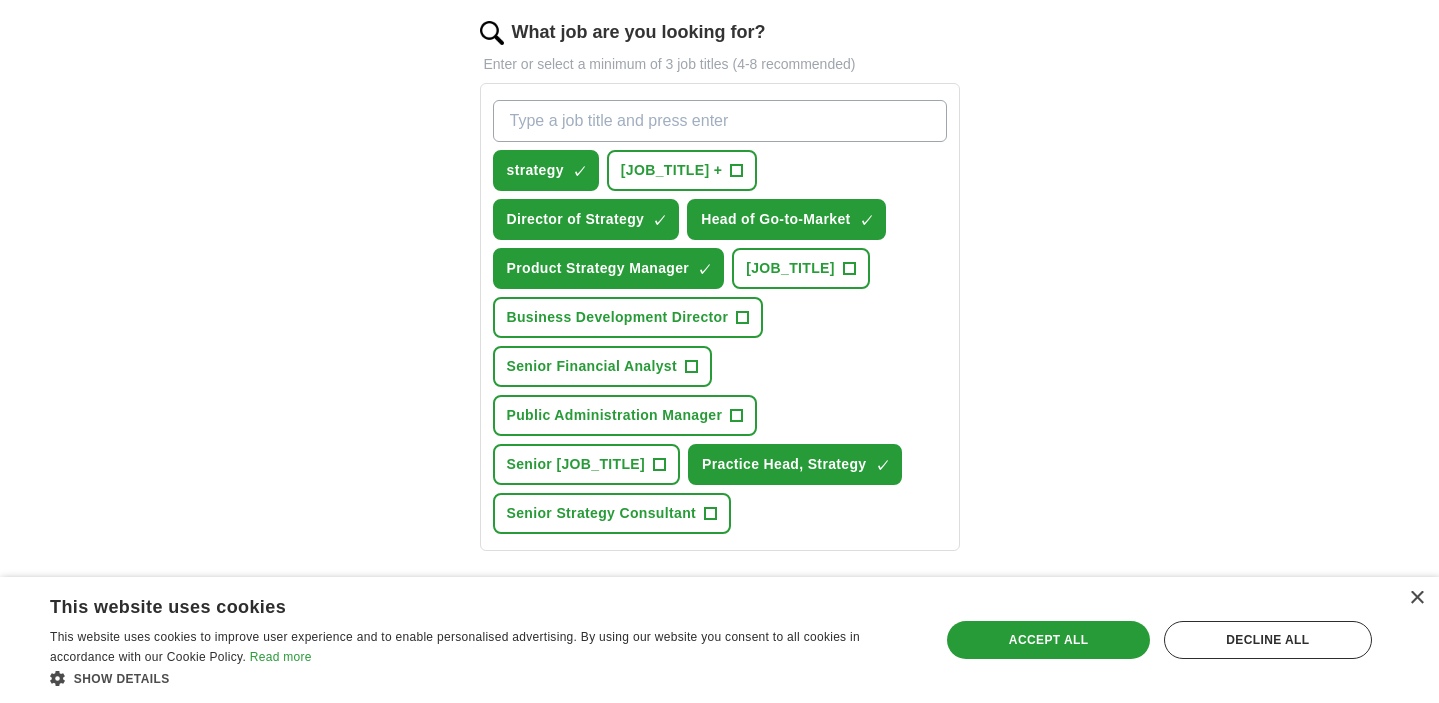 scroll, scrollTop: 651, scrollLeft: 0, axis: vertical 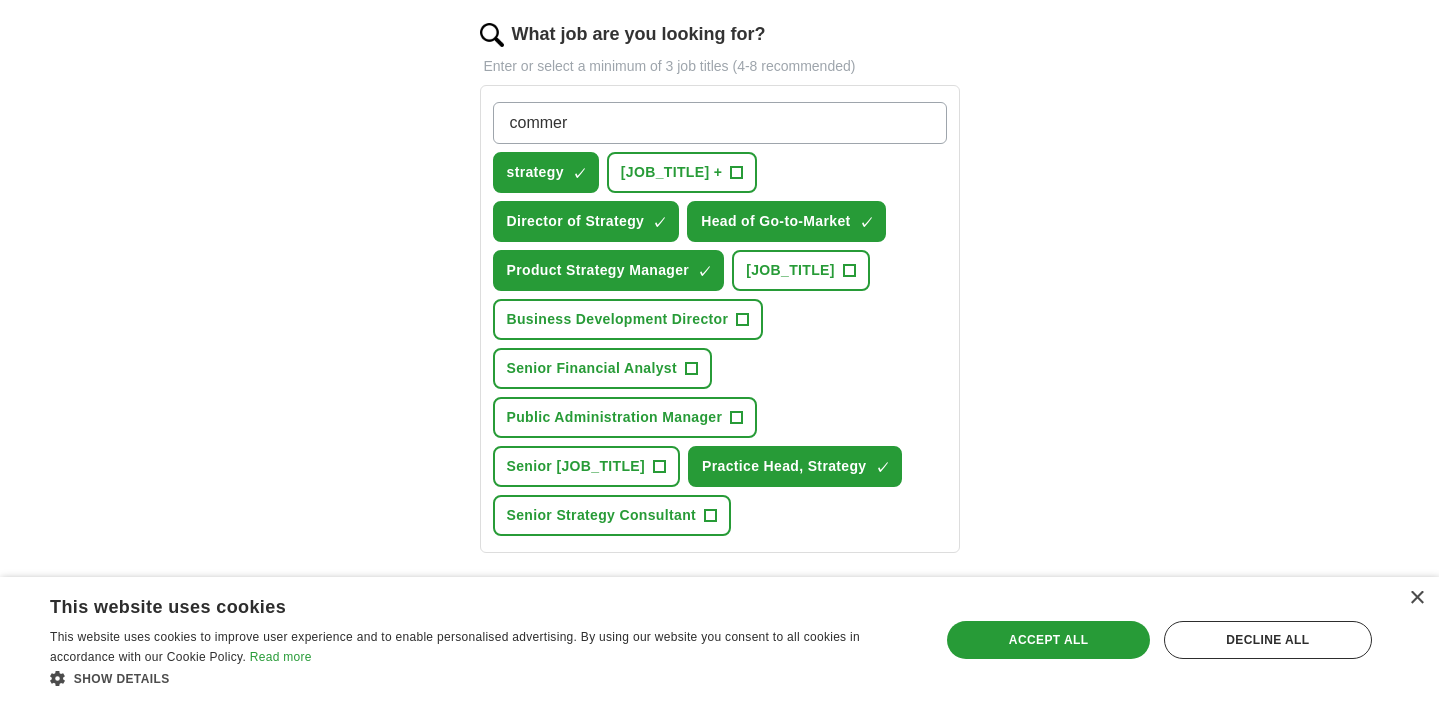 type on "commerc" 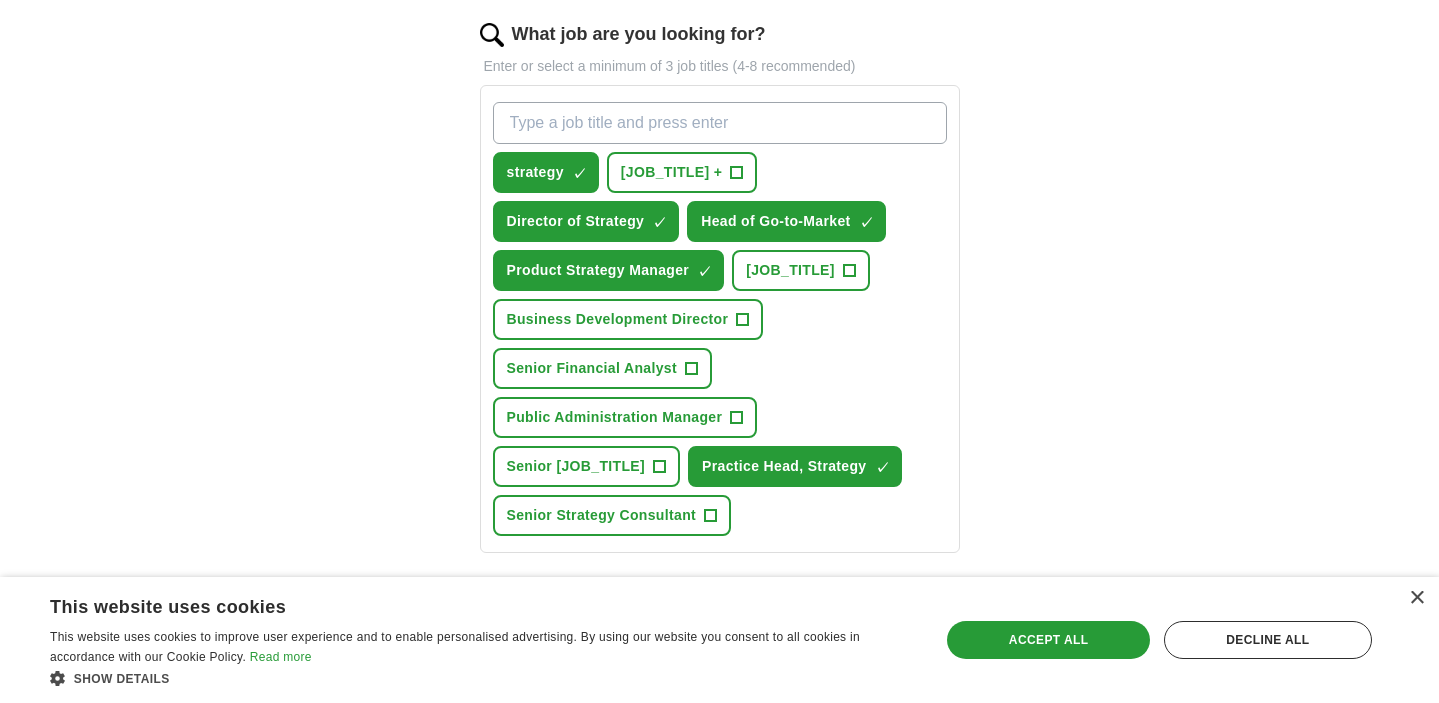 click on "ApplyIQ Let  ApplyIQ  do the hard work of searching and applying for jobs. Just tell us what you're looking for, and we'll do the rest. Select a resume CV_[LAST]_[JOB_TITLE]_[VERSION].pdf [DATE], [TIME] Upload a different  resume By uploading your  resume  you agree to our   T&Cs   and   Privacy Notice . First Name ****** Last Name ***** What job are you looking for? Enter or select a minimum of 3 job titles (4-8 recommended) strategy ✓ × Healthcare M&A Advisor + Director of Strategy ✓ × Head of Go-to-Market ✓ × Product Strategy Manager ✓ × M&A Strategy Lead + Business Development Director + Senior Financial Analyst + Public Administration Manager + Senior M&A Analyst + Practice Head, Strategy ✓ × Senior Strategy Consultant + Where do you want to work? 25 mile radius Start applying for jobs By registering, you consent to us applying to suitable jobs for you" at bounding box center (720, 155) 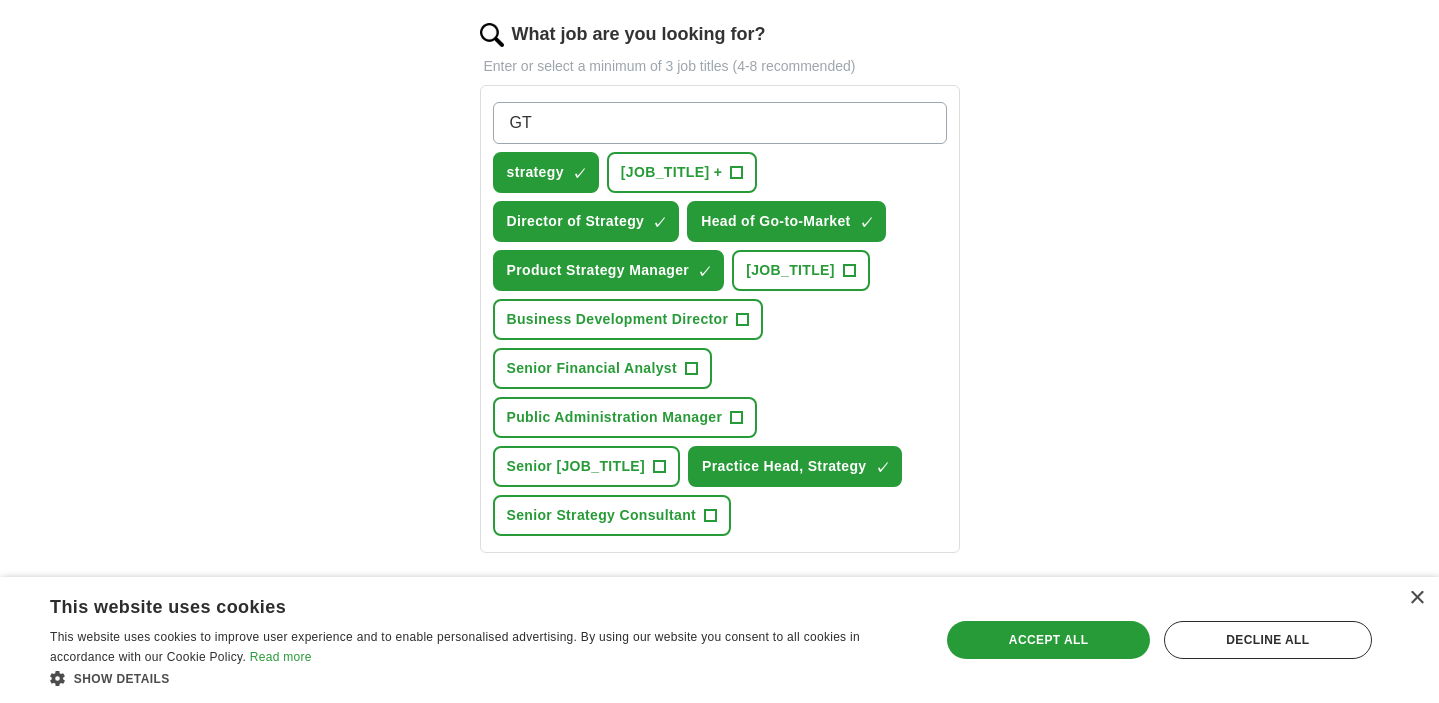 type on "GTM" 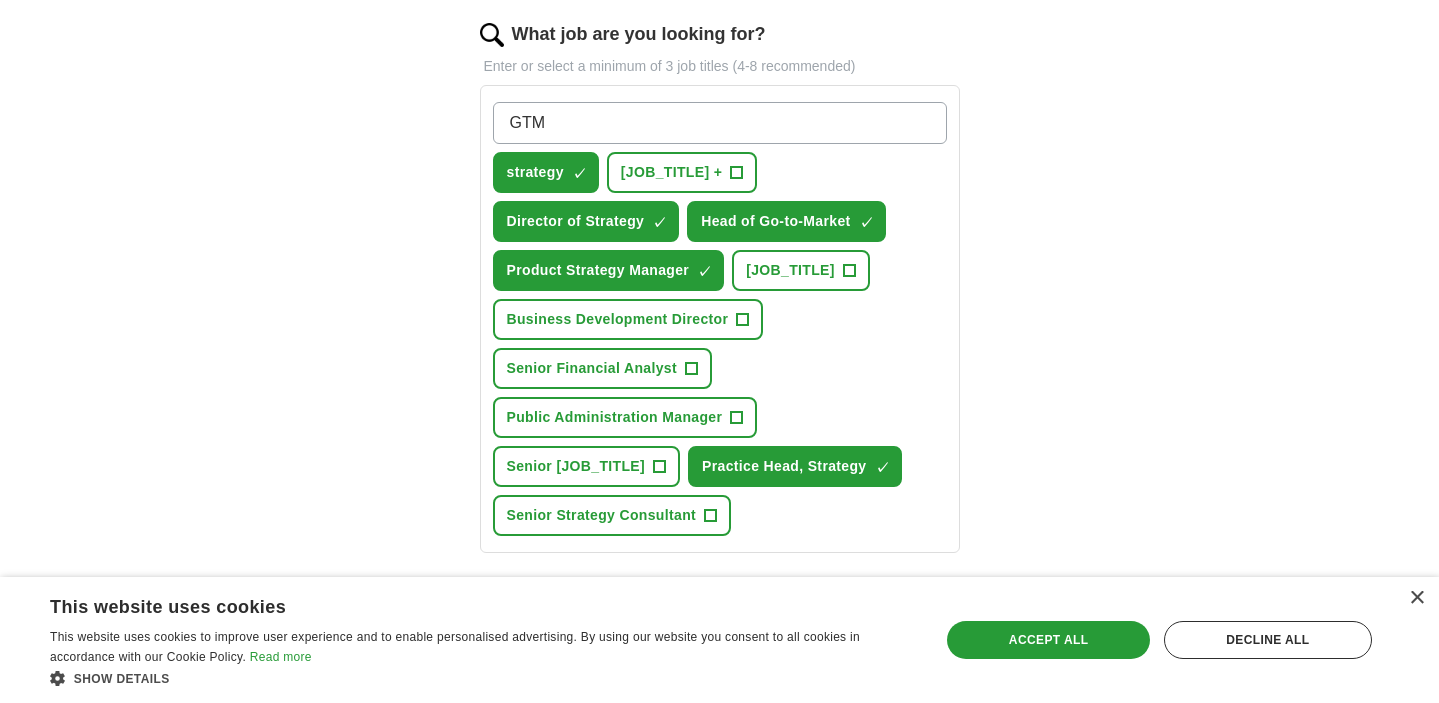 type 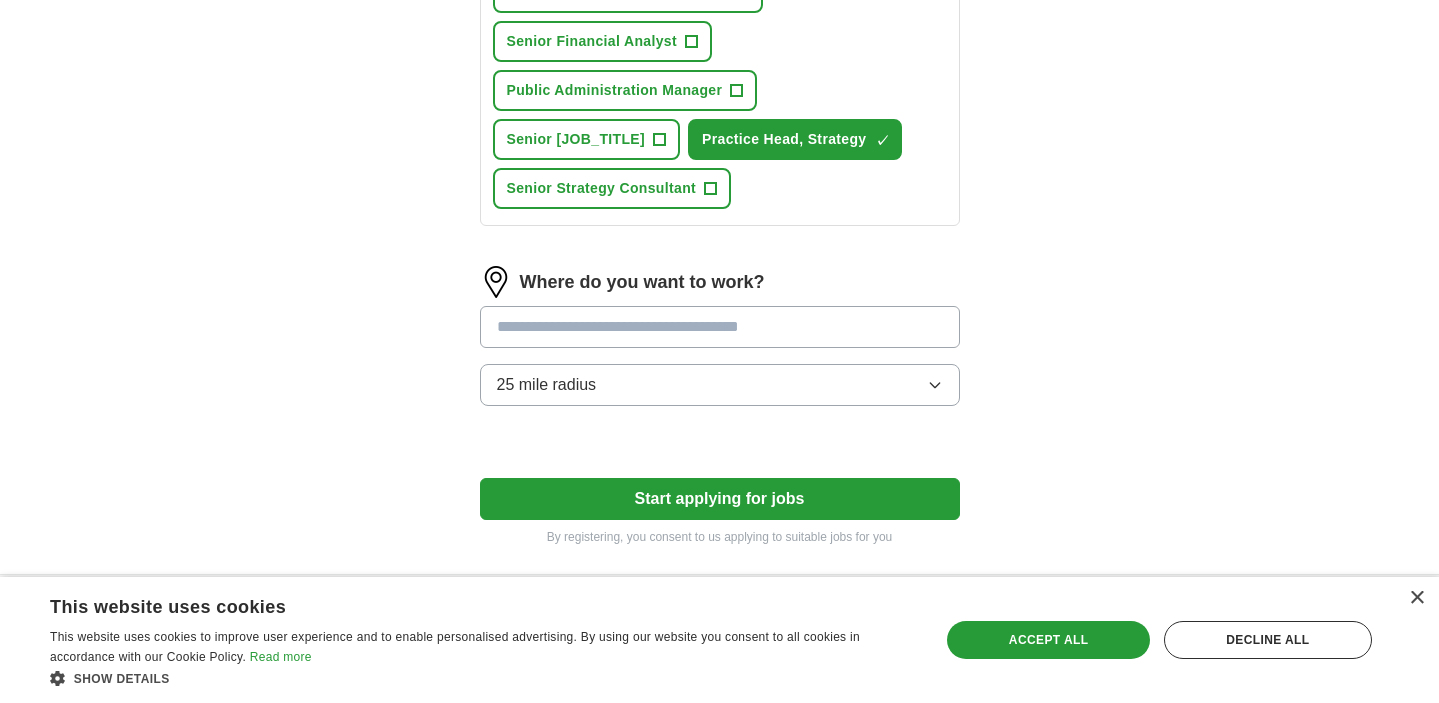scroll, scrollTop: 1051, scrollLeft: 0, axis: vertical 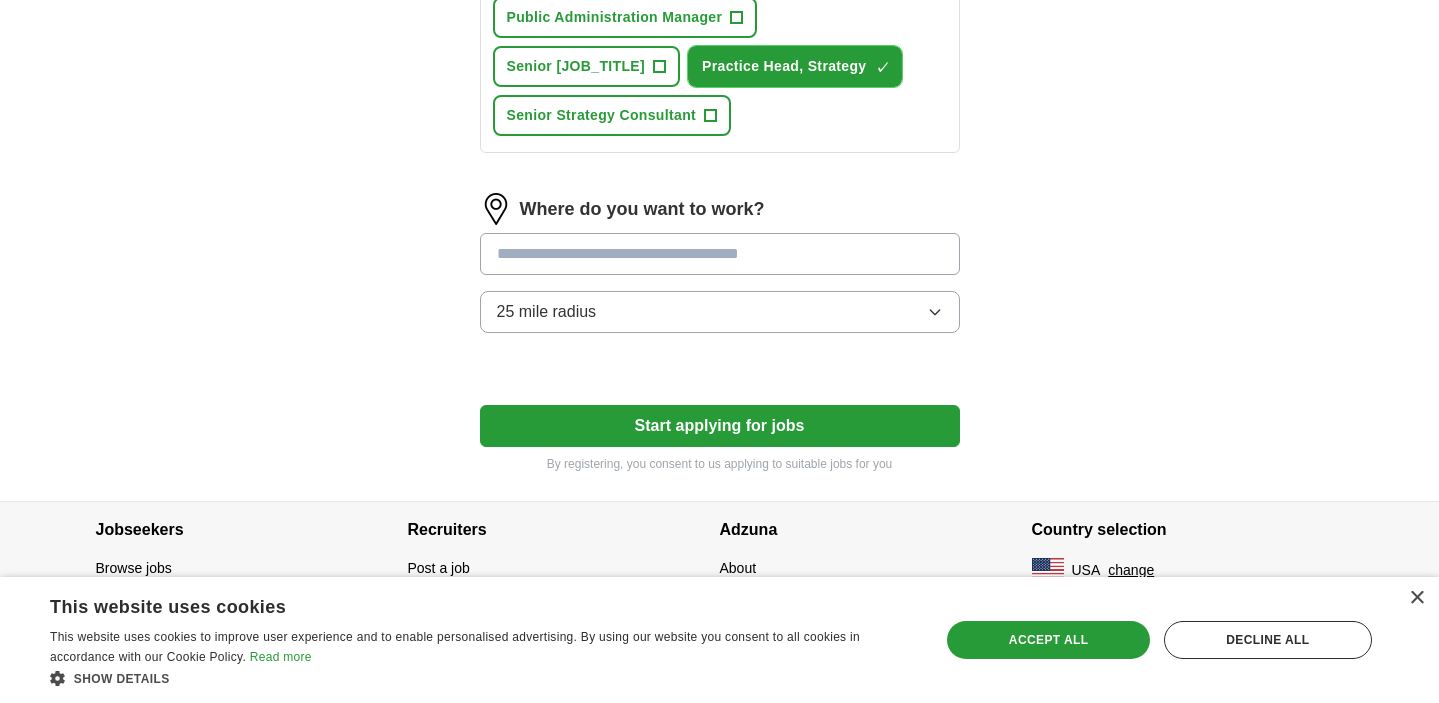 click on "×" at bounding box center [0, 0] 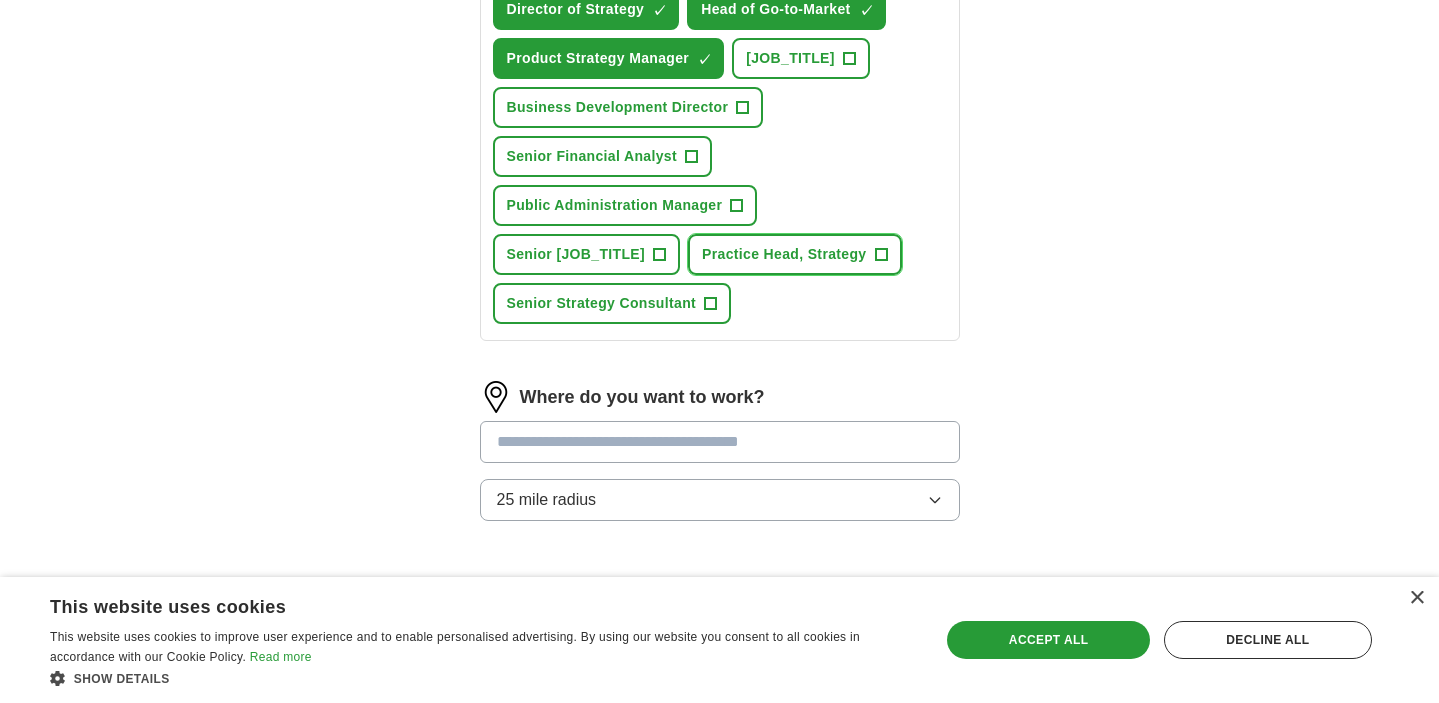 scroll, scrollTop: 1051, scrollLeft: 0, axis: vertical 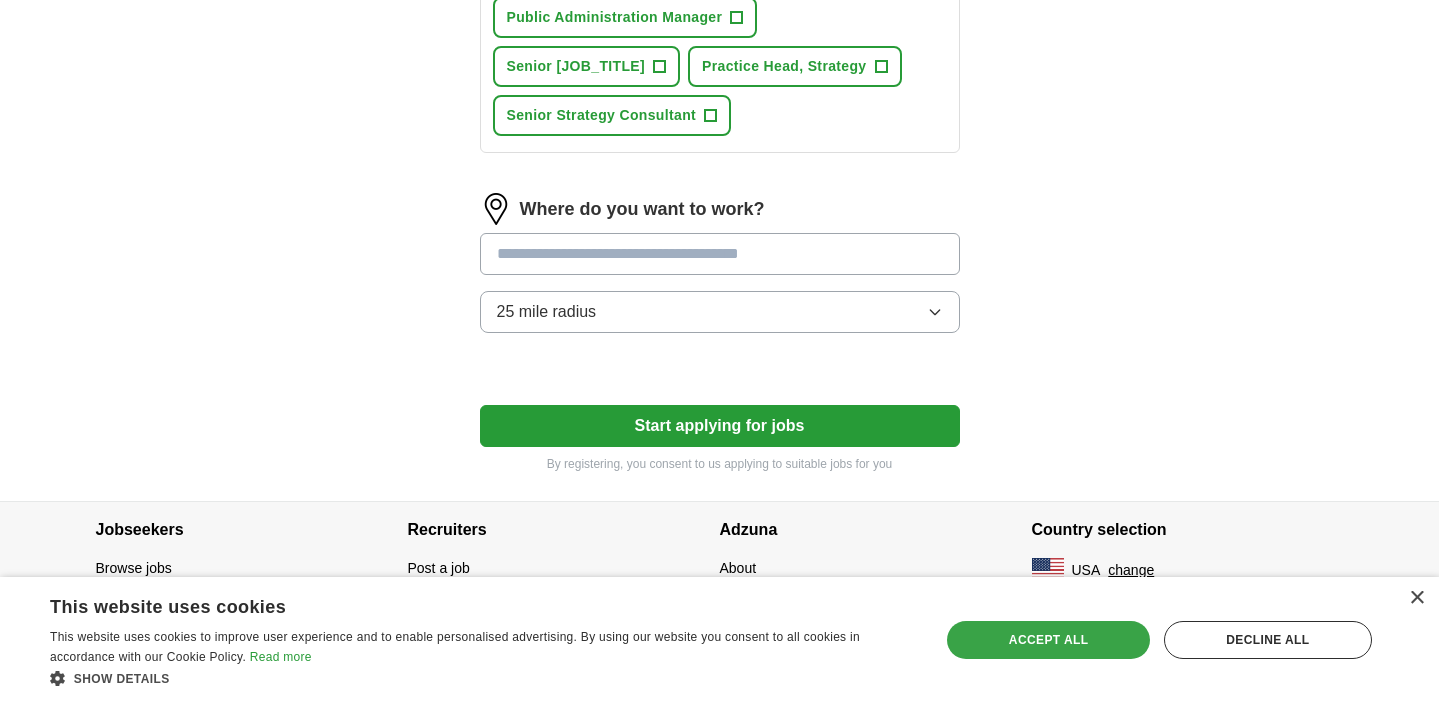 click on "Accept all" at bounding box center (1048, 640) 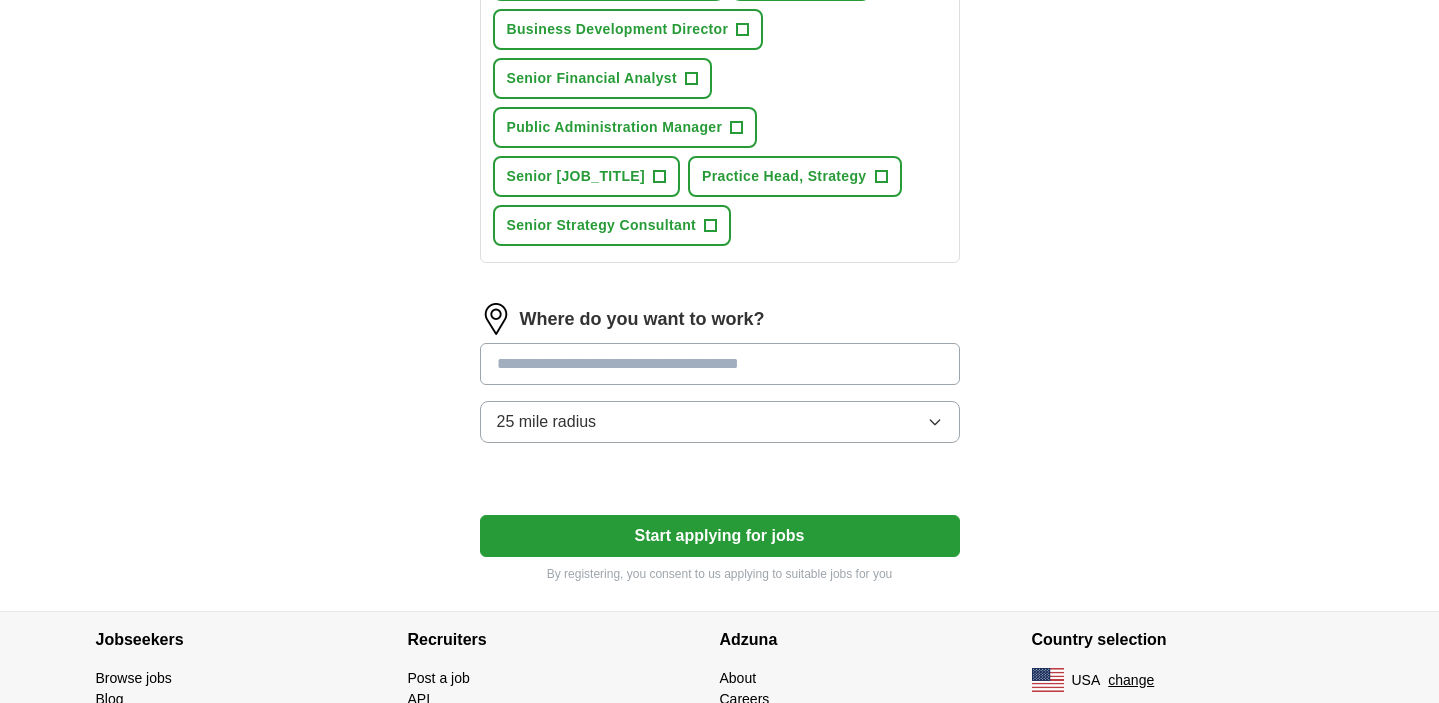 scroll, scrollTop: 943, scrollLeft: 0, axis: vertical 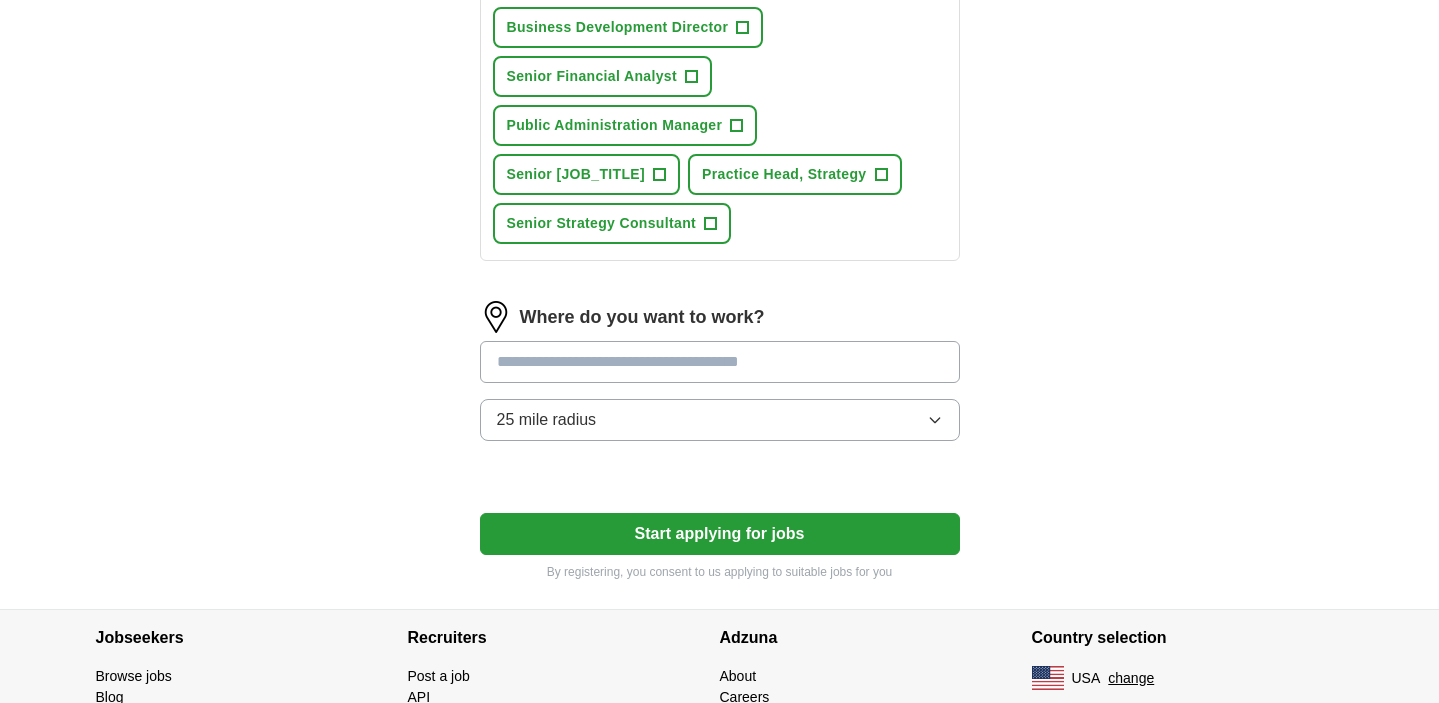 click on "Start applying for jobs" at bounding box center [720, 534] 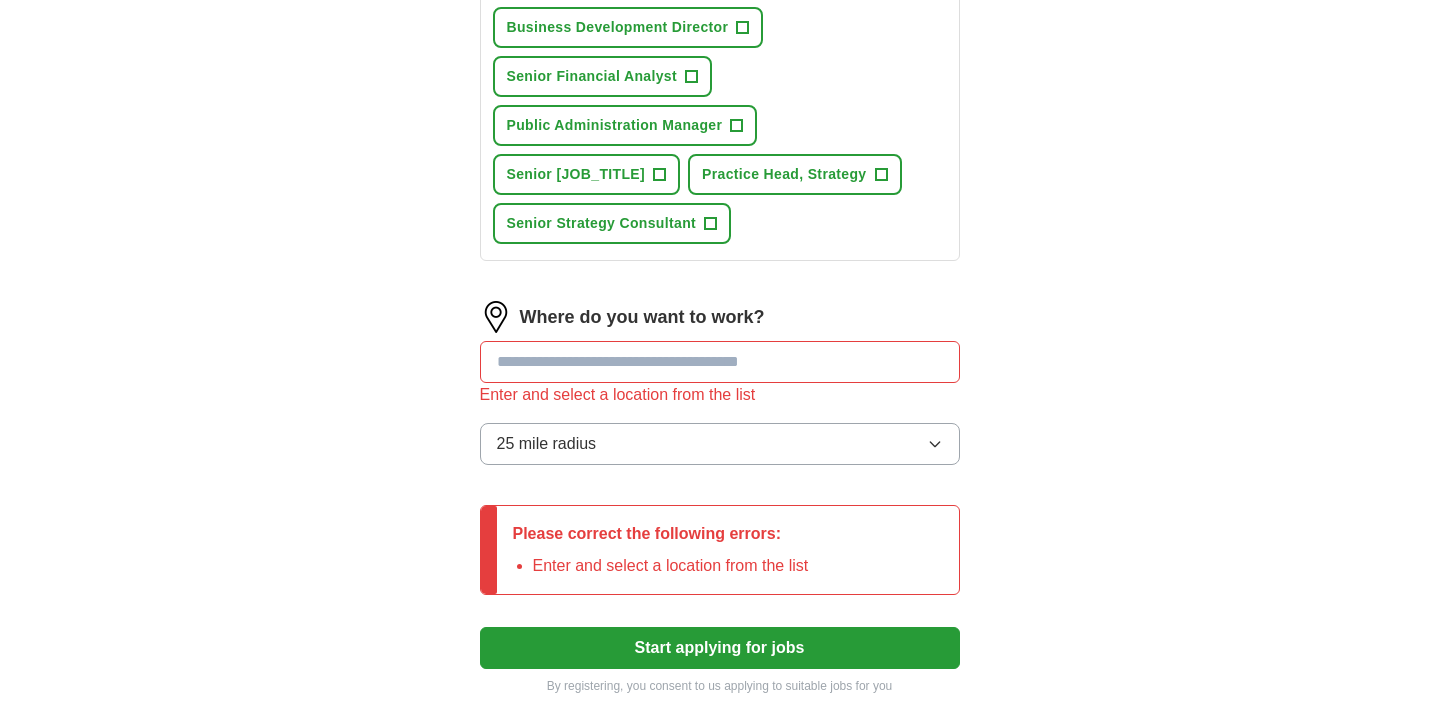 click at bounding box center (720, 362) 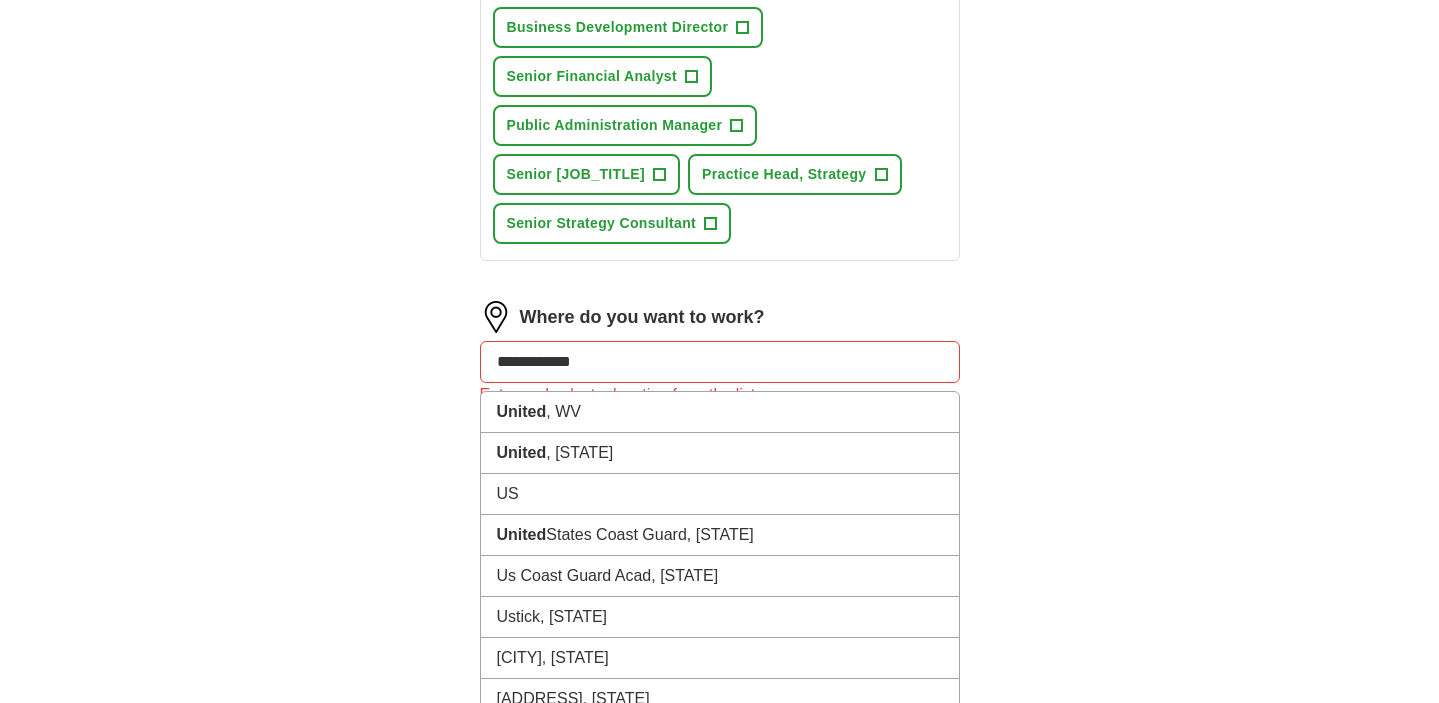 type on "**********" 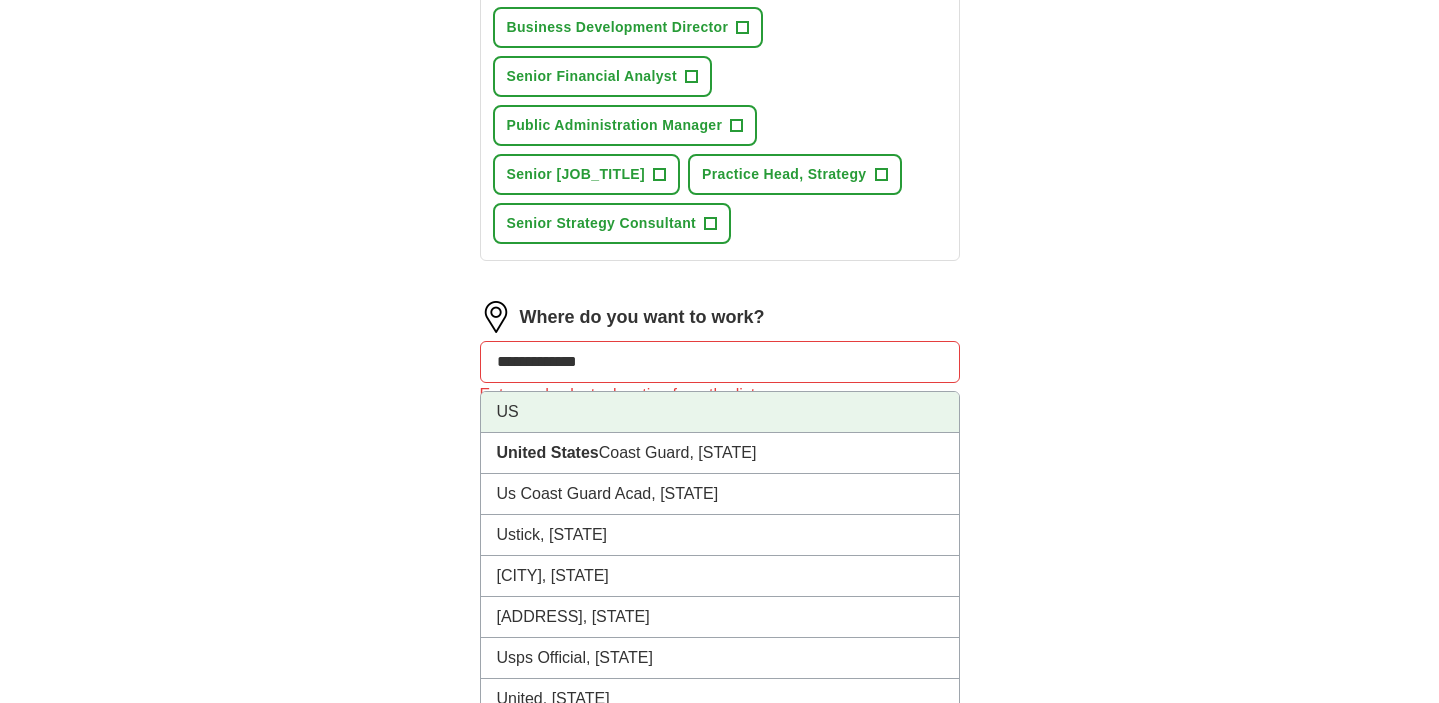click on "US" at bounding box center (720, 412) 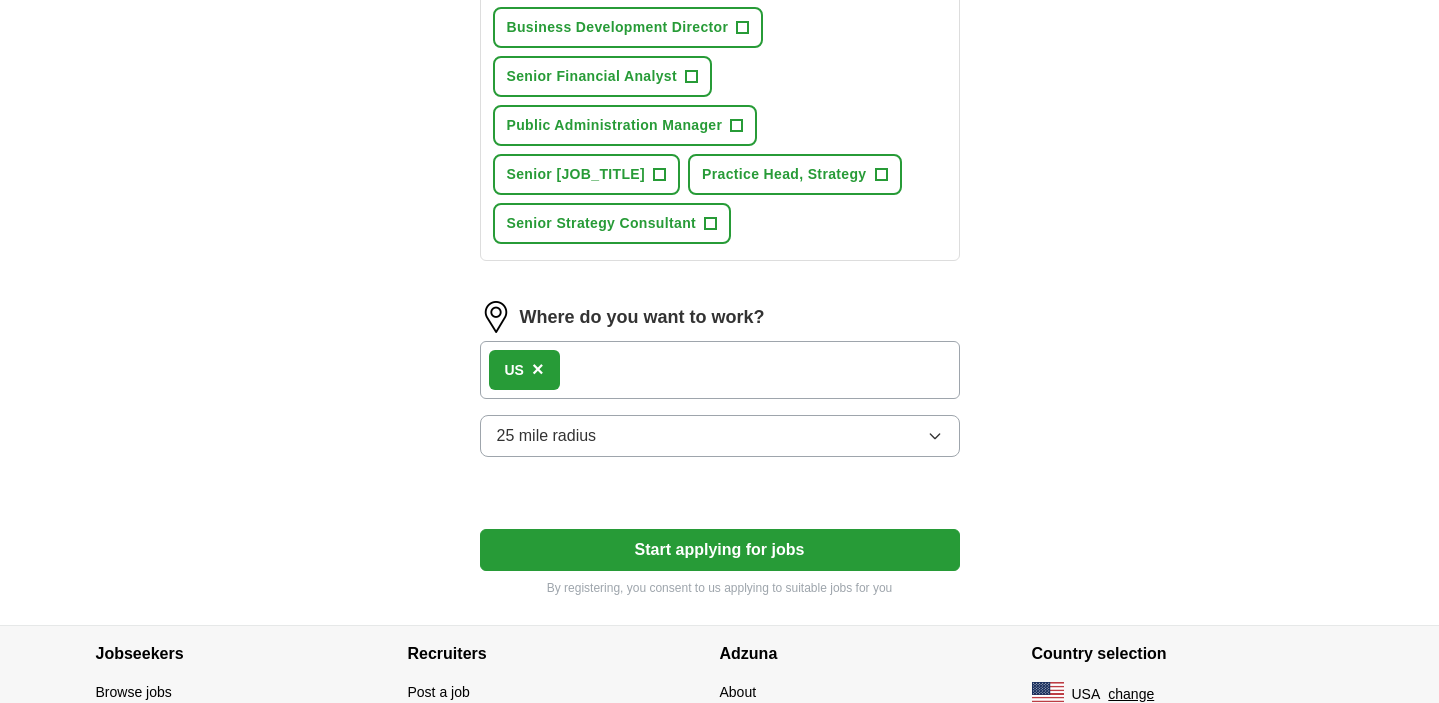 click on "Start applying for jobs" at bounding box center (720, 550) 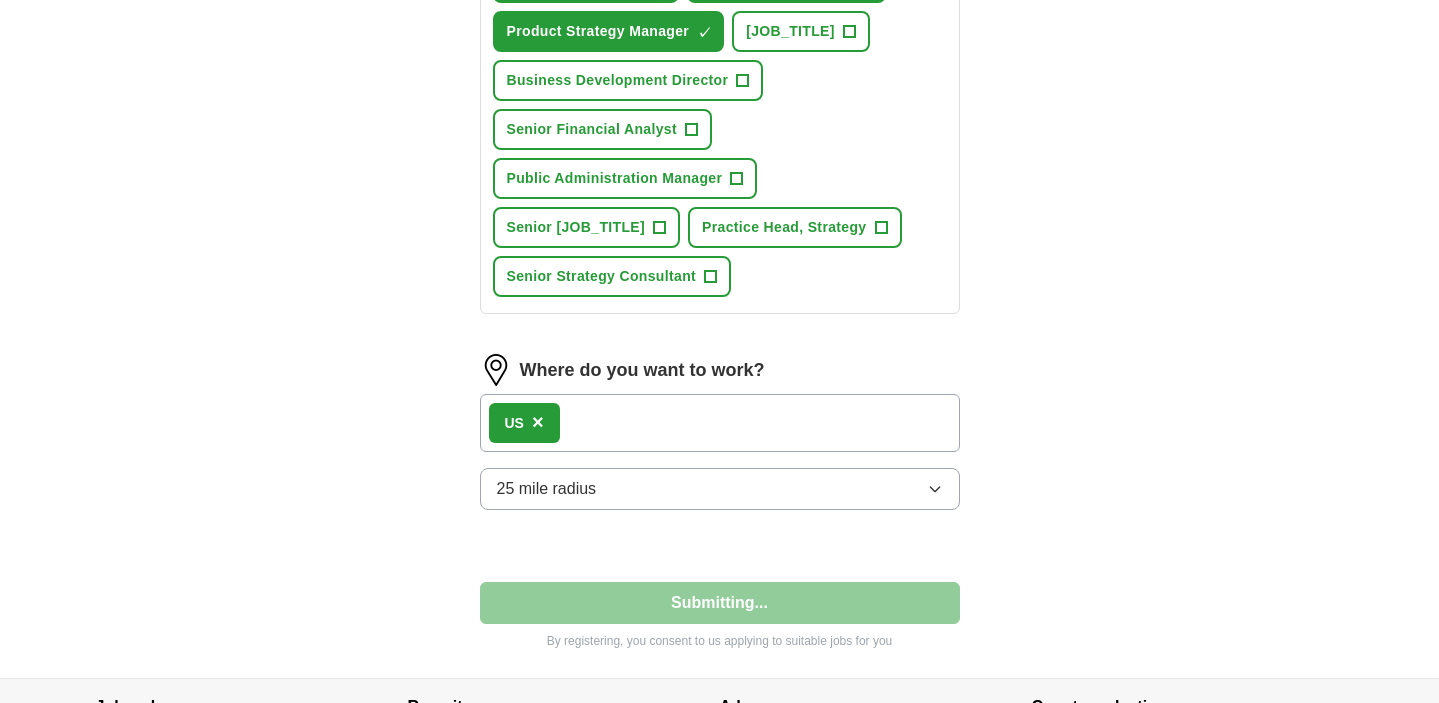 select on "**" 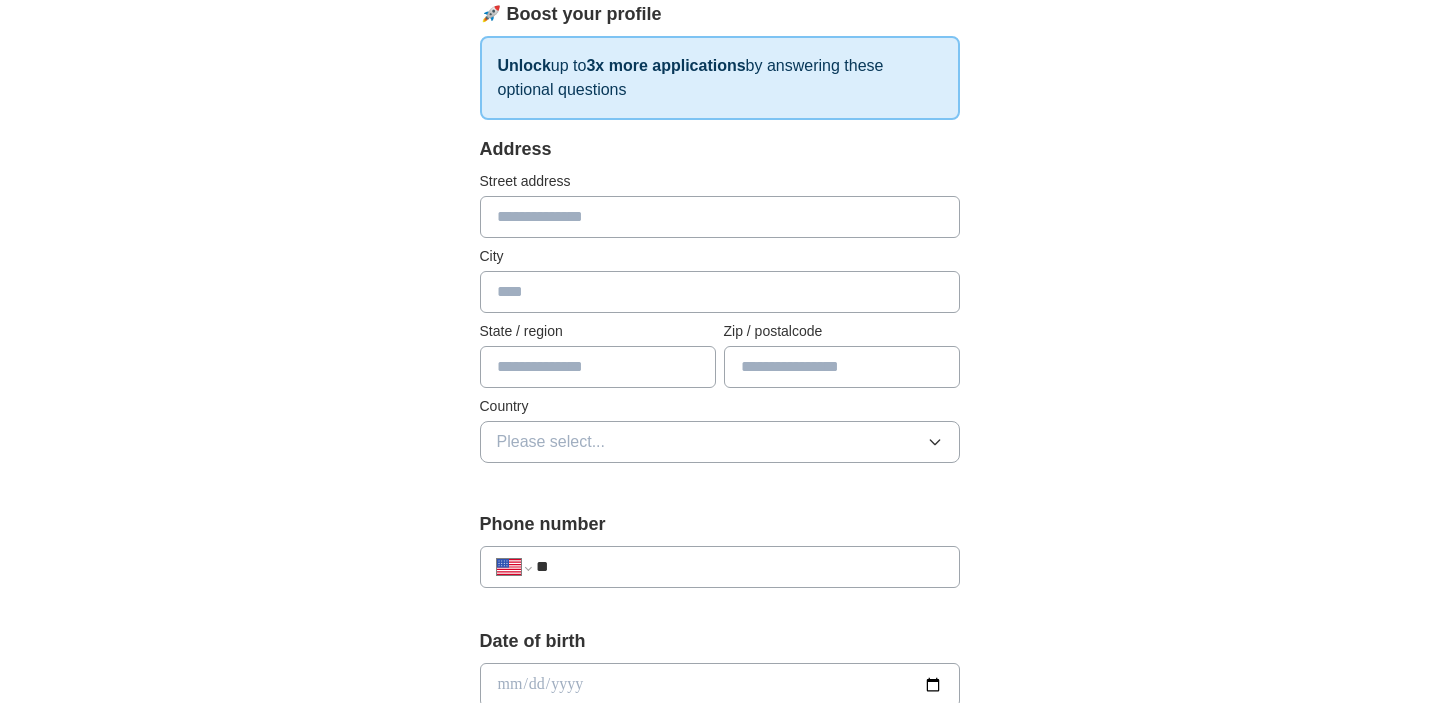 scroll, scrollTop: 327, scrollLeft: 0, axis: vertical 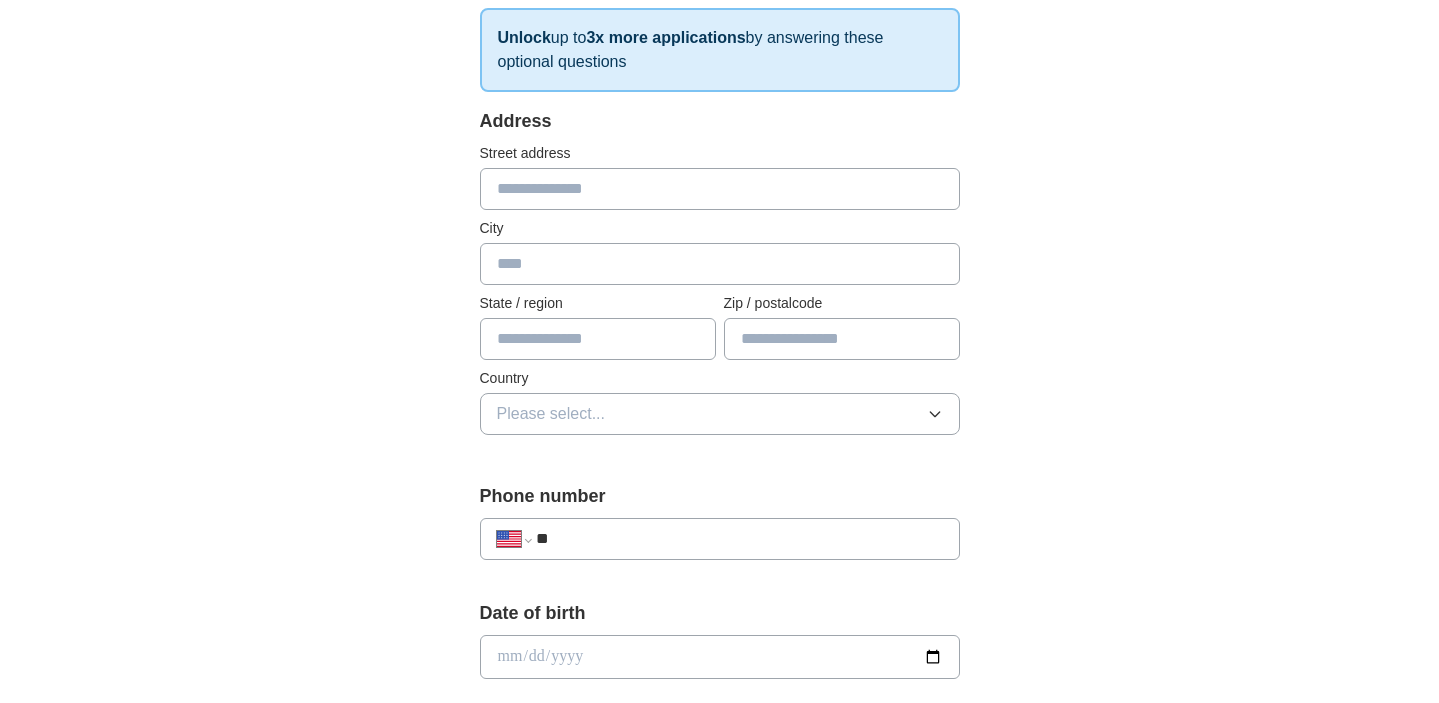 click at bounding box center (720, 189) 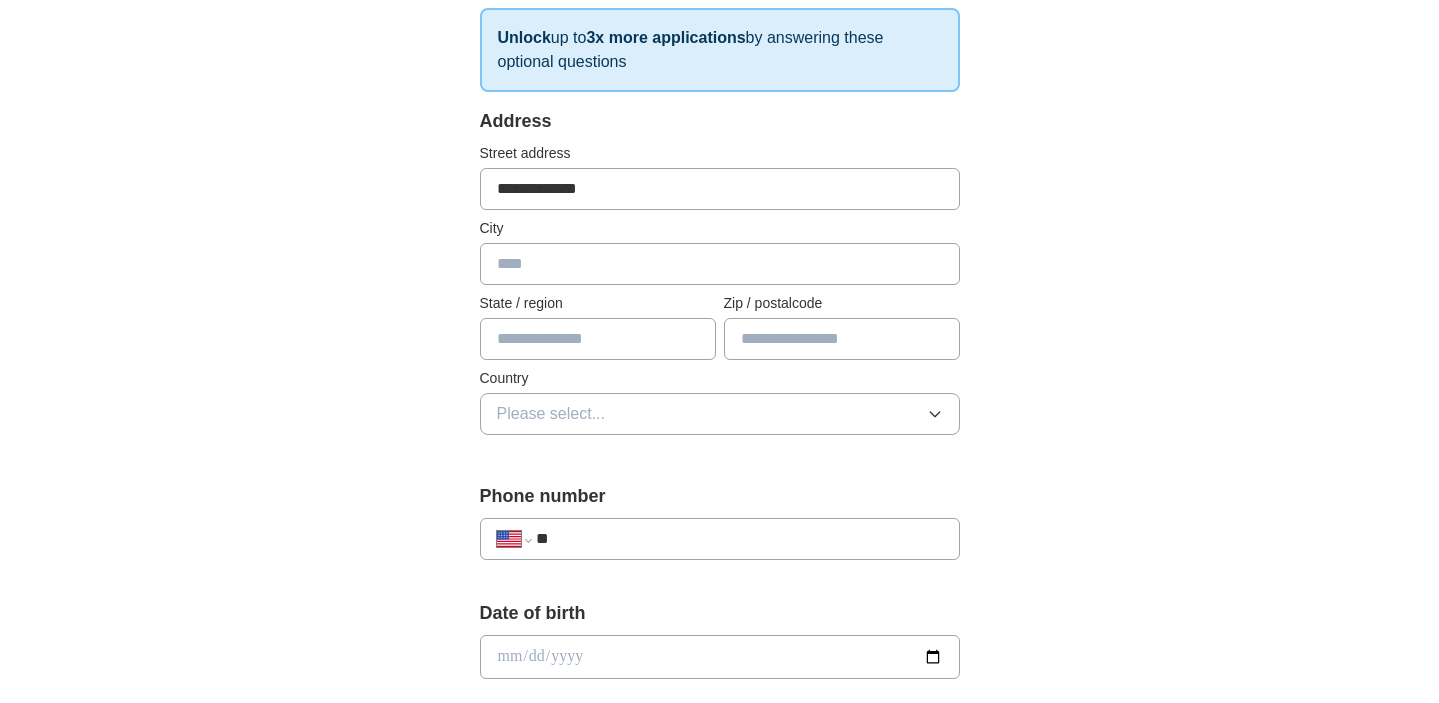 type on "**********" 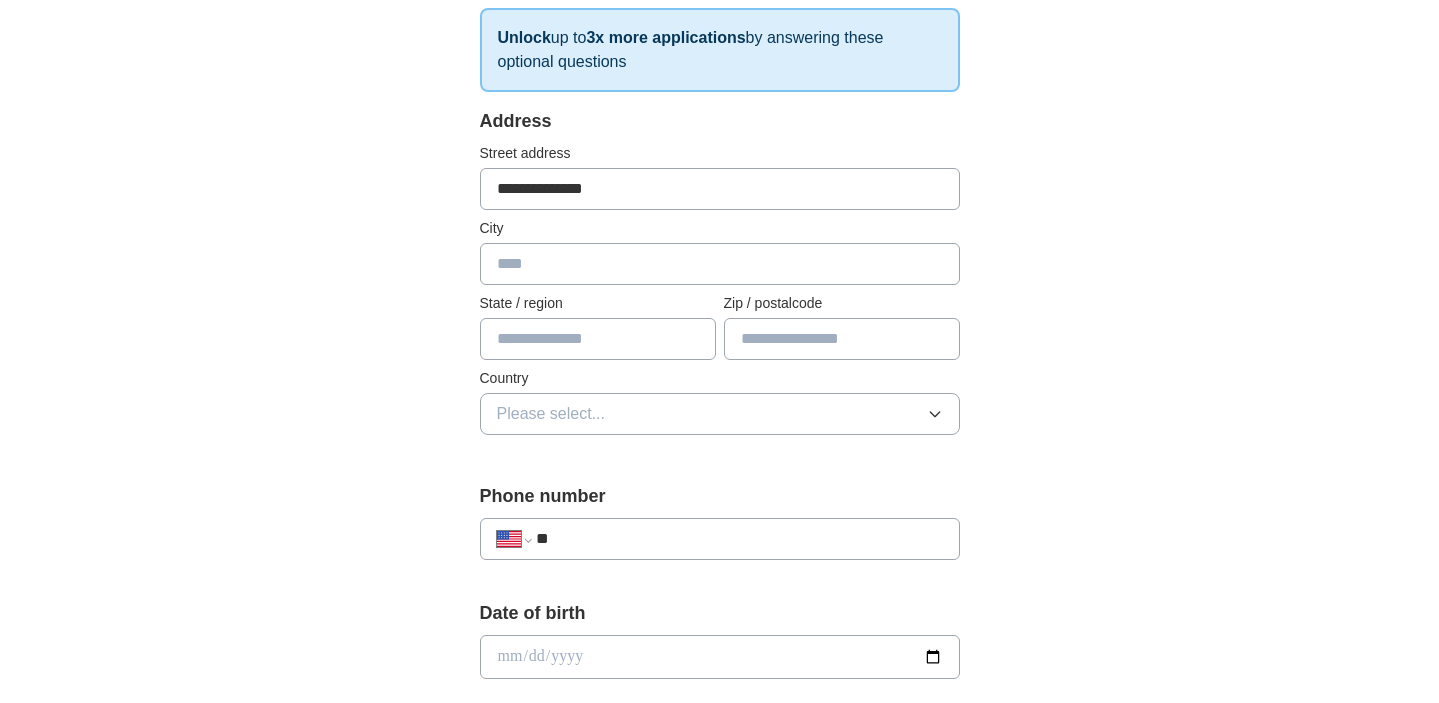 type on "******" 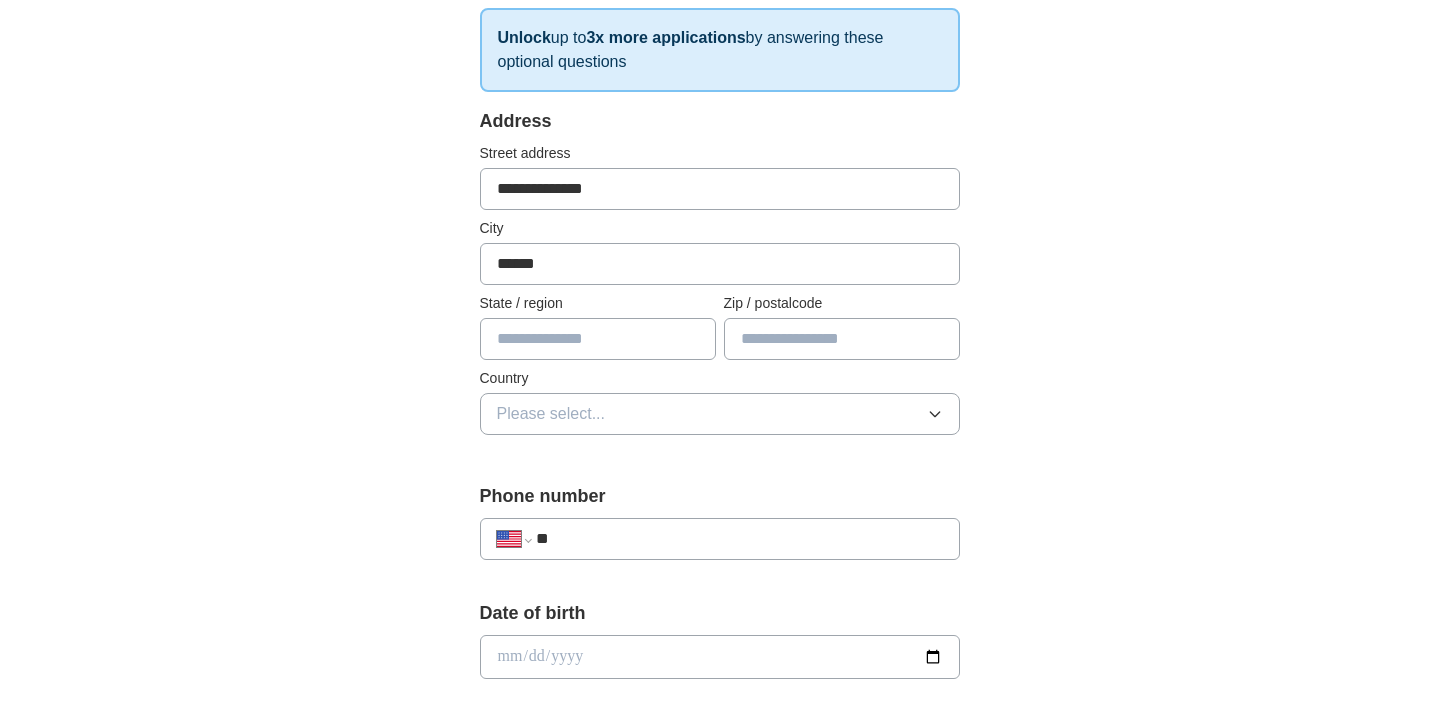 type on "**" 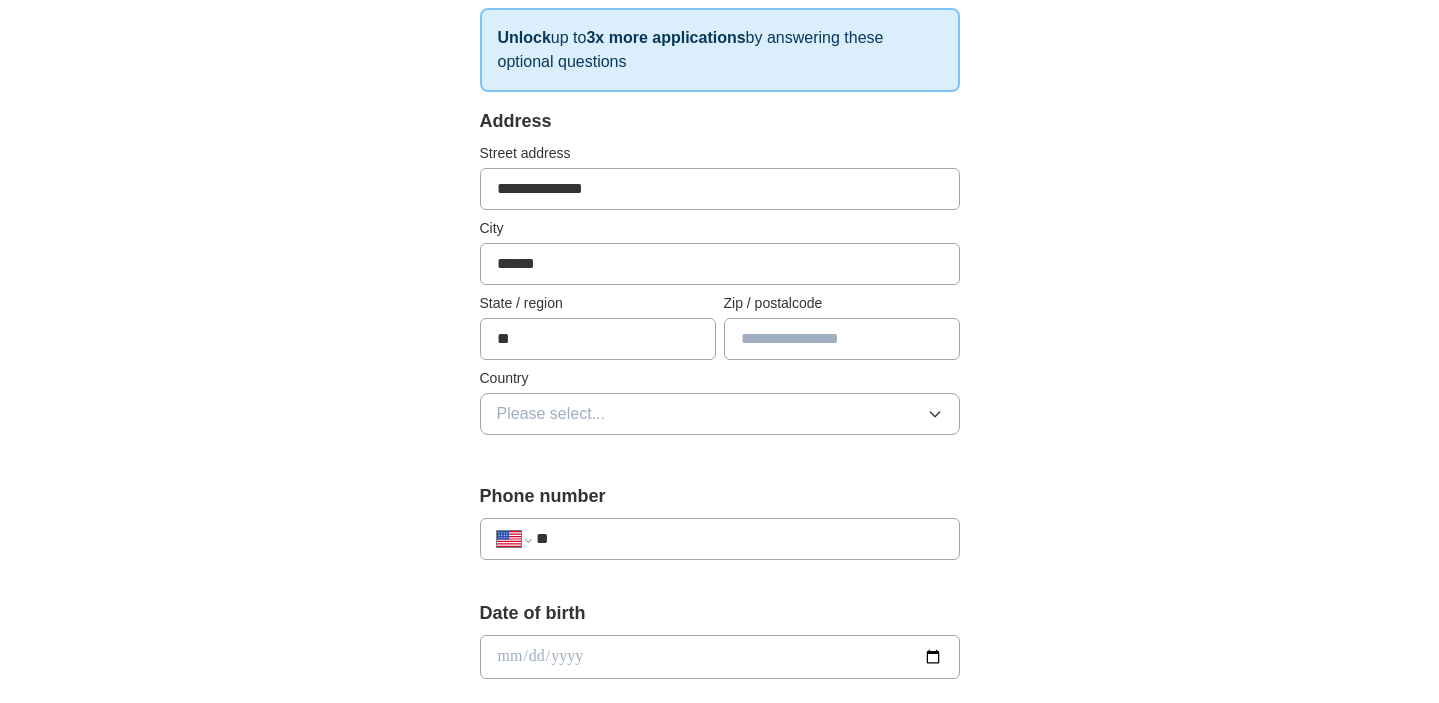 type on "*****" 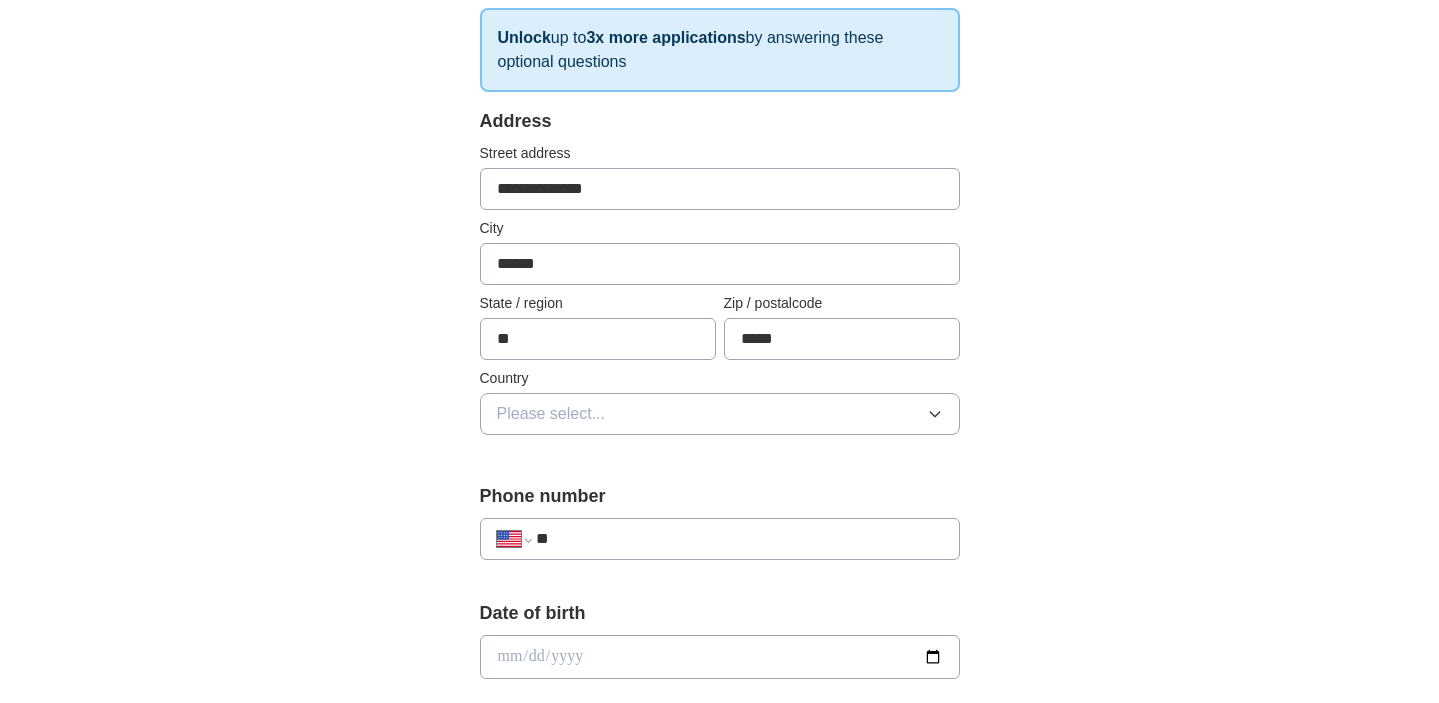 type on "**********" 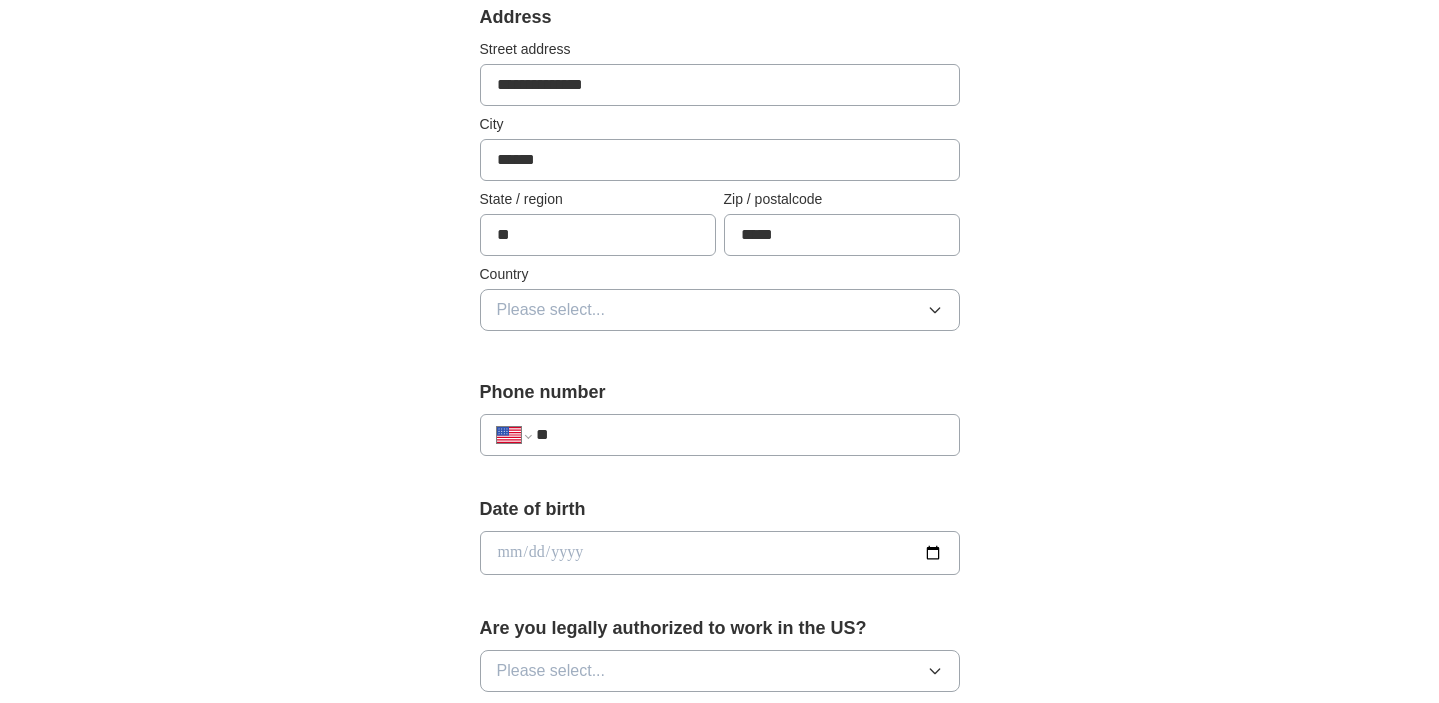scroll, scrollTop: 458, scrollLeft: 0, axis: vertical 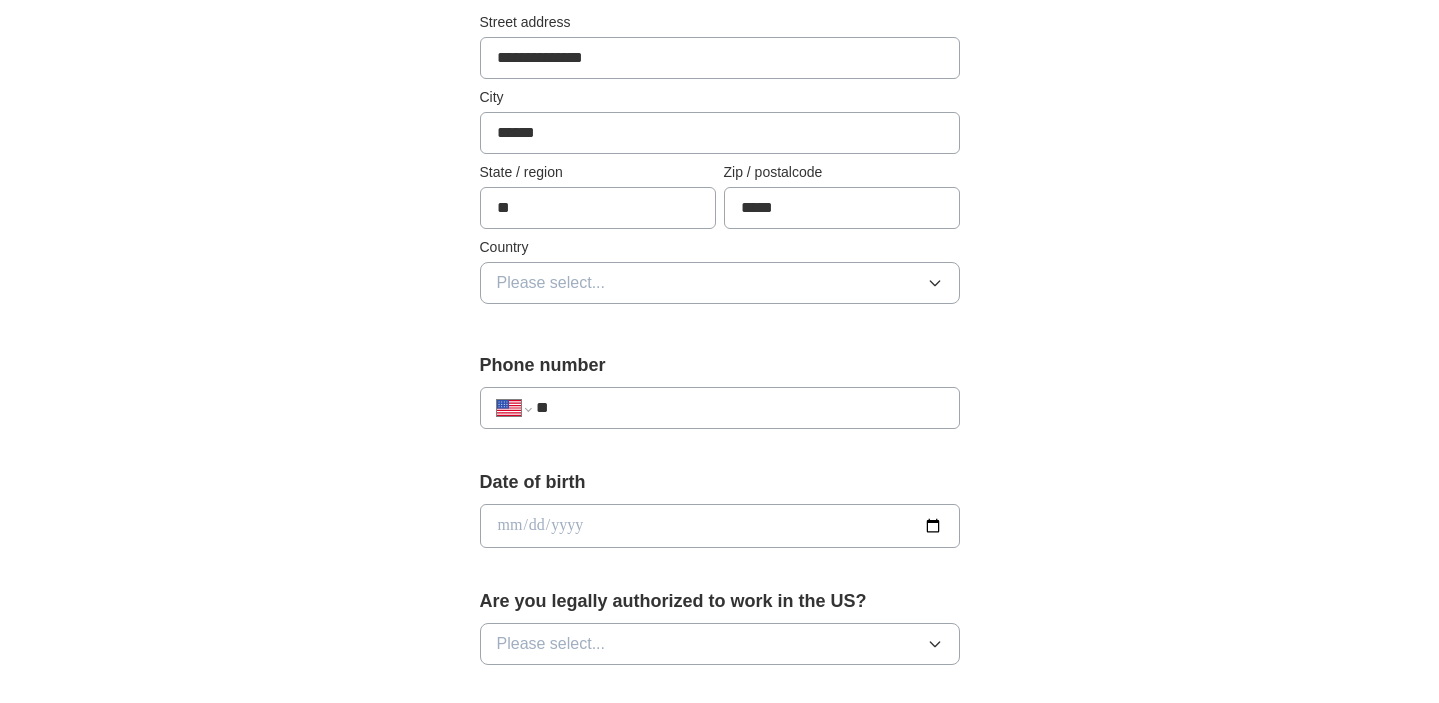 click on "Please select..." at bounding box center [551, 283] 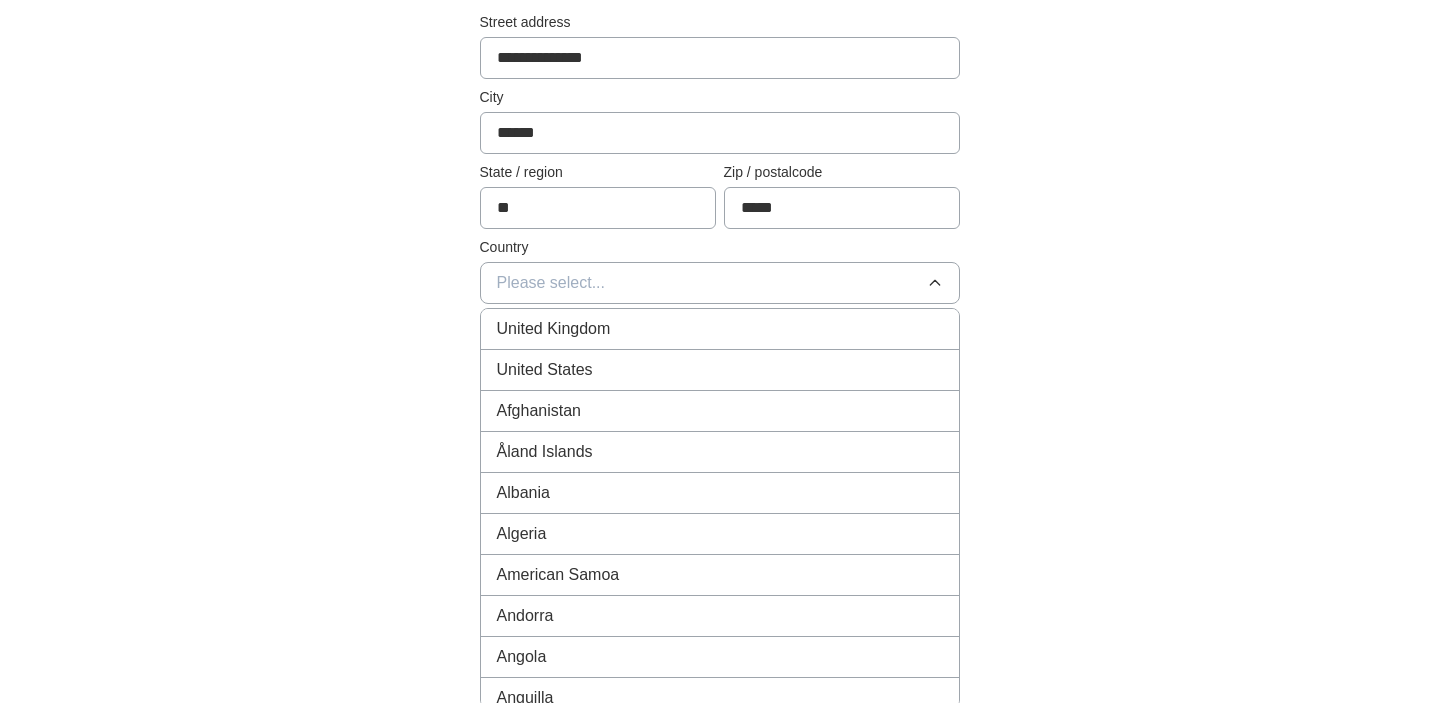 click on "[COUNTRY]" at bounding box center (545, 370) 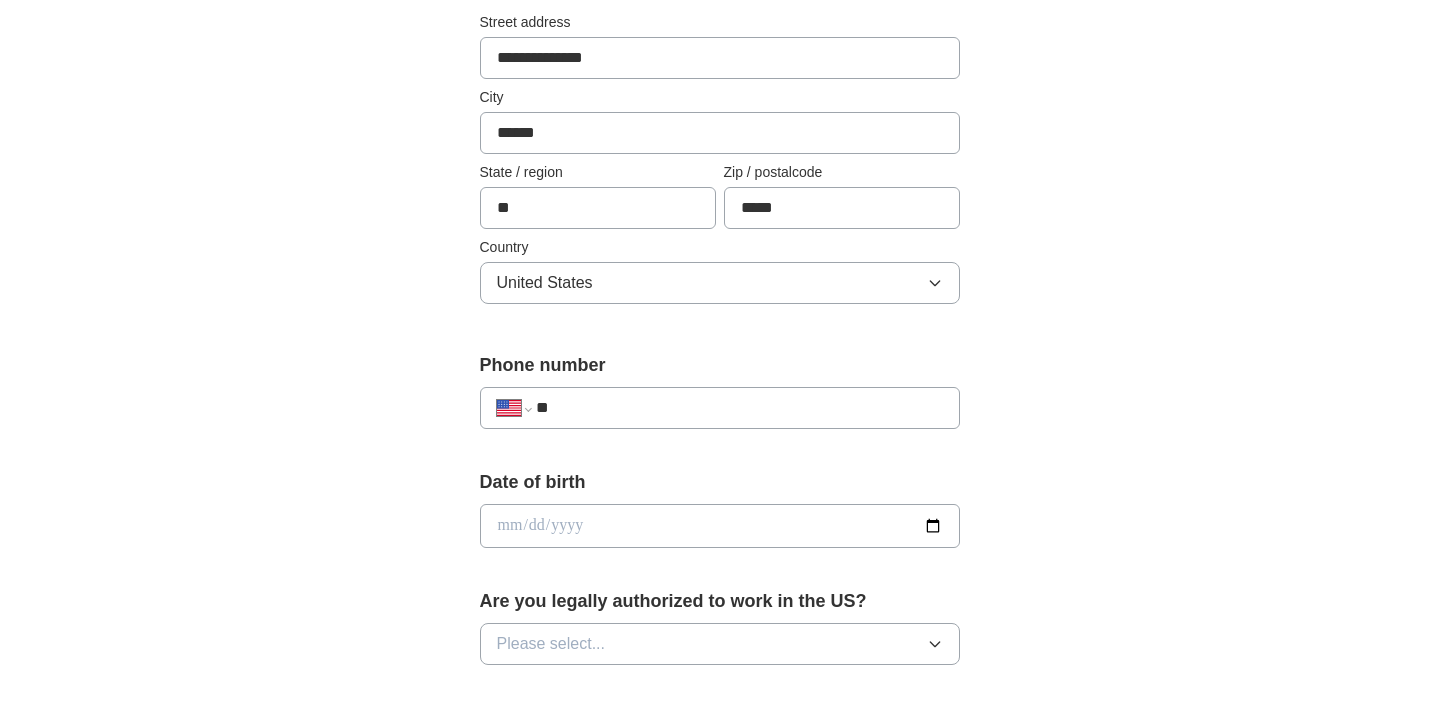 click on "**********" at bounding box center (720, 500) 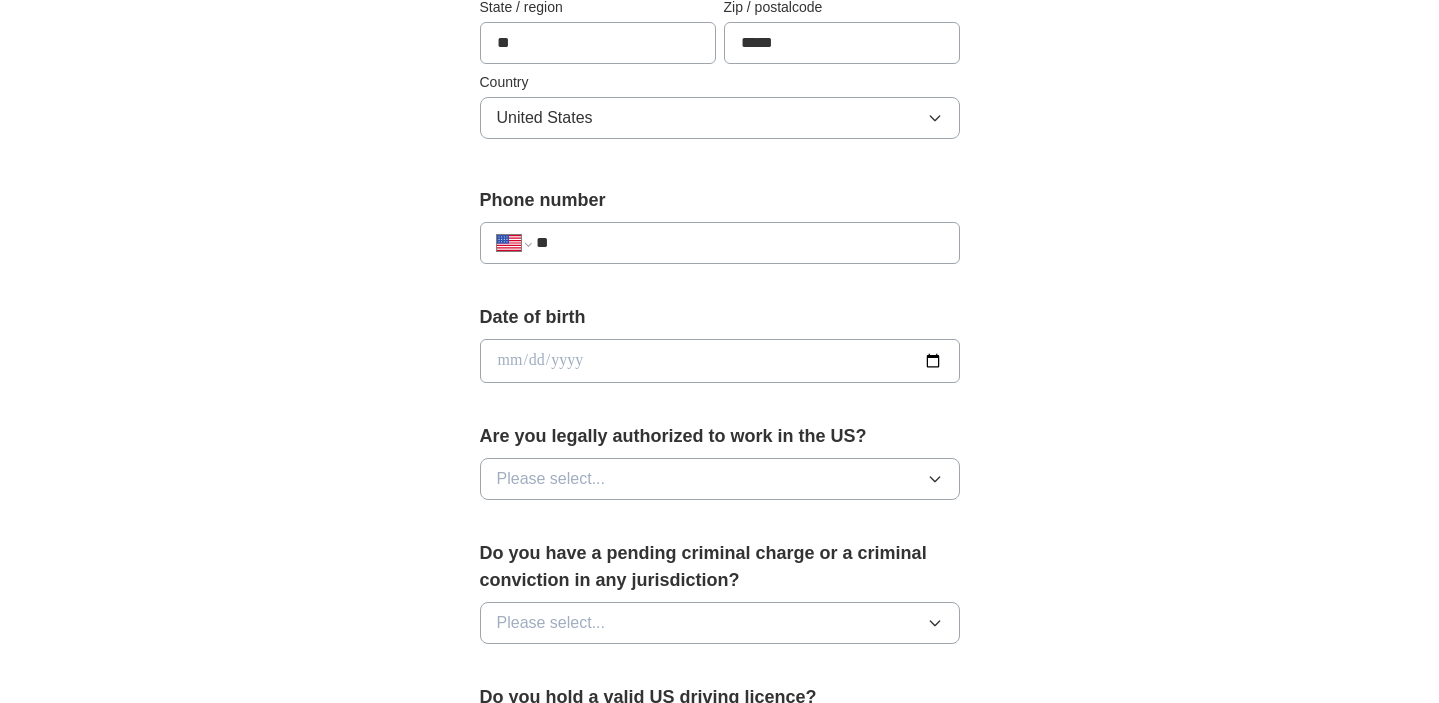 scroll, scrollTop: 624, scrollLeft: 0, axis: vertical 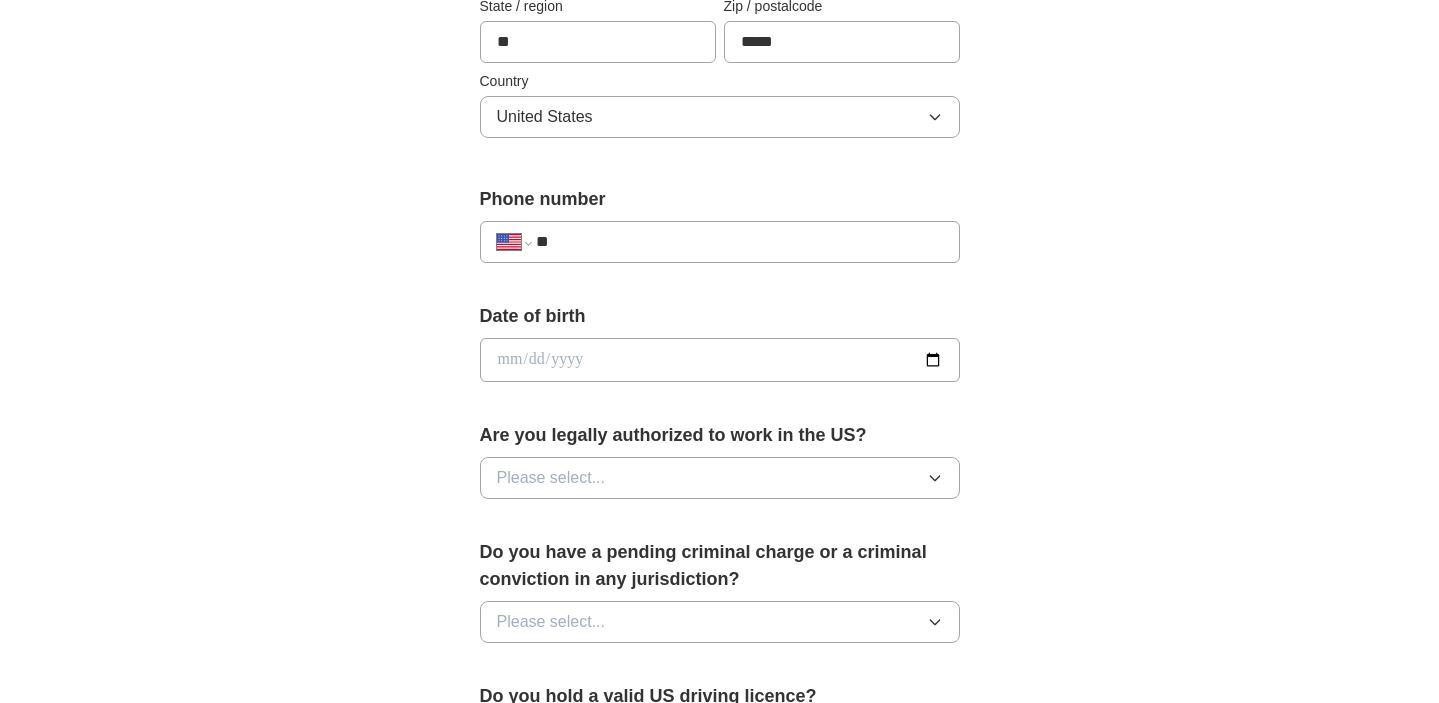 click on "**" at bounding box center [739, 242] 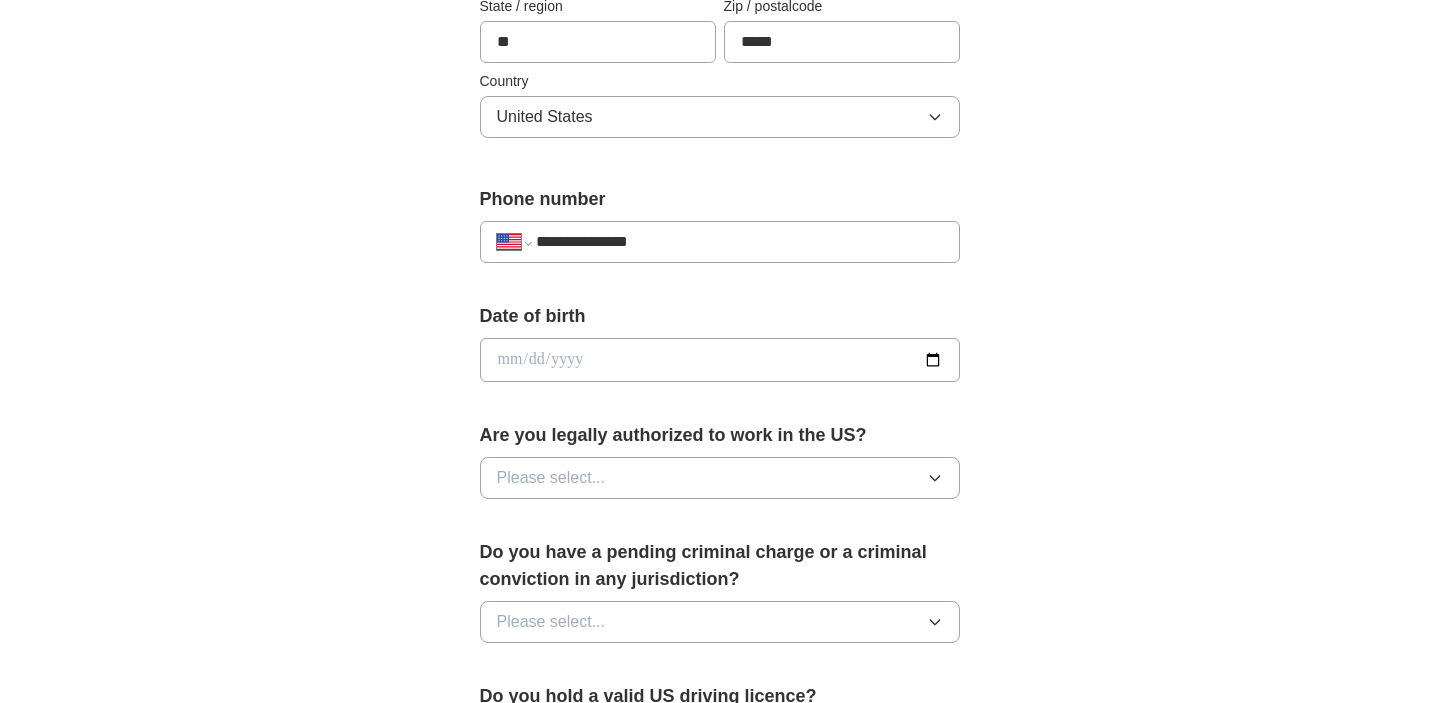 type on "**********" 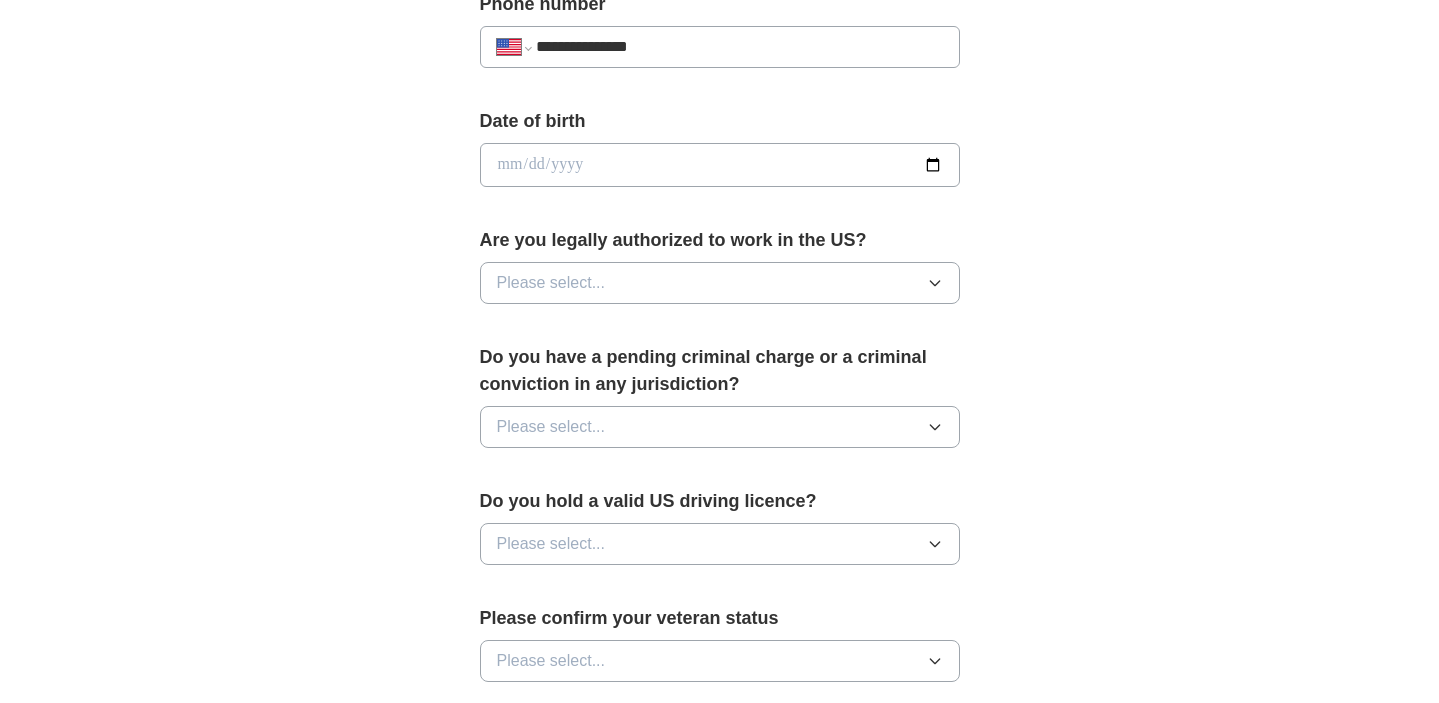 scroll, scrollTop: 826, scrollLeft: 0, axis: vertical 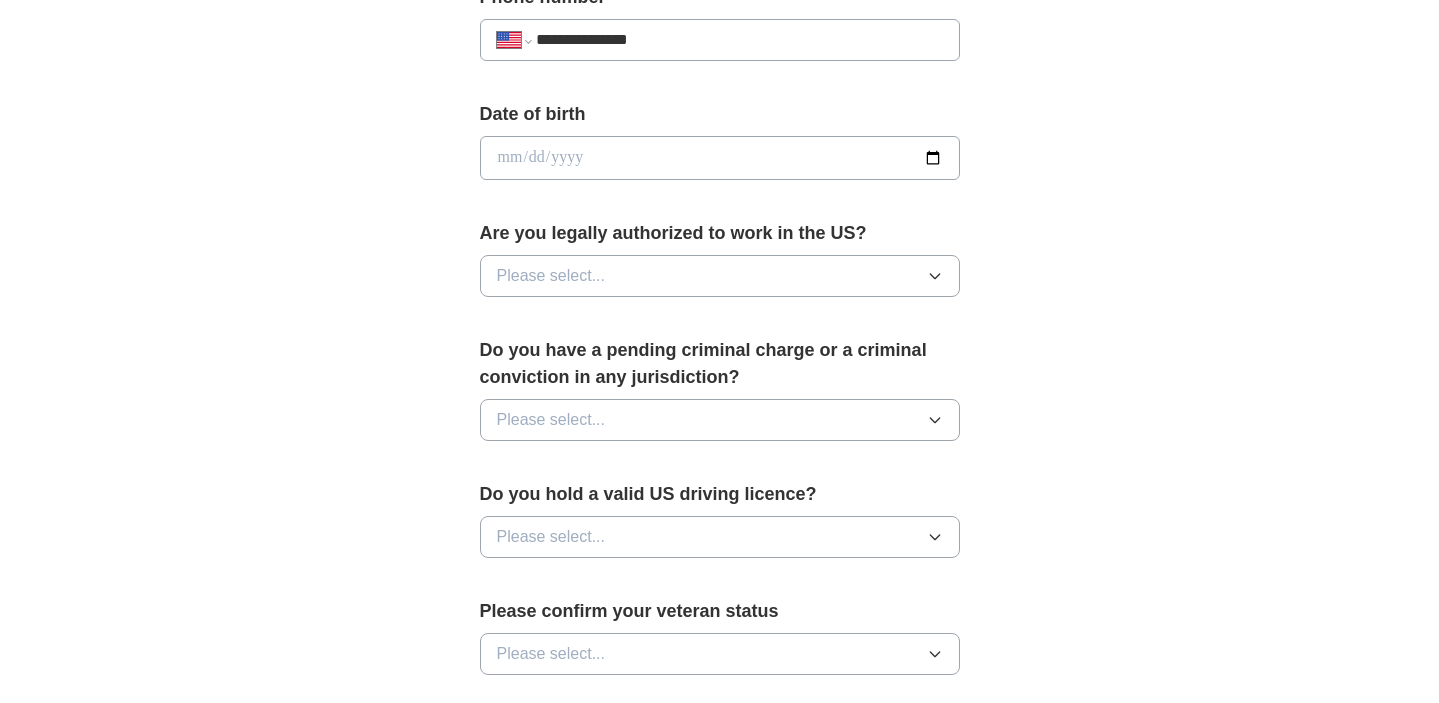 click on "Please select..." at bounding box center (720, 276) 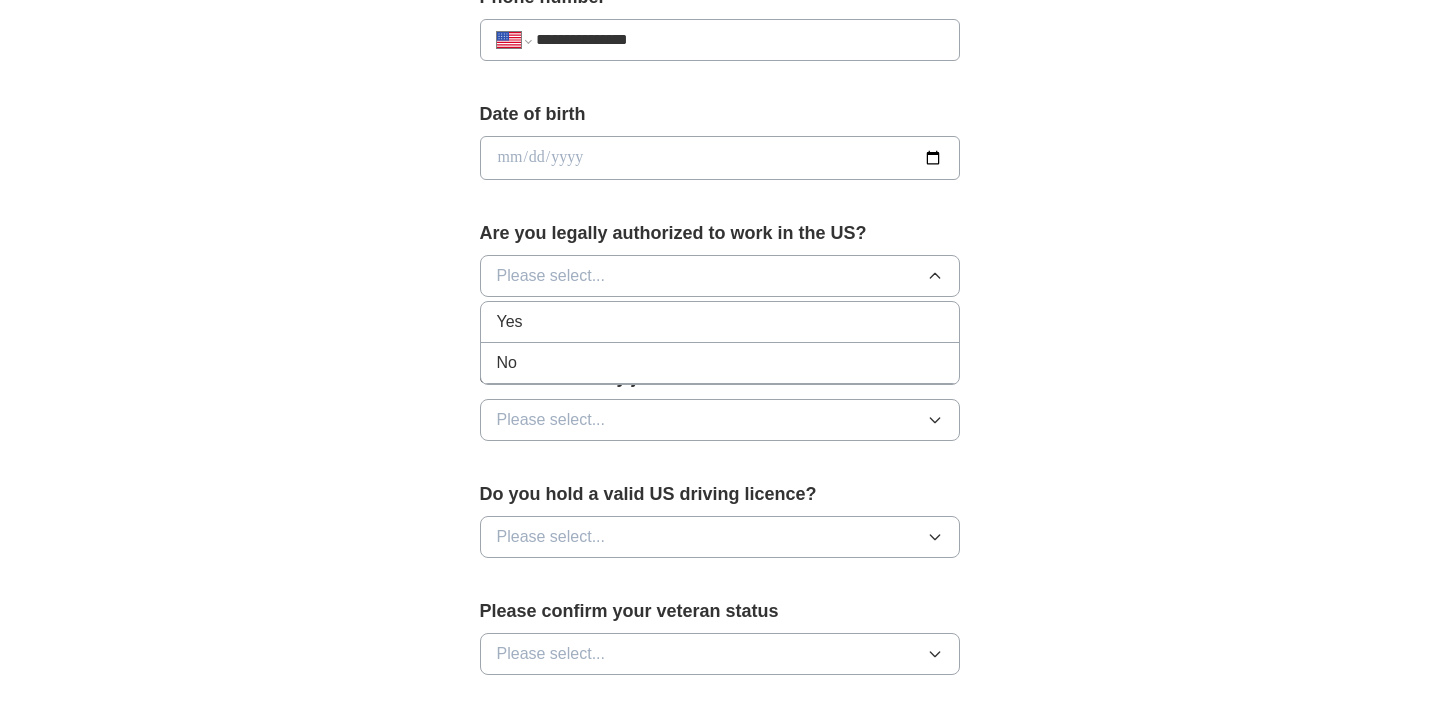click on "Yes" at bounding box center [720, 322] 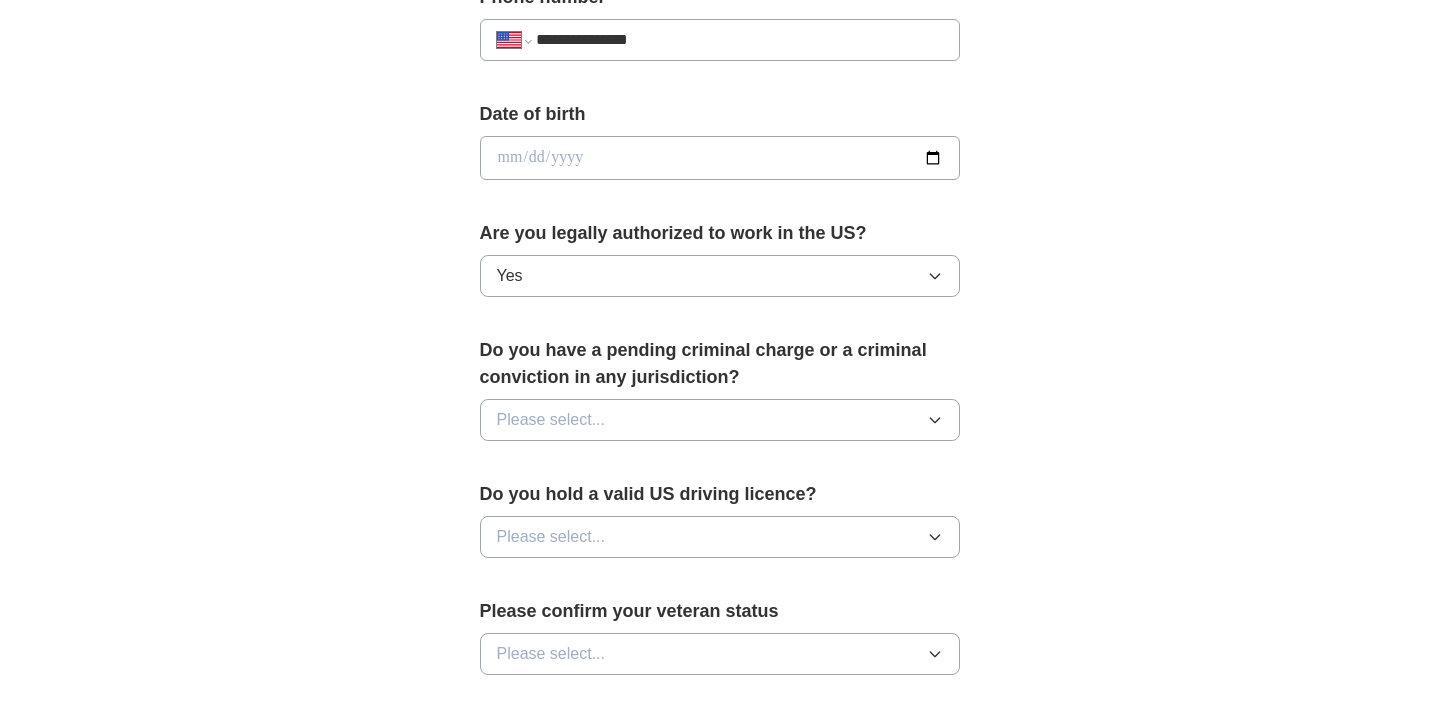 click on "**********" at bounding box center (720, 188) 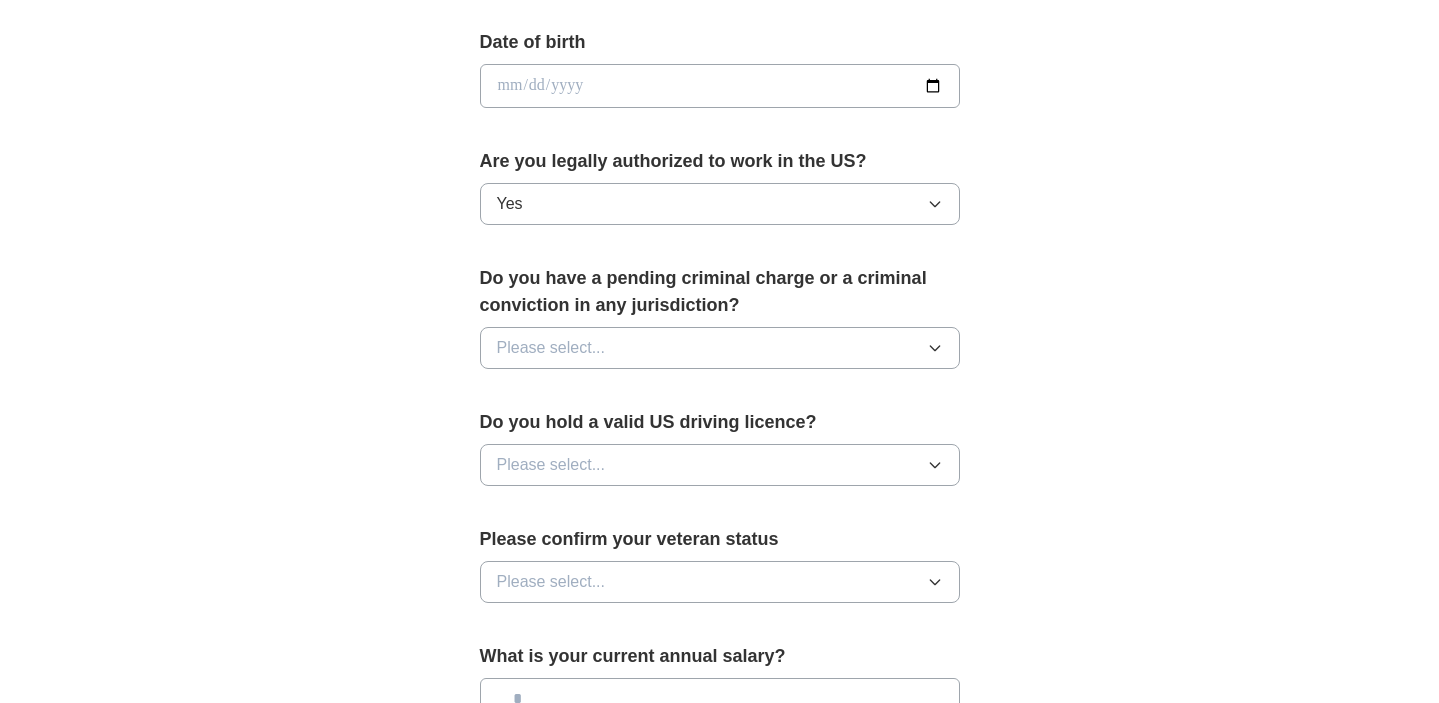 scroll, scrollTop: 900, scrollLeft: 0, axis: vertical 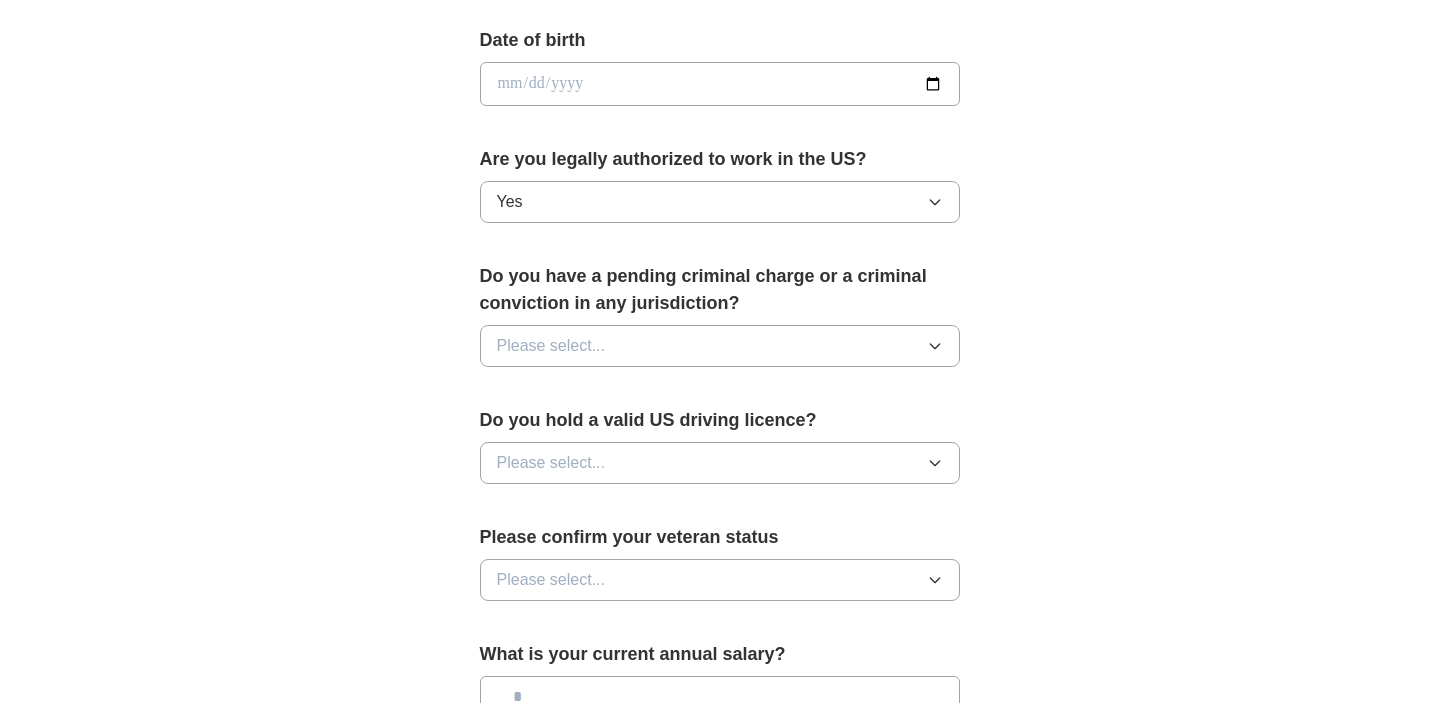 click on "Please select..." at bounding box center [551, 346] 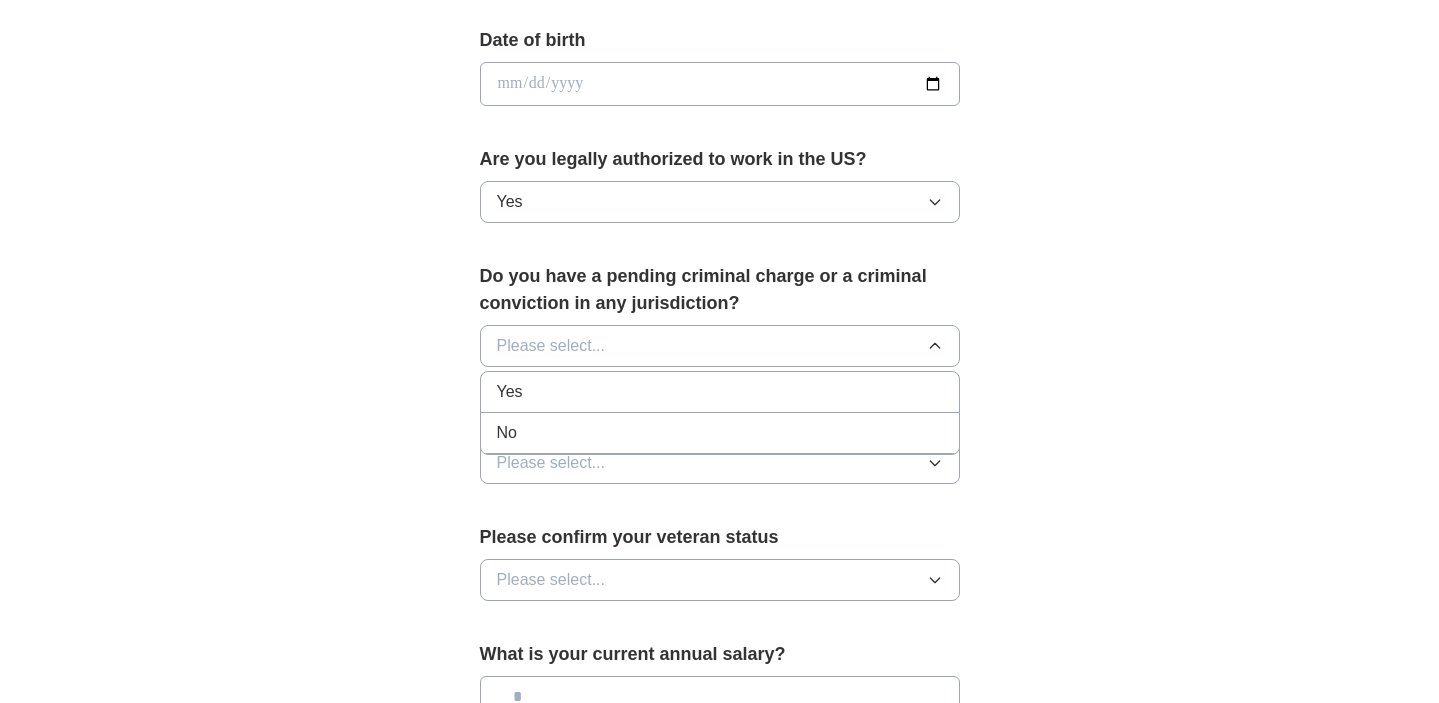 click on "No" at bounding box center (720, 433) 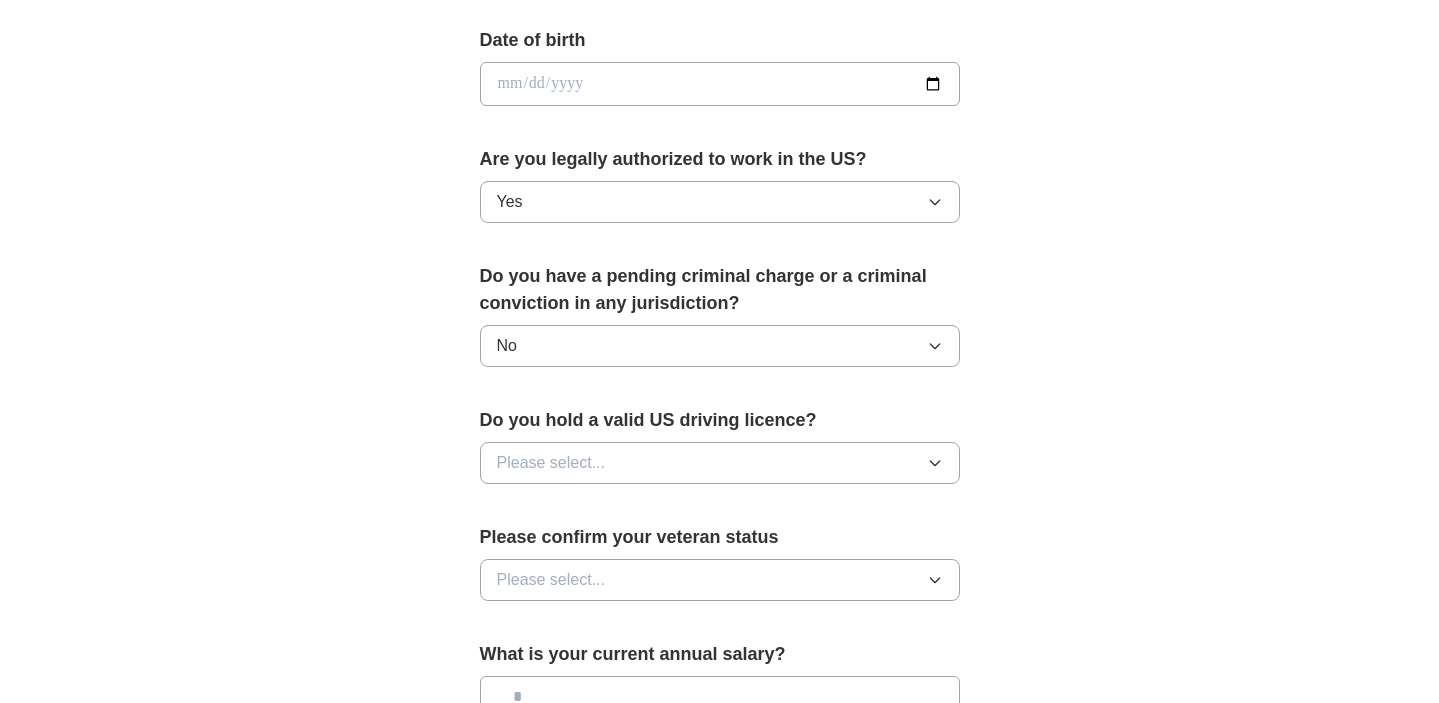 click on "**********" at bounding box center [720, 58] 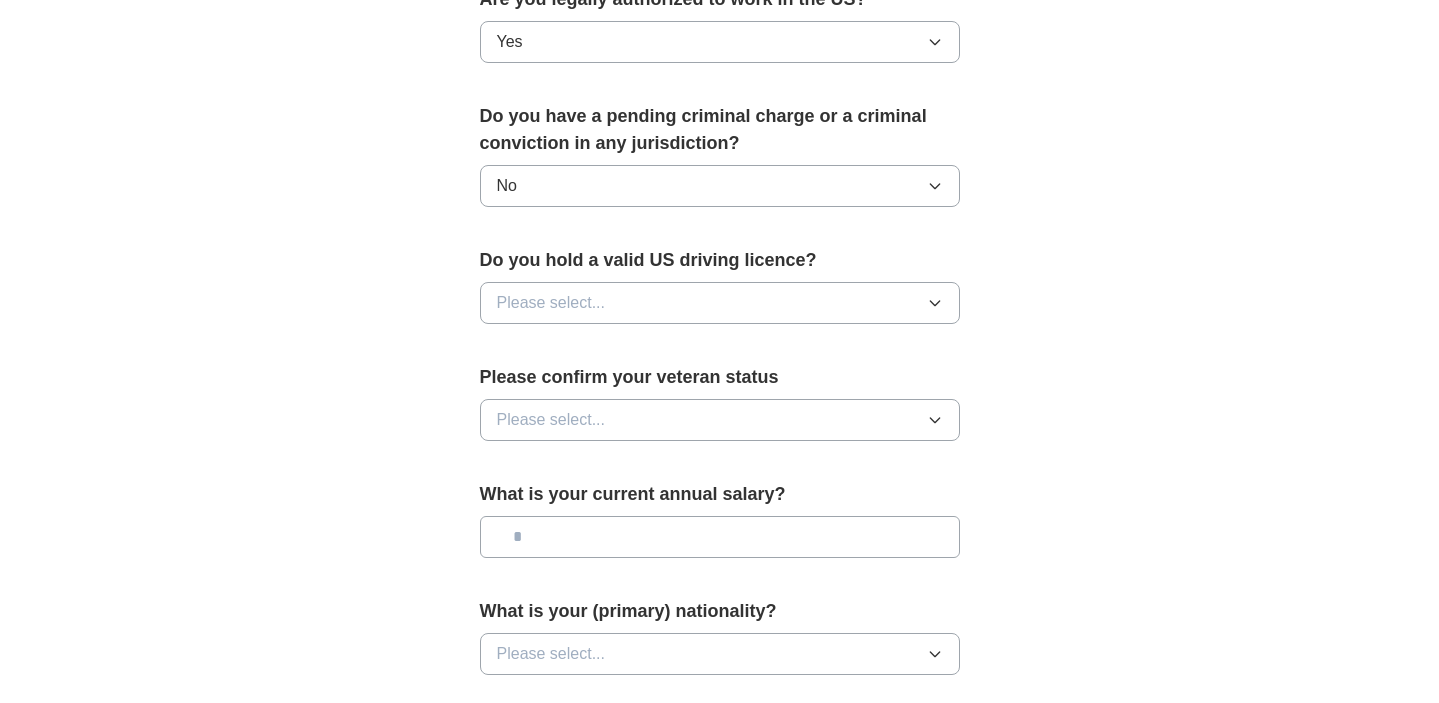 scroll, scrollTop: 1061, scrollLeft: 0, axis: vertical 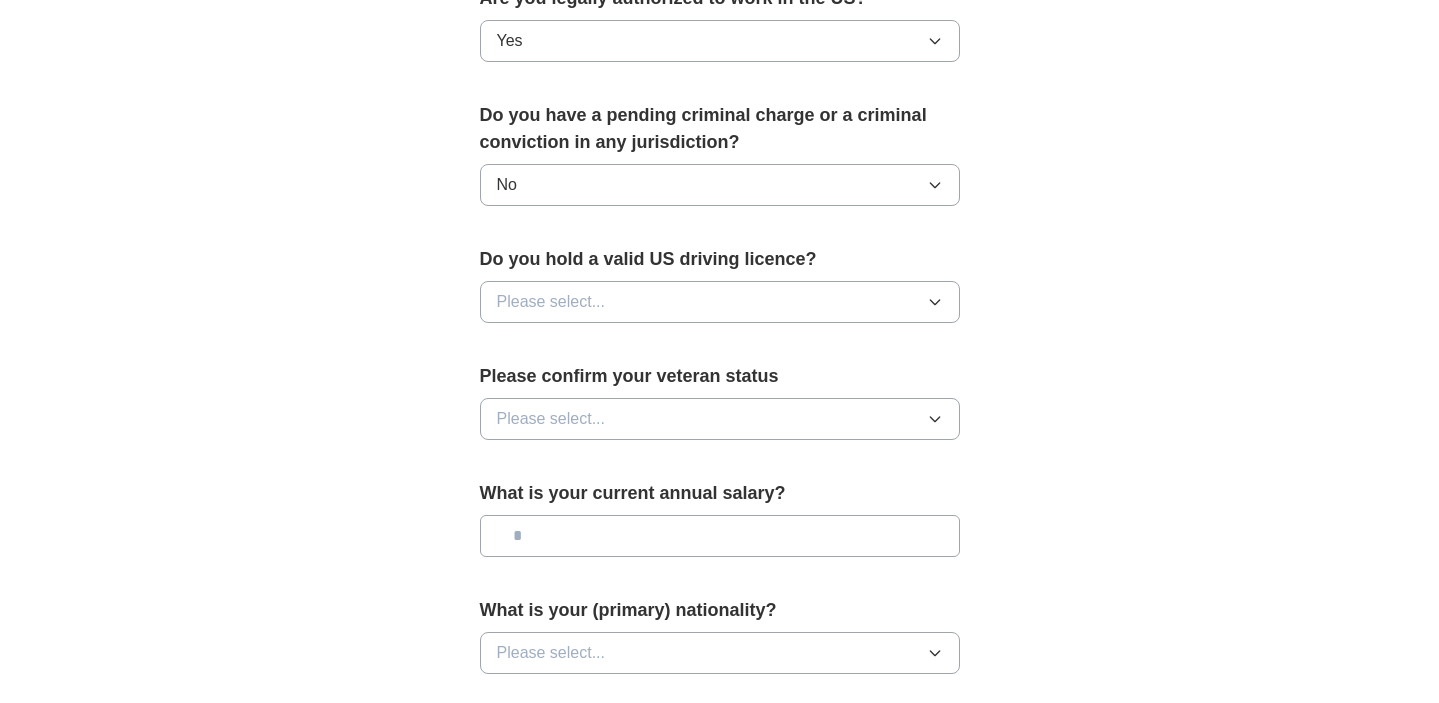 click on "Please select..." at bounding box center [720, 302] 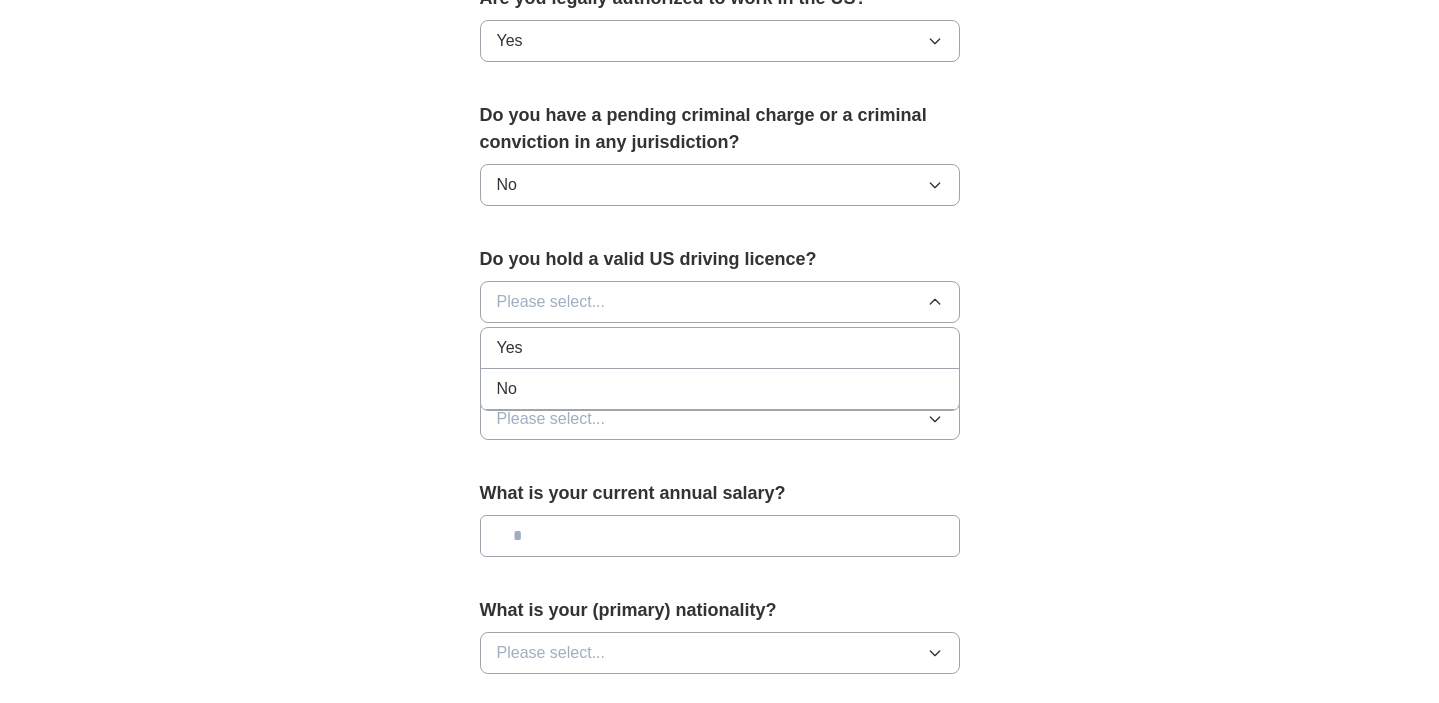 click on "Yes" at bounding box center (720, 348) 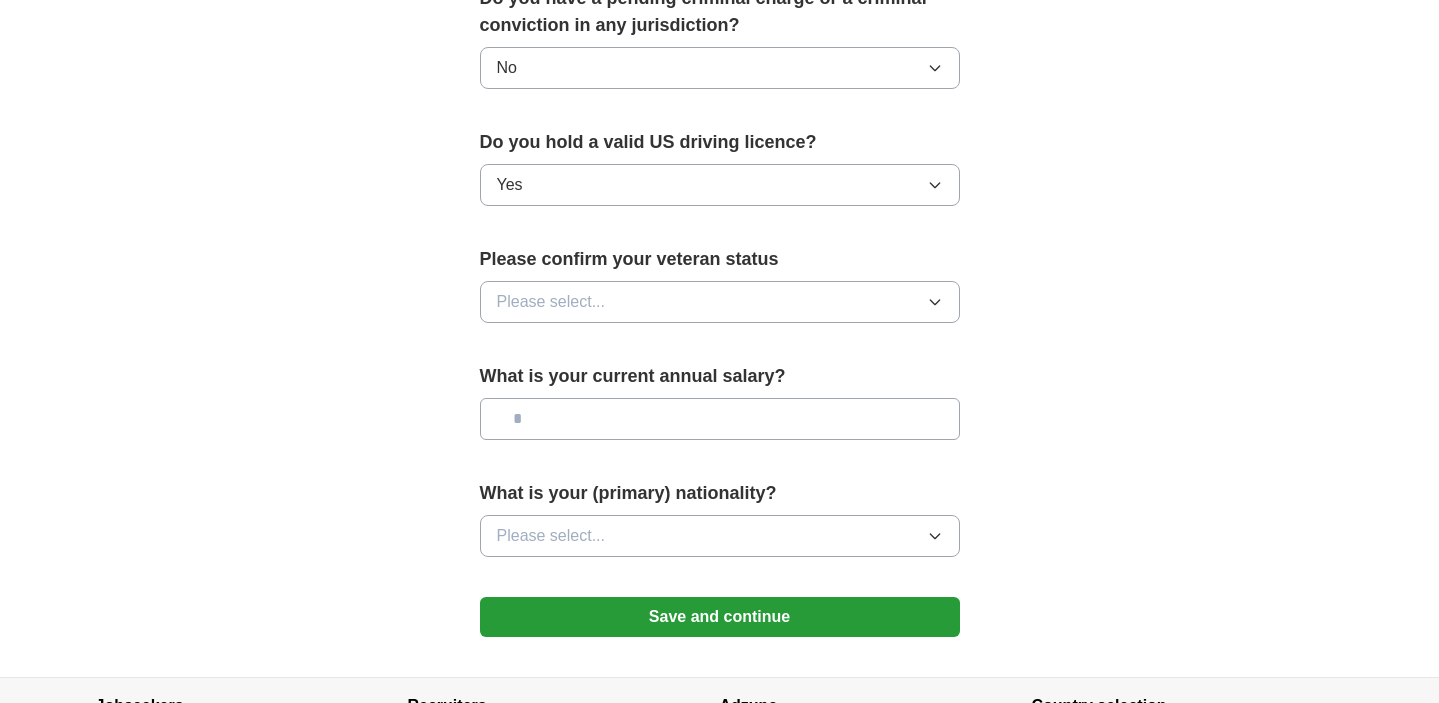 scroll, scrollTop: 1208, scrollLeft: 0, axis: vertical 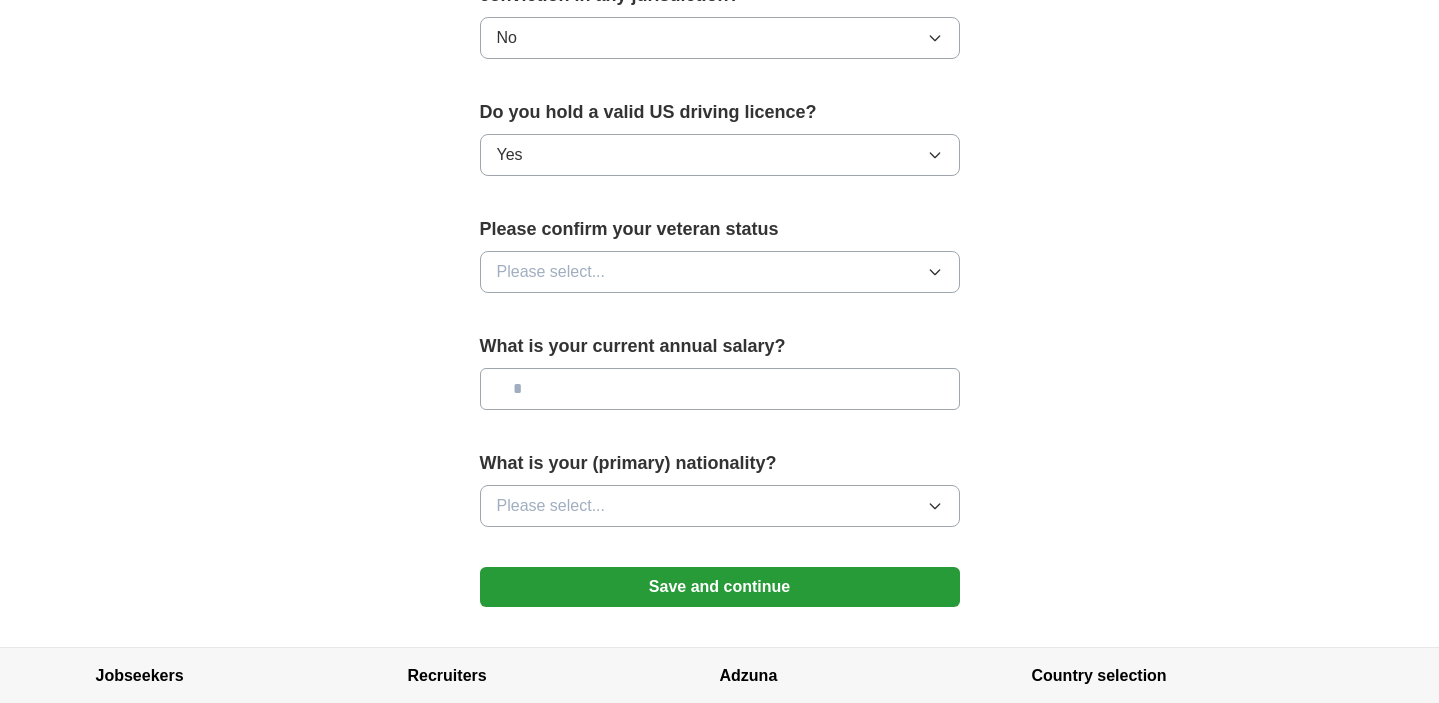 click on "Please select..." at bounding box center (551, 272) 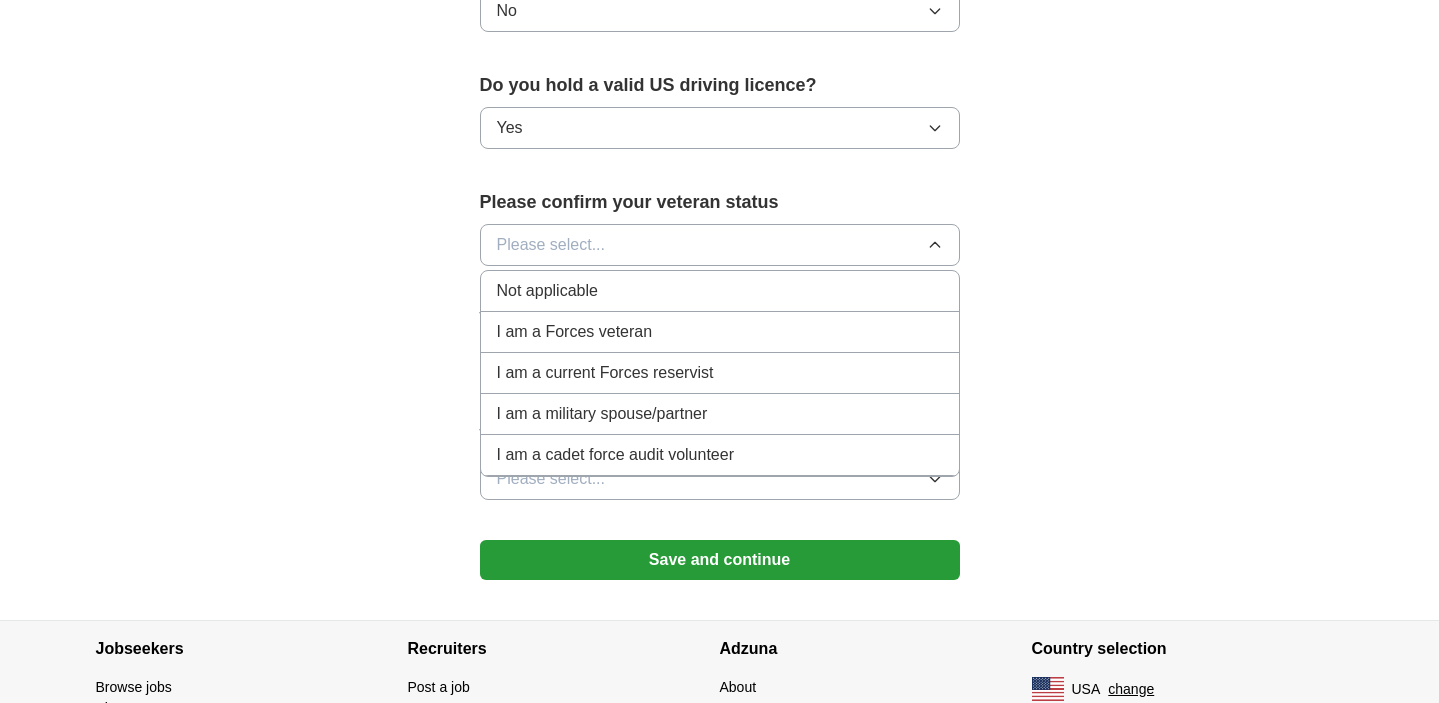 scroll, scrollTop: 1238, scrollLeft: 0, axis: vertical 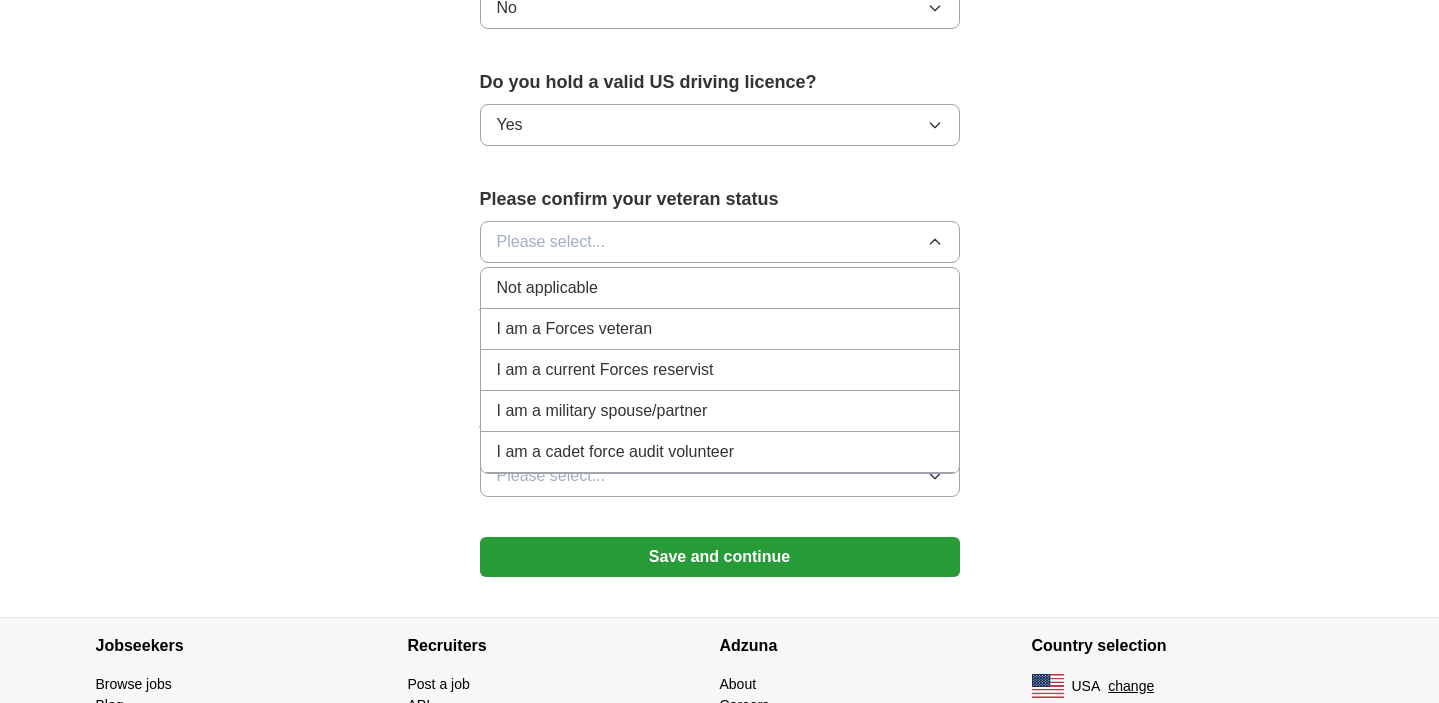 click on "Not applicable" at bounding box center [547, 288] 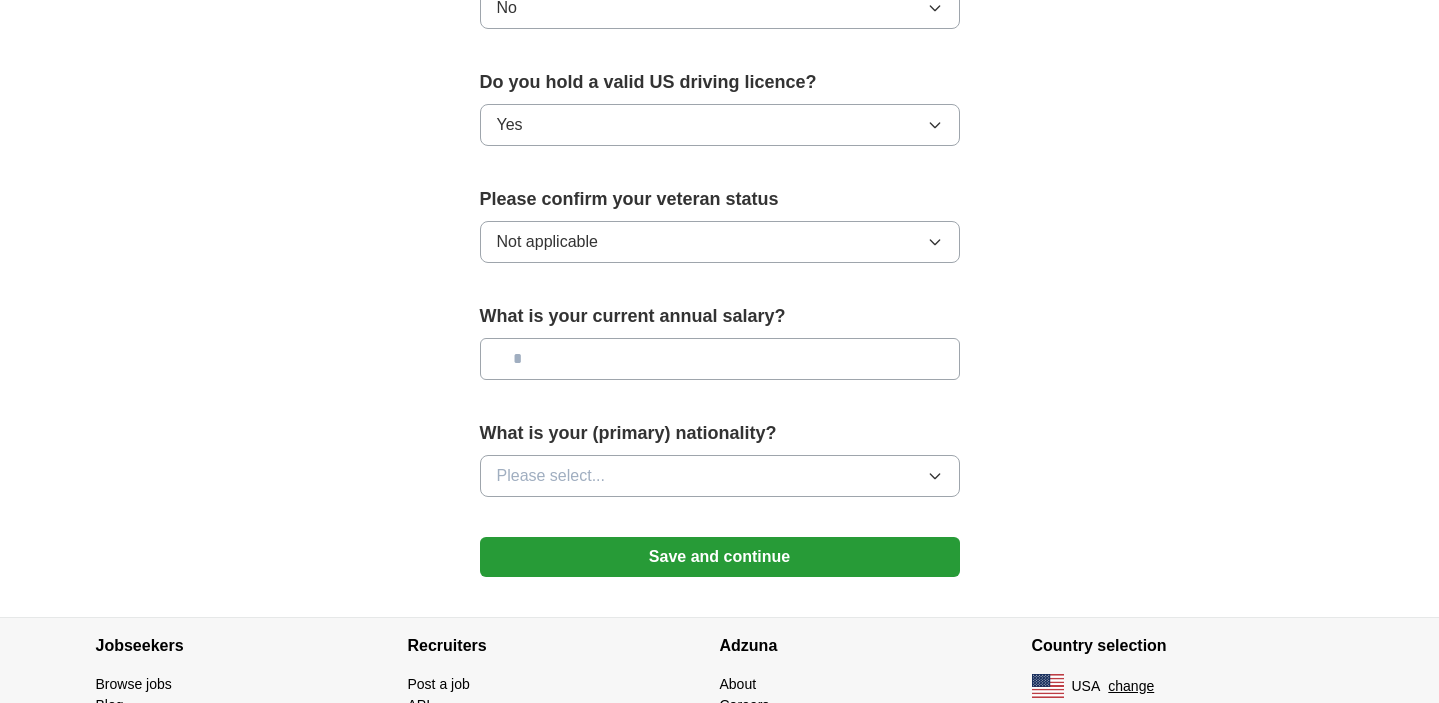 click on "**********" at bounding box center [720, -224] 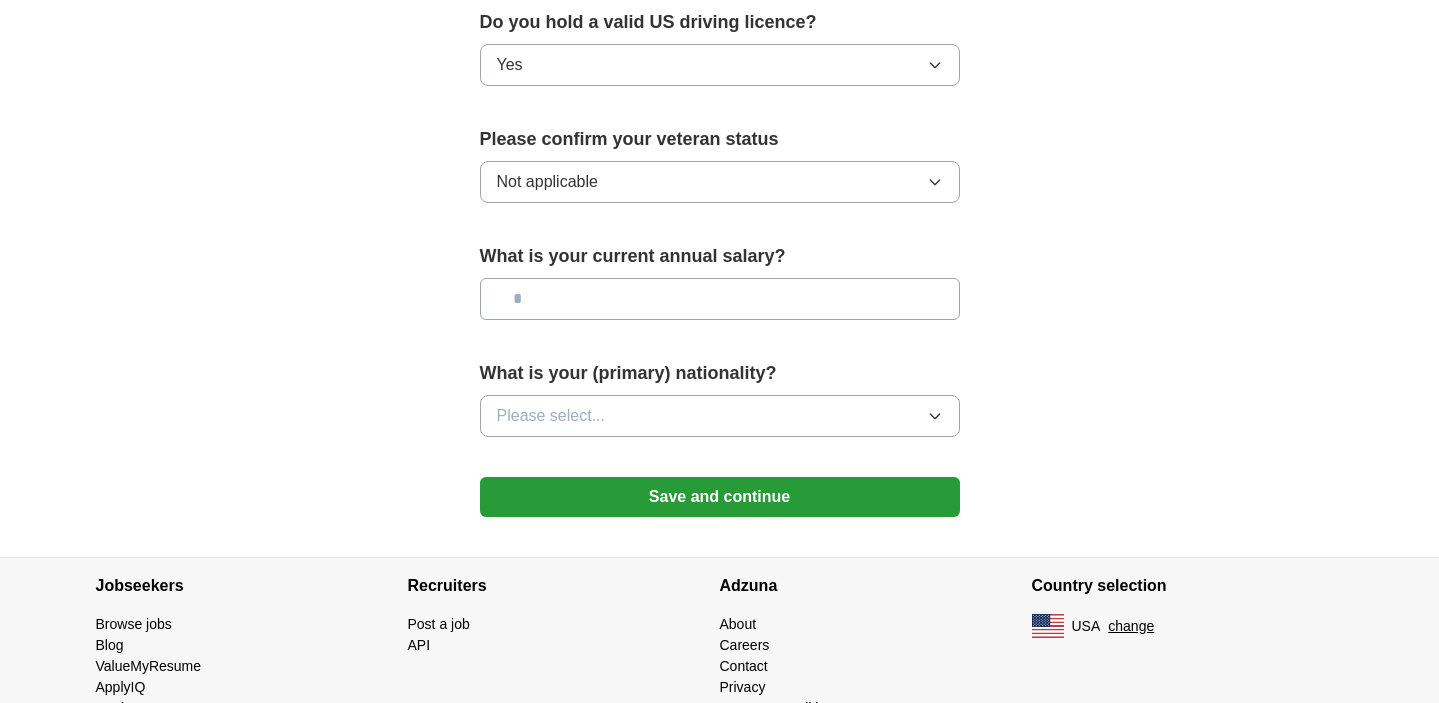 scroll, scrollTop: 1312, scrollLeft: 0, axis: vertical 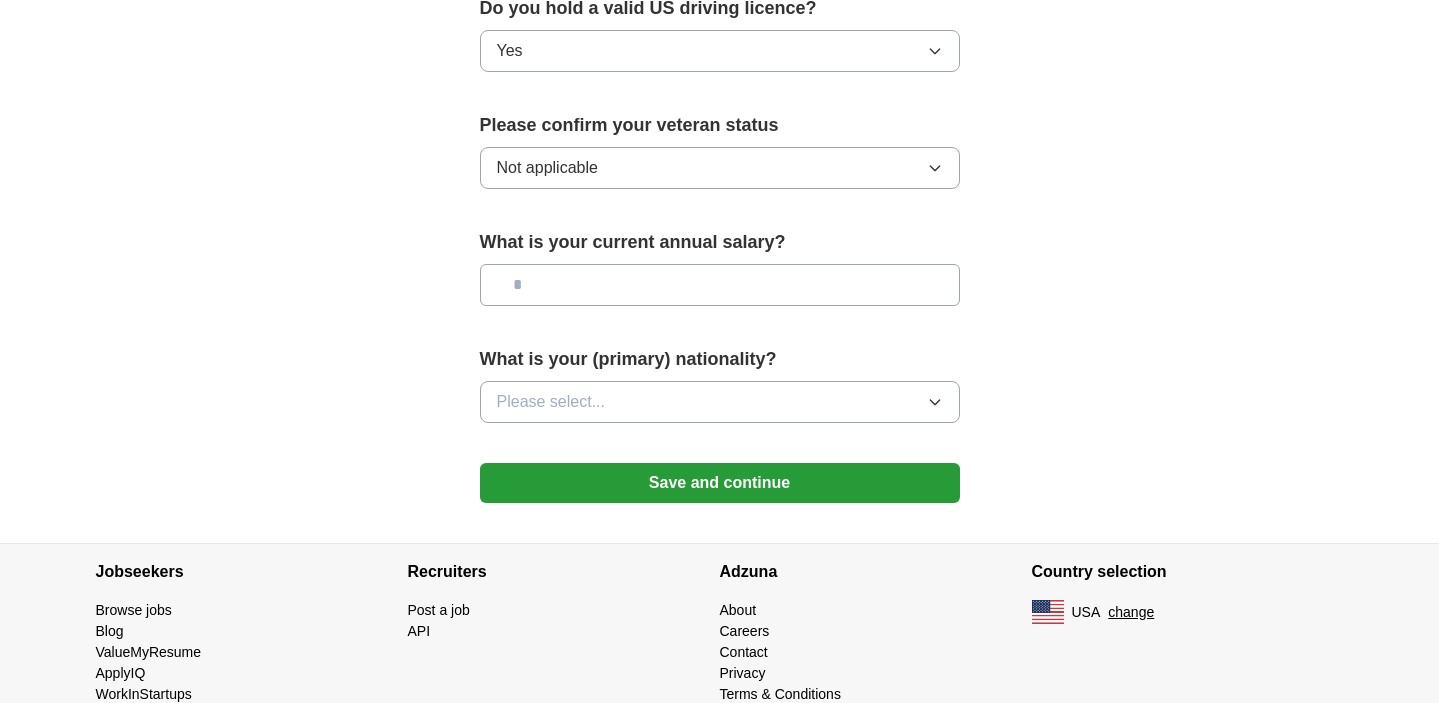 click on "Please select..." at bounding box center (720, 402) 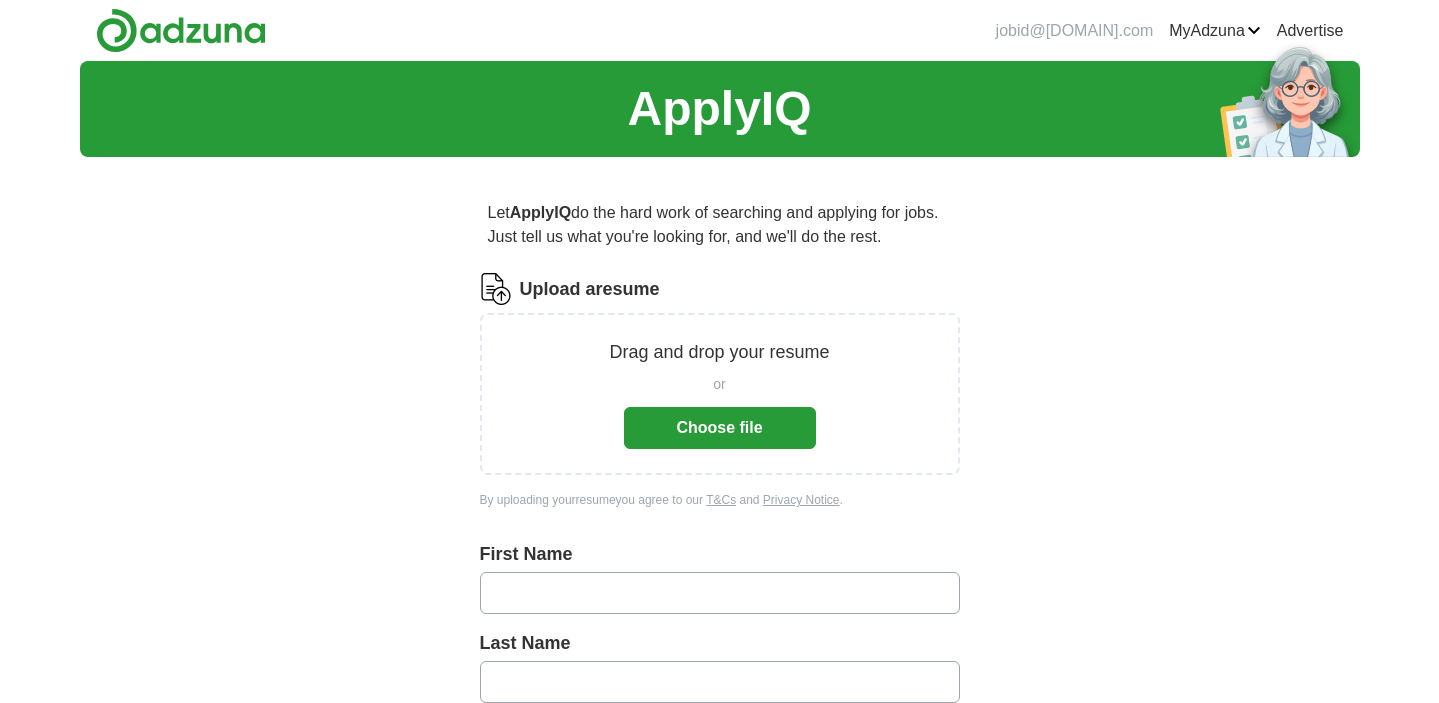 scroll, scrollTop: 0, scrollLeft: 0, axis: both 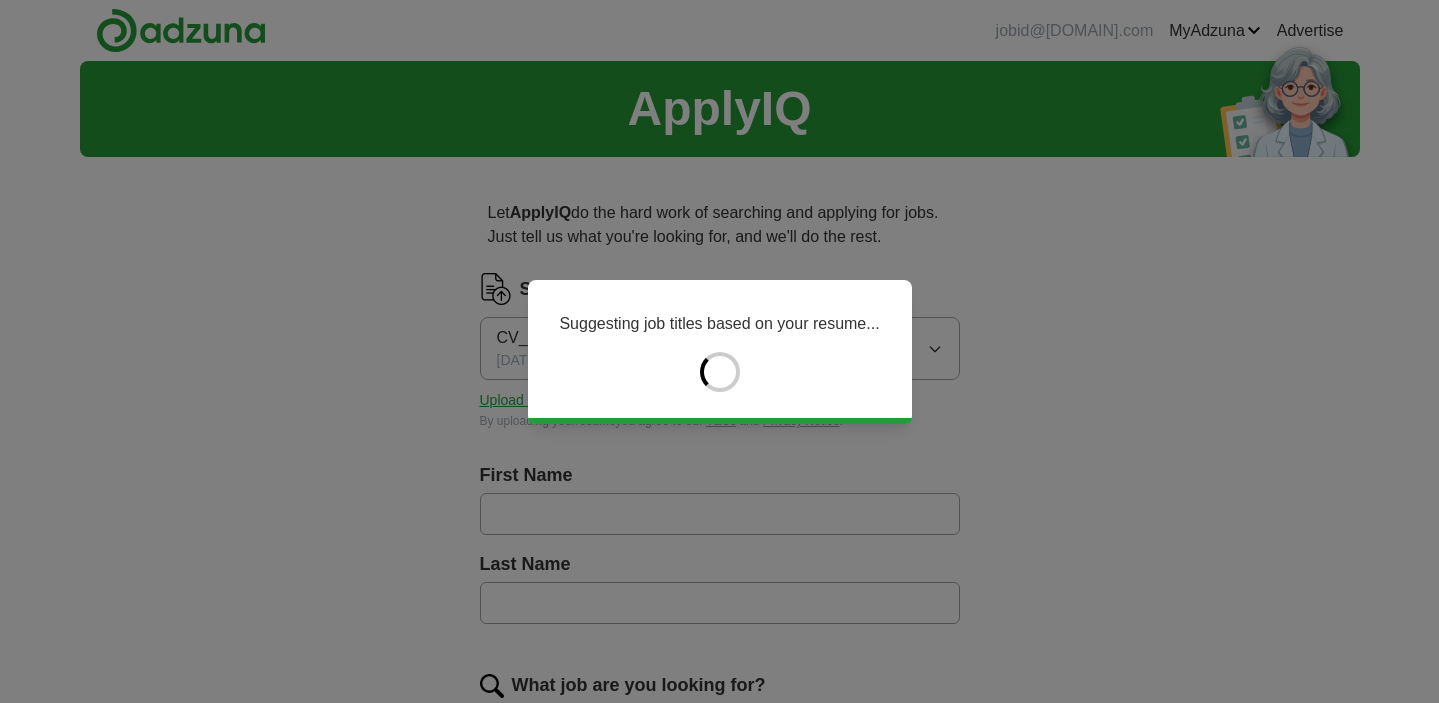 type on "*****" 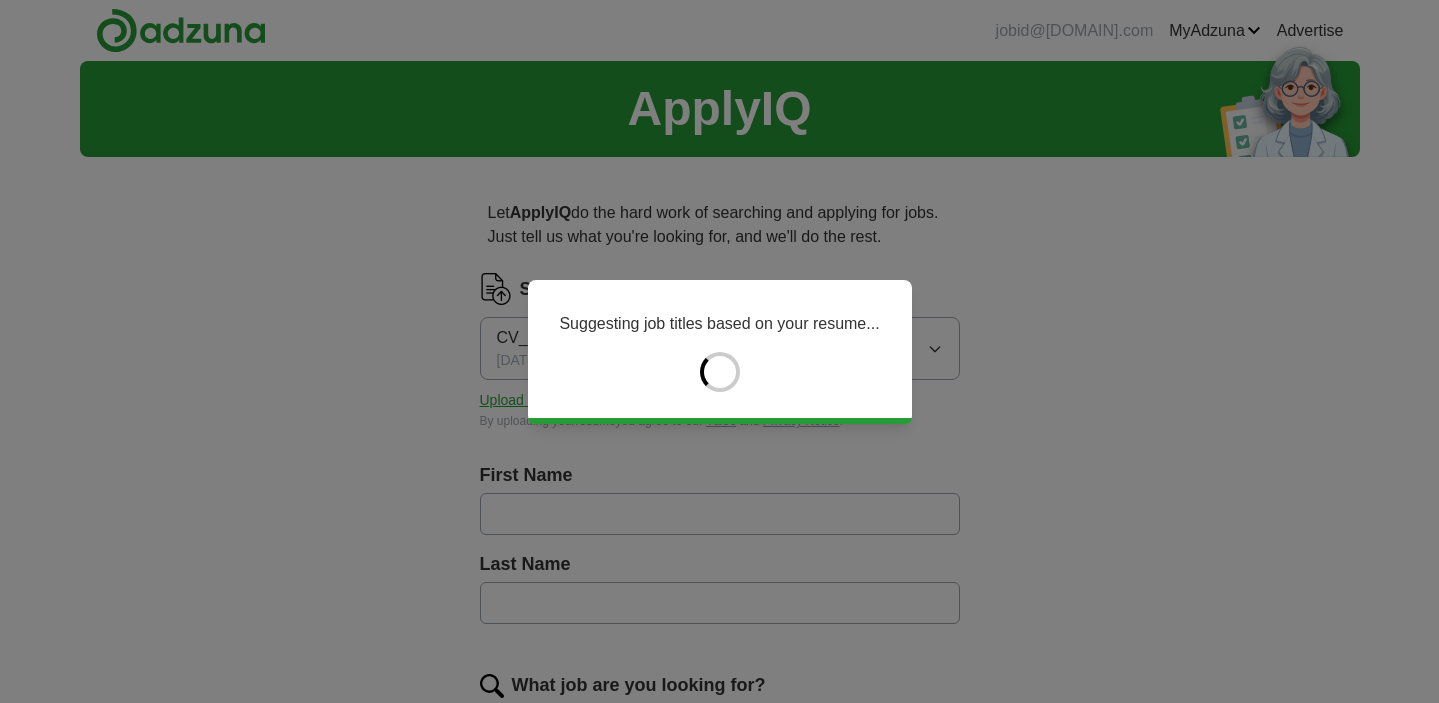 type on "******" 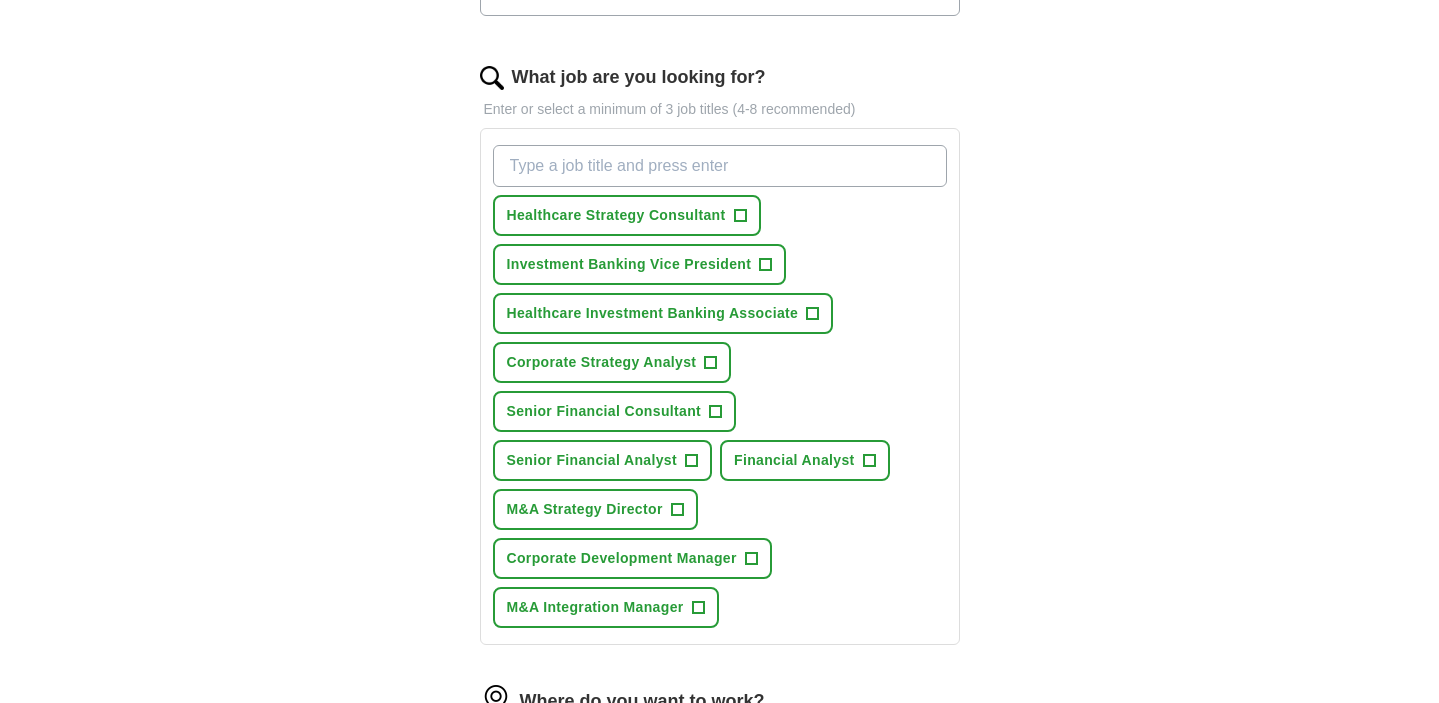scroll, scrollTop: 622, scrollLeft: 0, axis: vertical 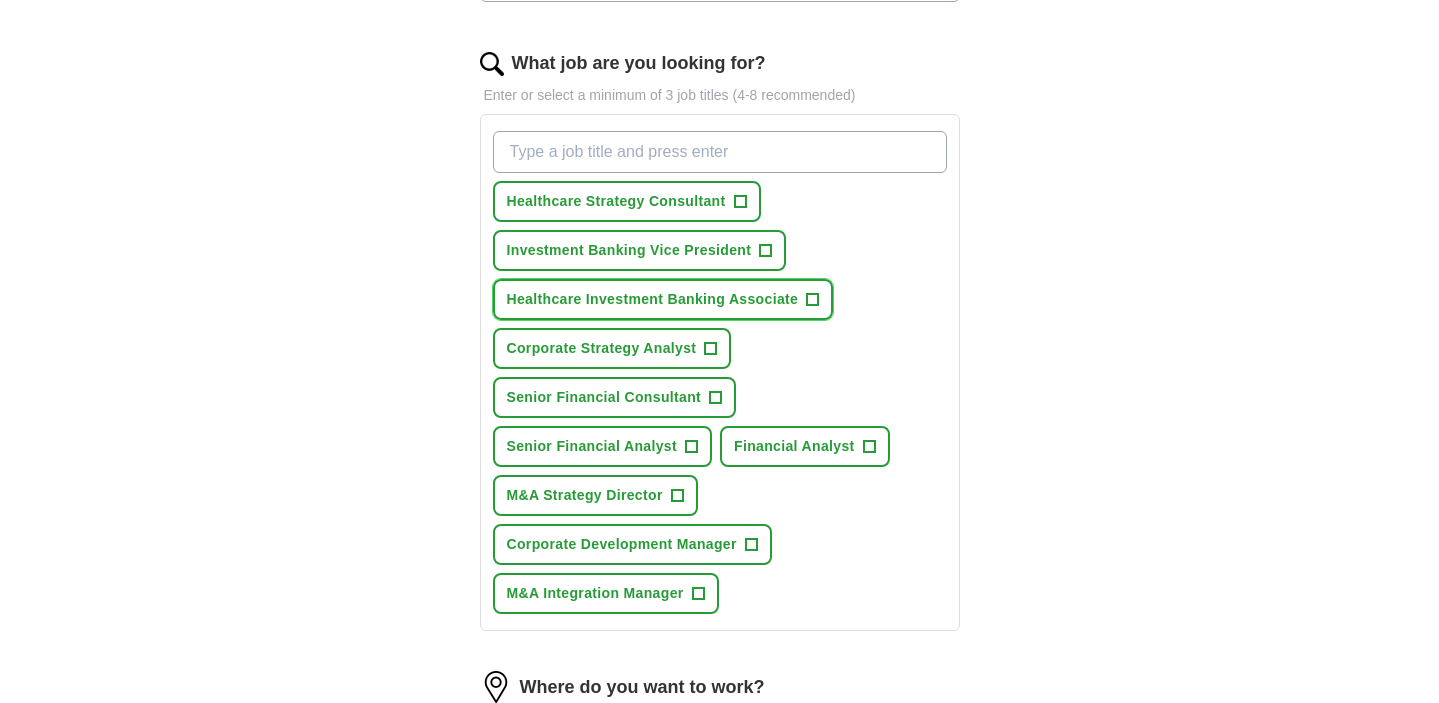 click on "+" at bounding box center (813, 300) 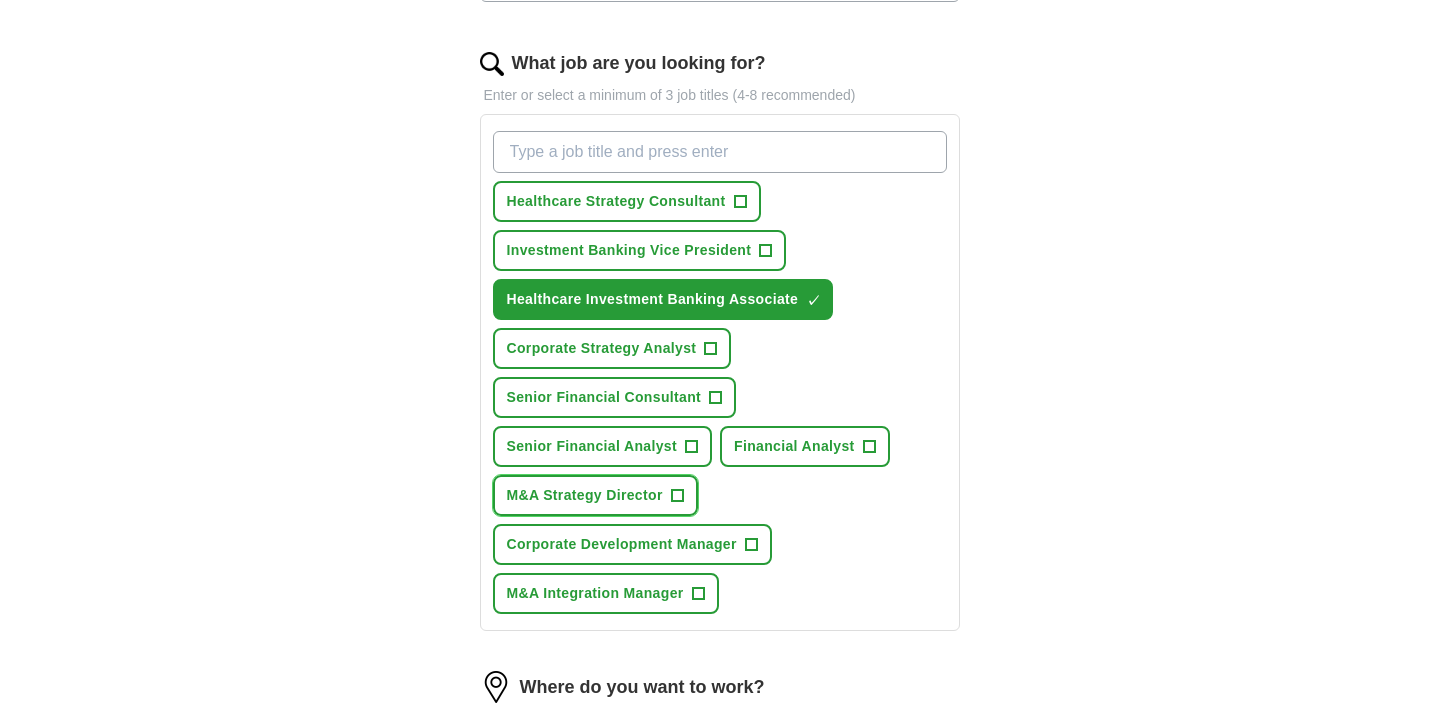 click on "+" at bounding box center [677, 496] 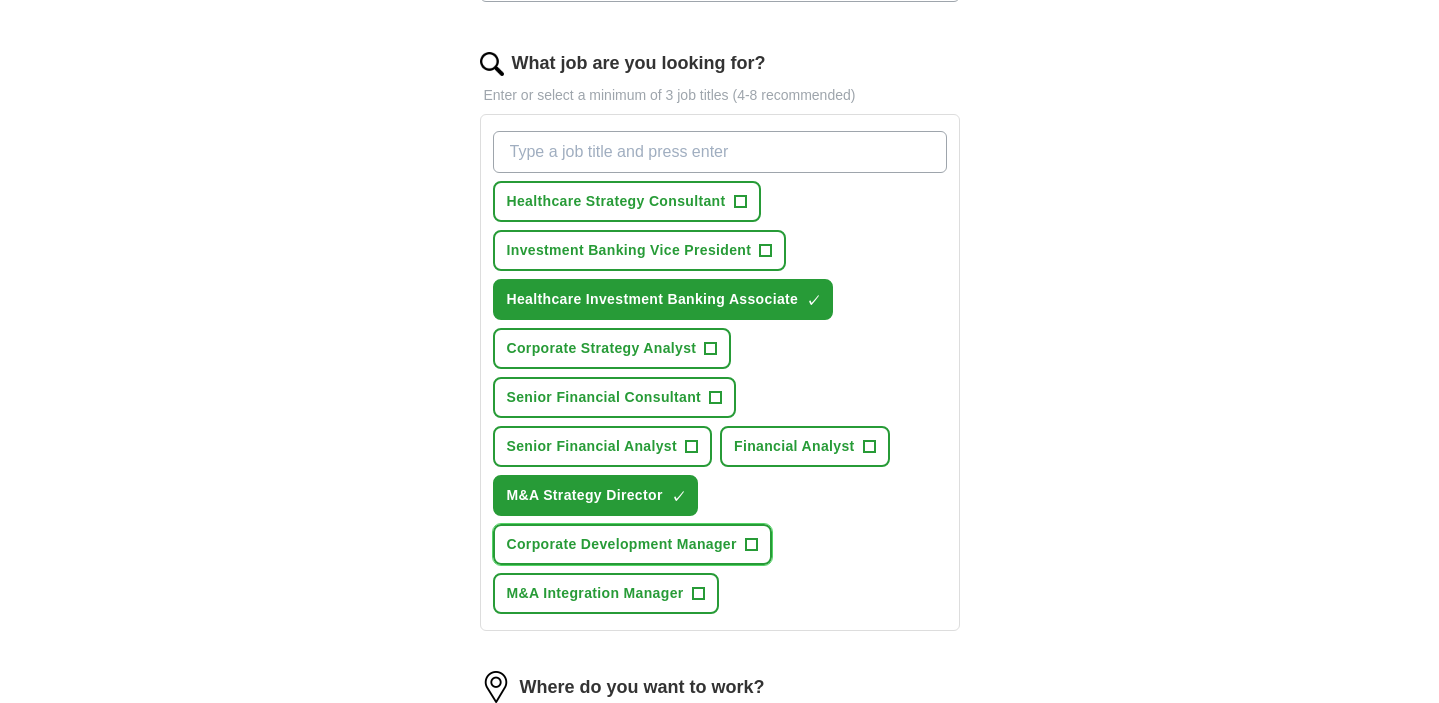 click on "+" at bounding box center [751, 545] 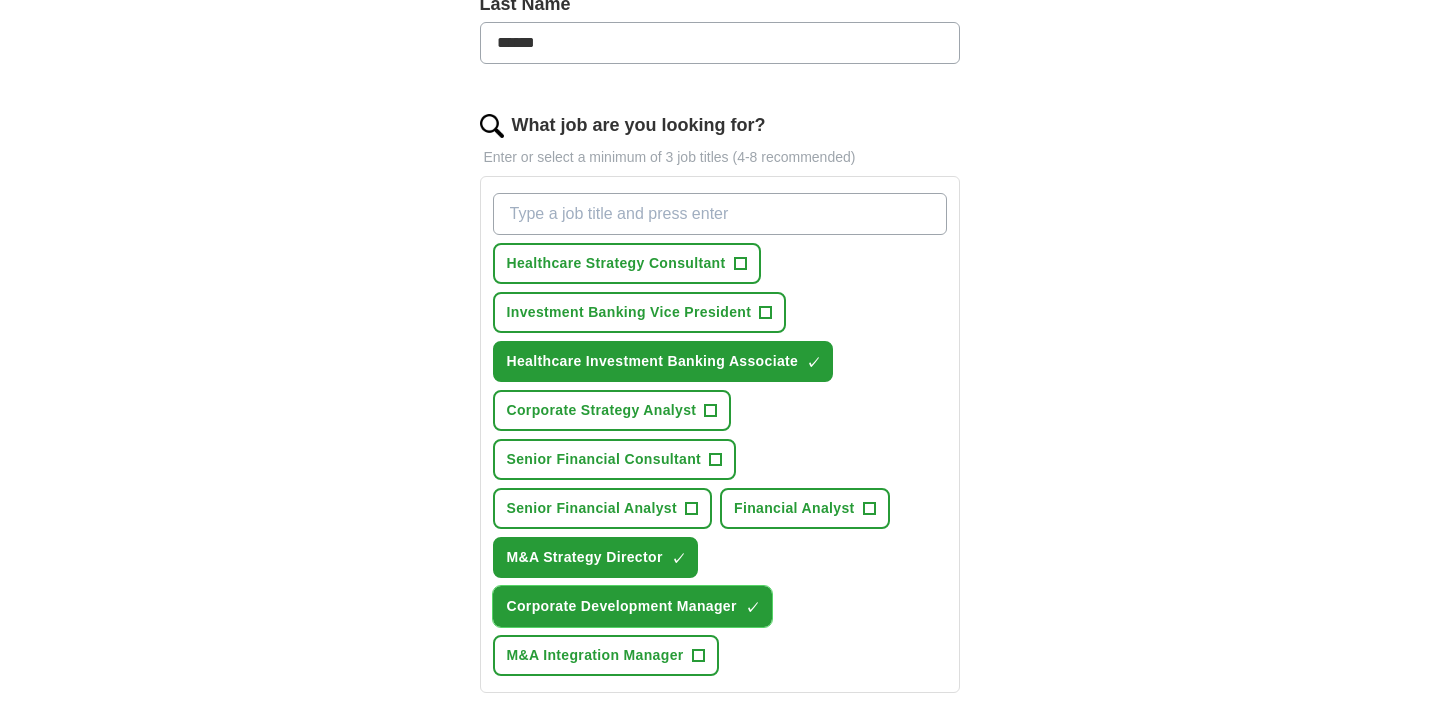 scroll, scrollTop: 559, scrollLeft: 0, axis: vertical 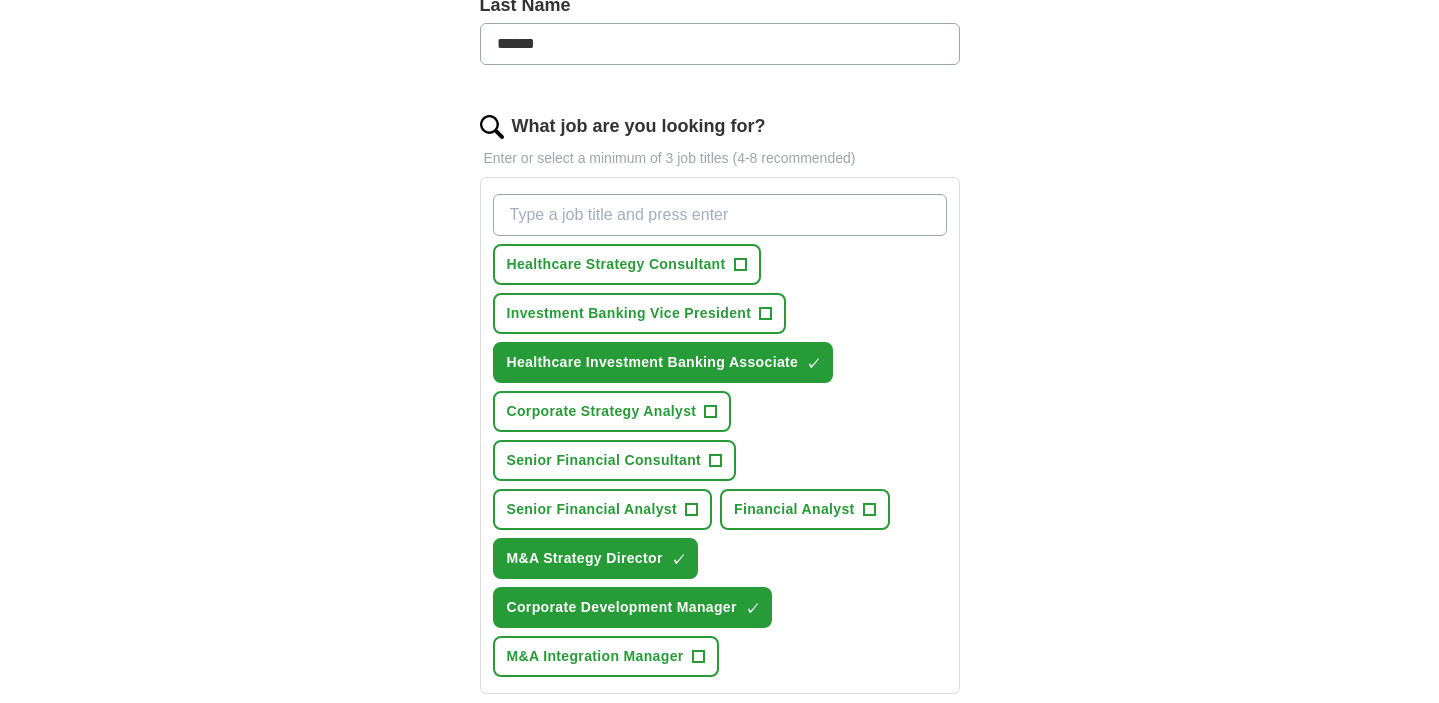 click on "What job are you looking for?" at bounding box center [720, 215] 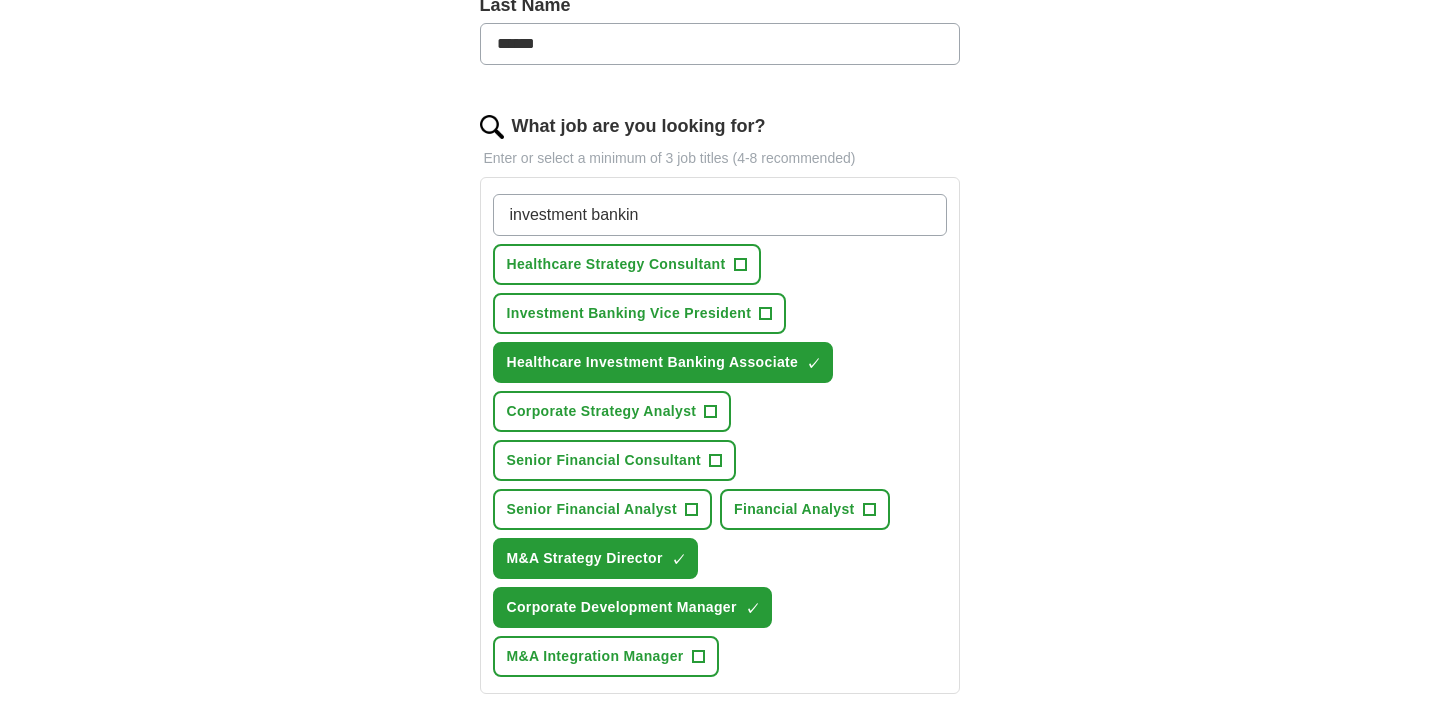 type on "investment banking" 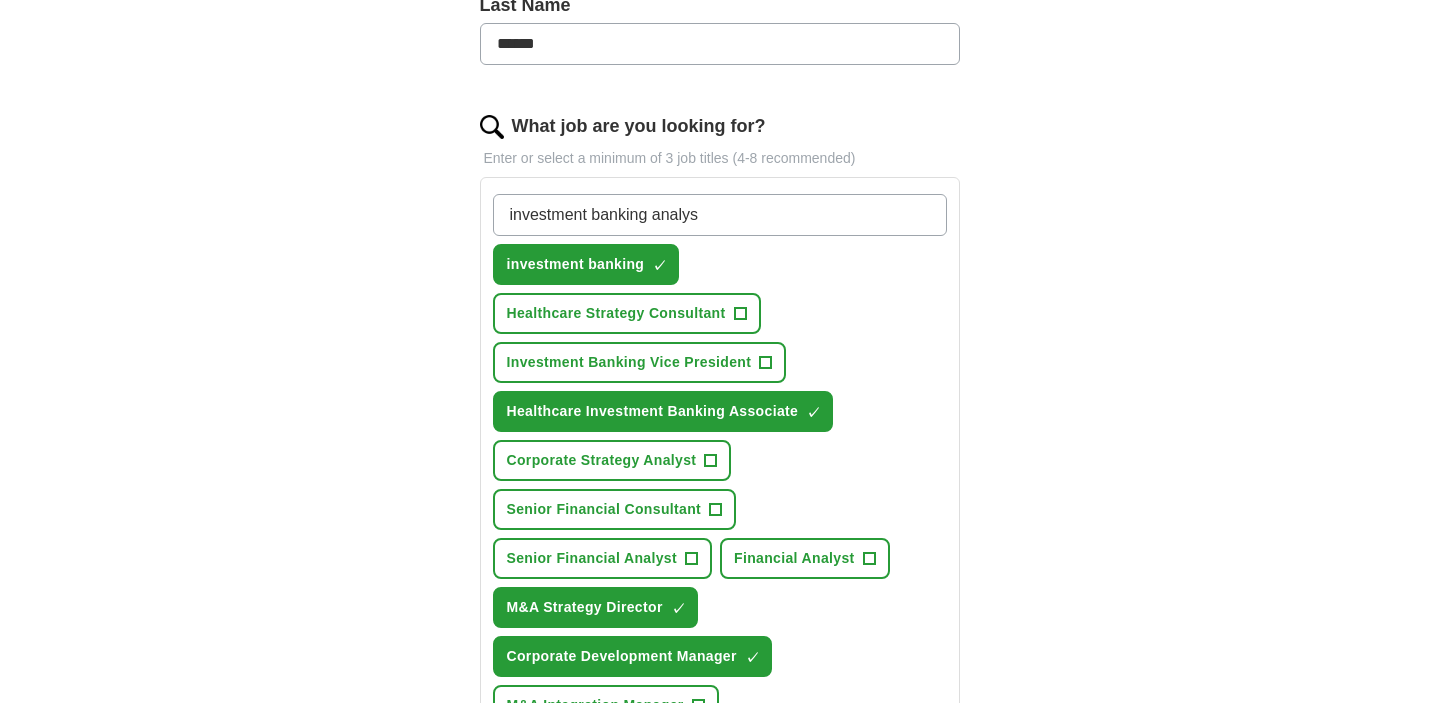 type on "investment banking analyst" 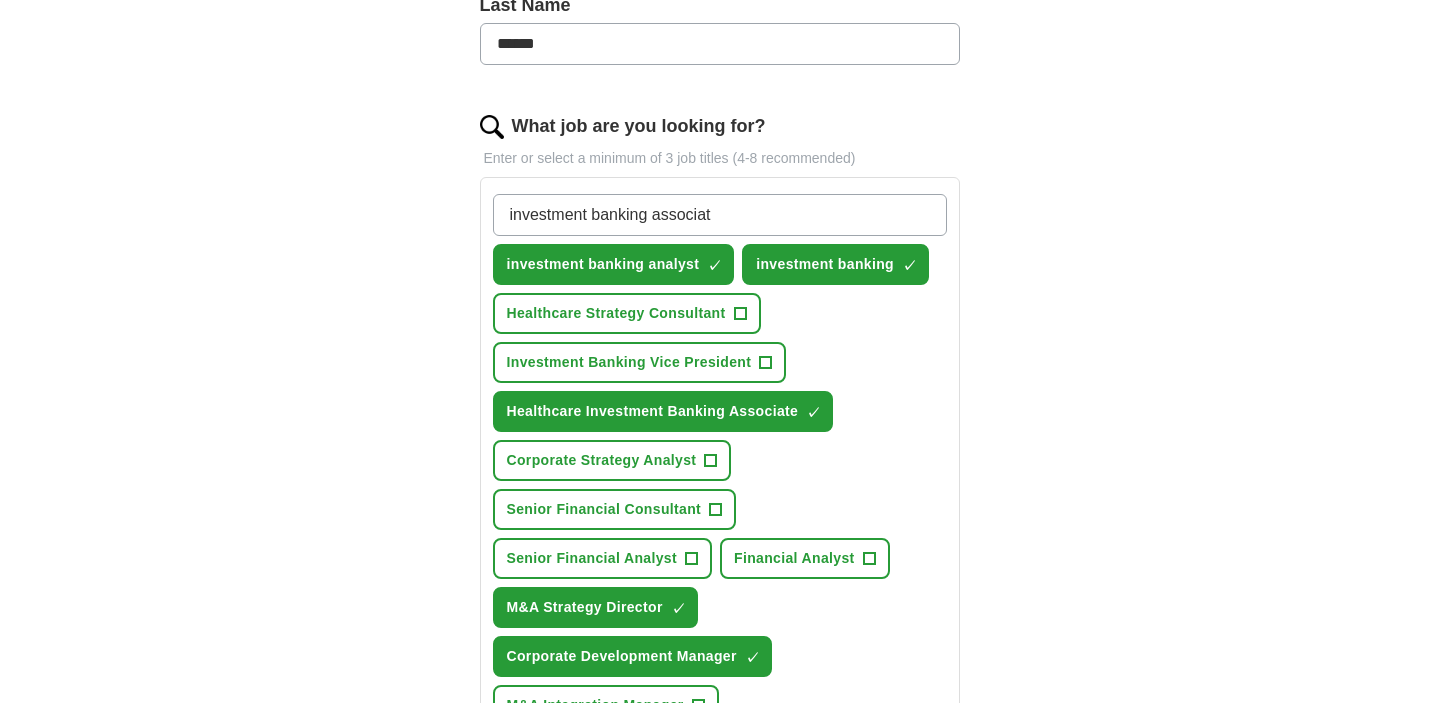 type on "investment banking associate" 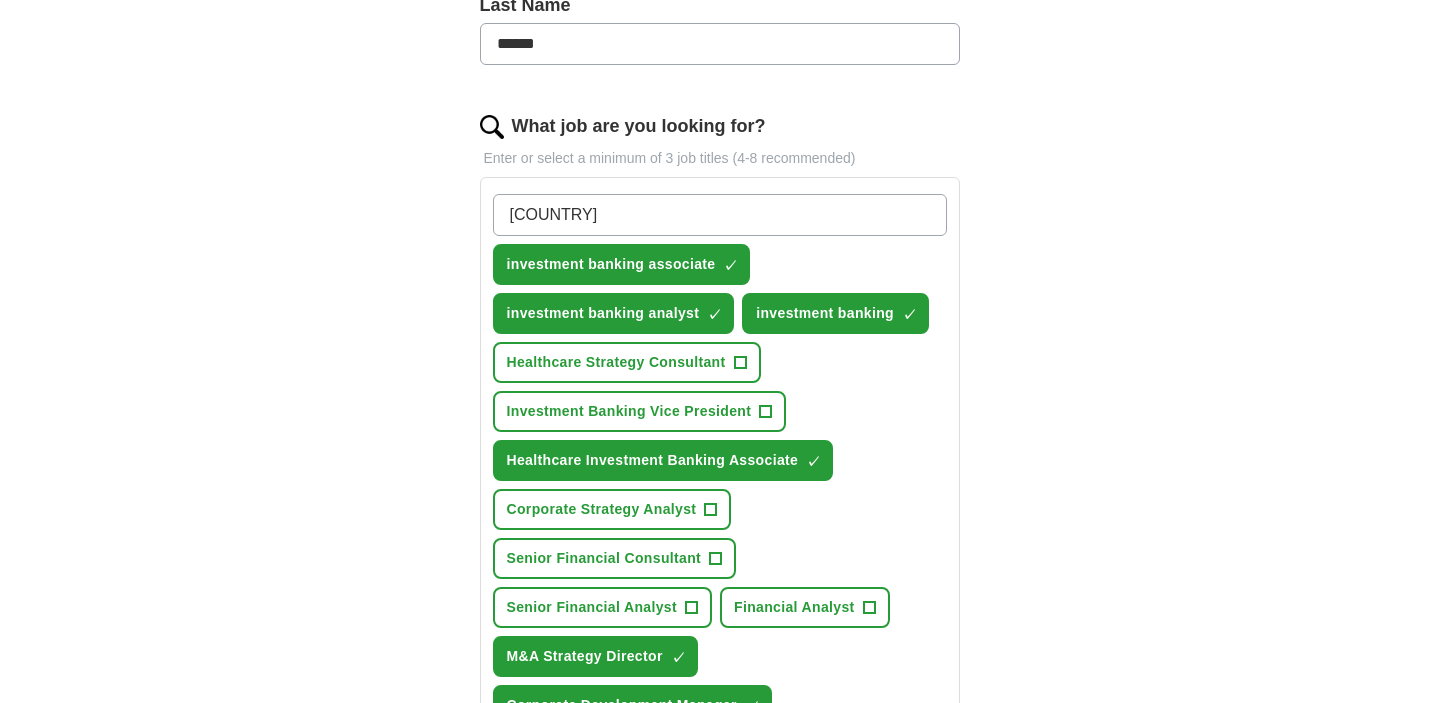 type on "[COUNTRY]" 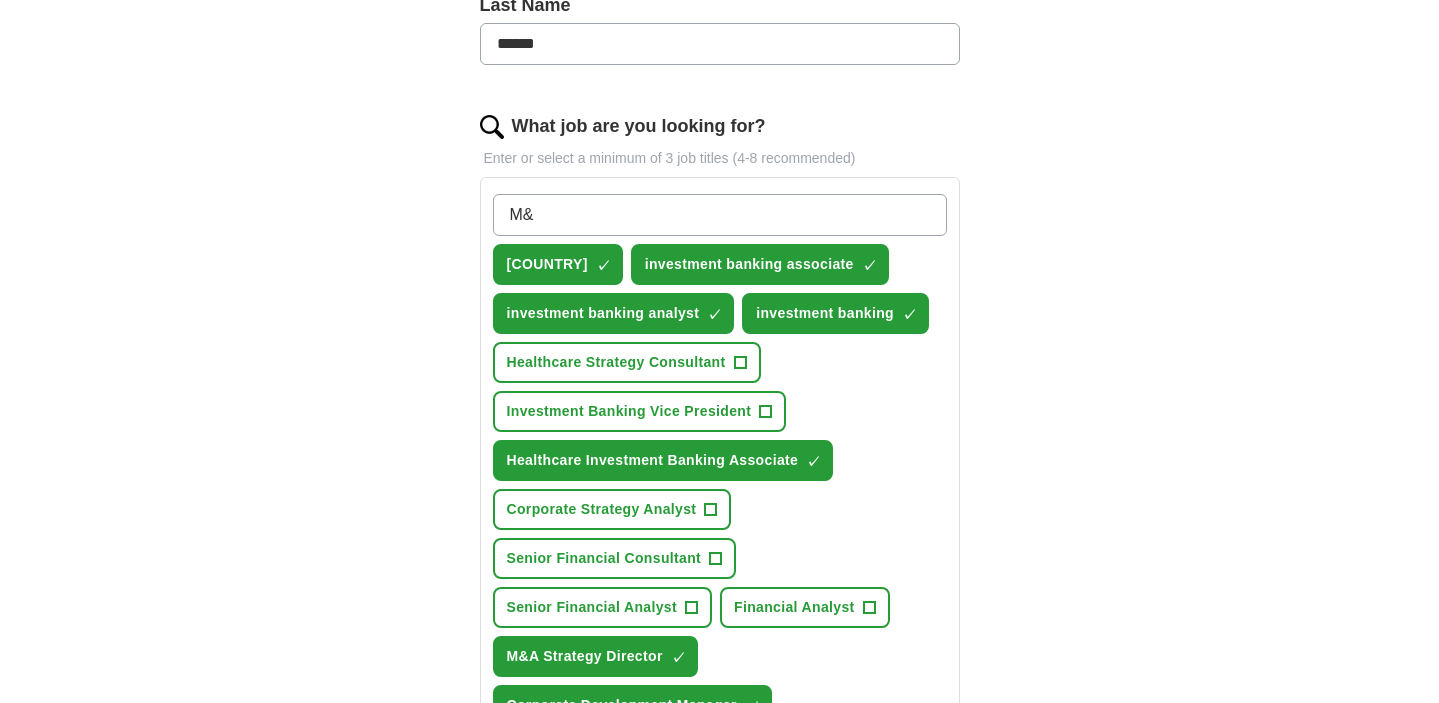 type on "M&A" 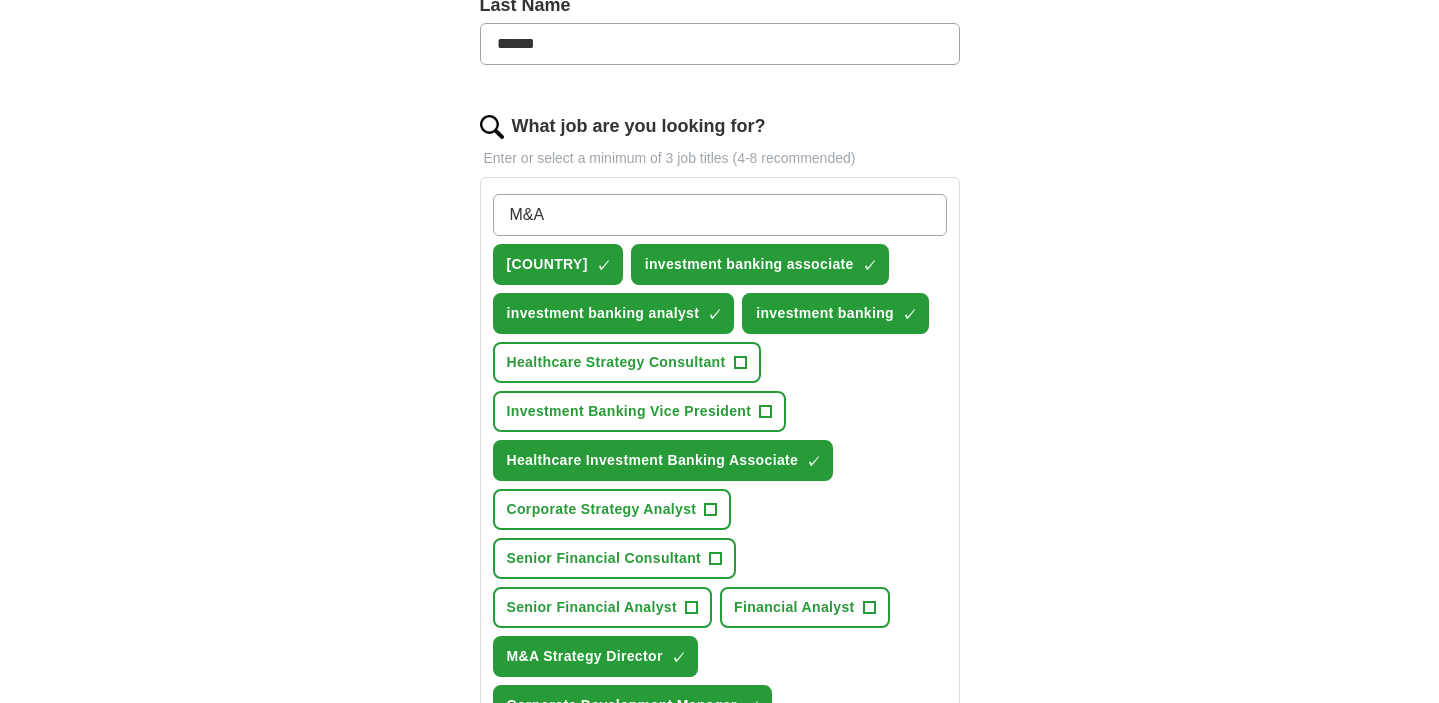 type 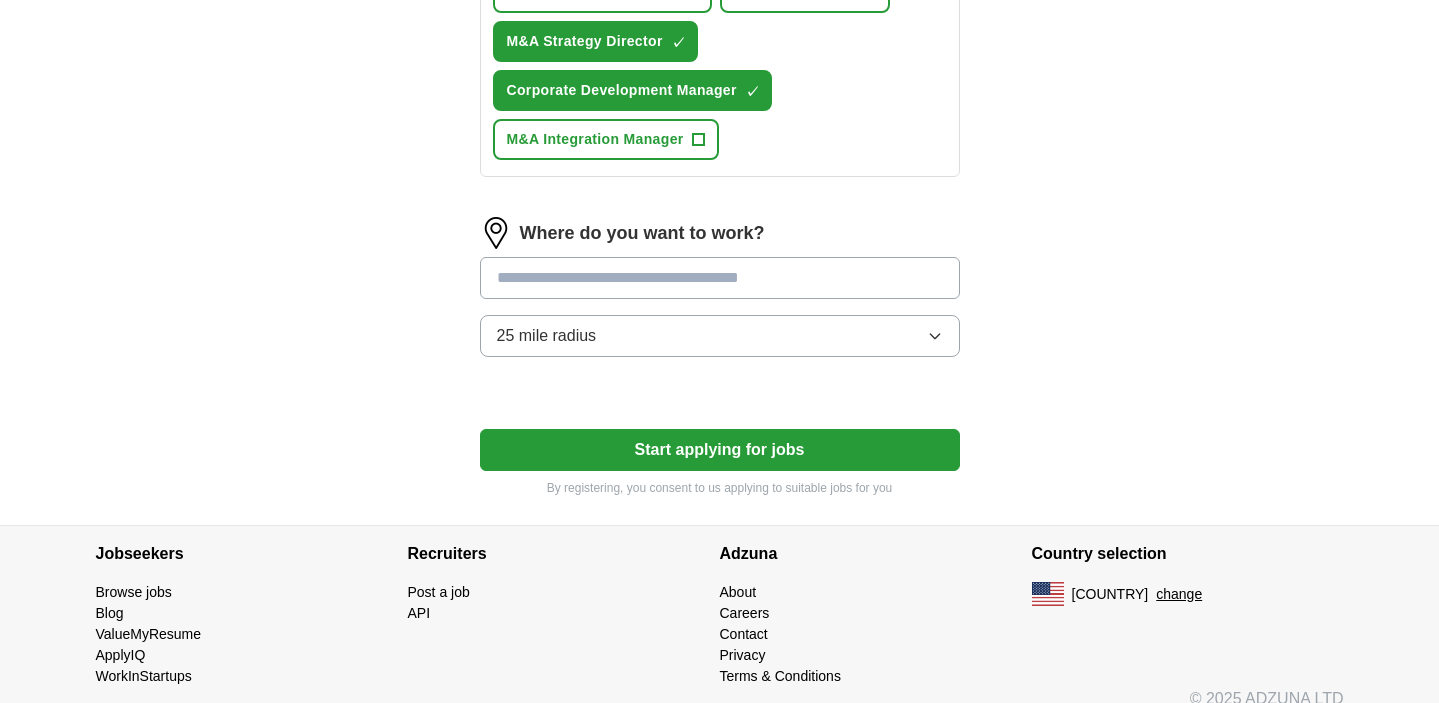 scroll, scrollTop: 1247, scrollLeft: 0, axis: vertical 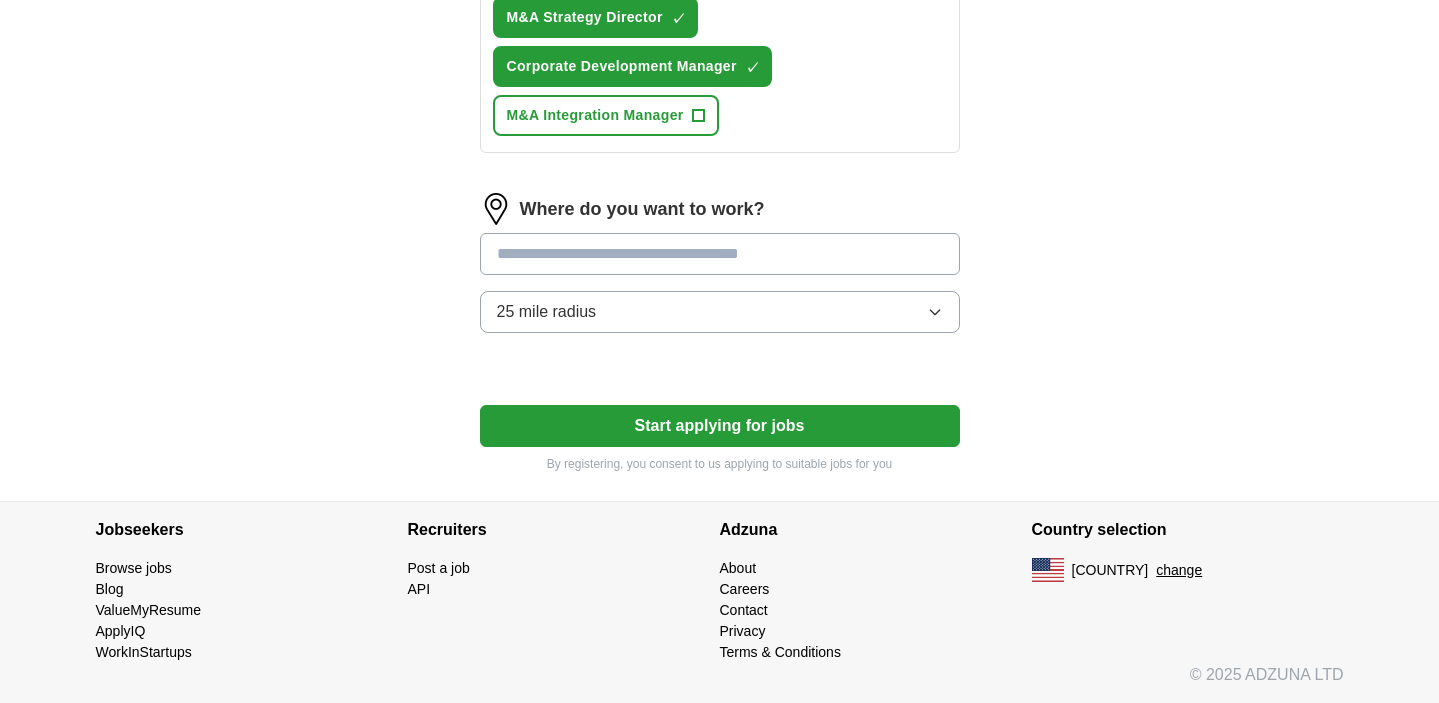 click at bounding box center [720, 254] 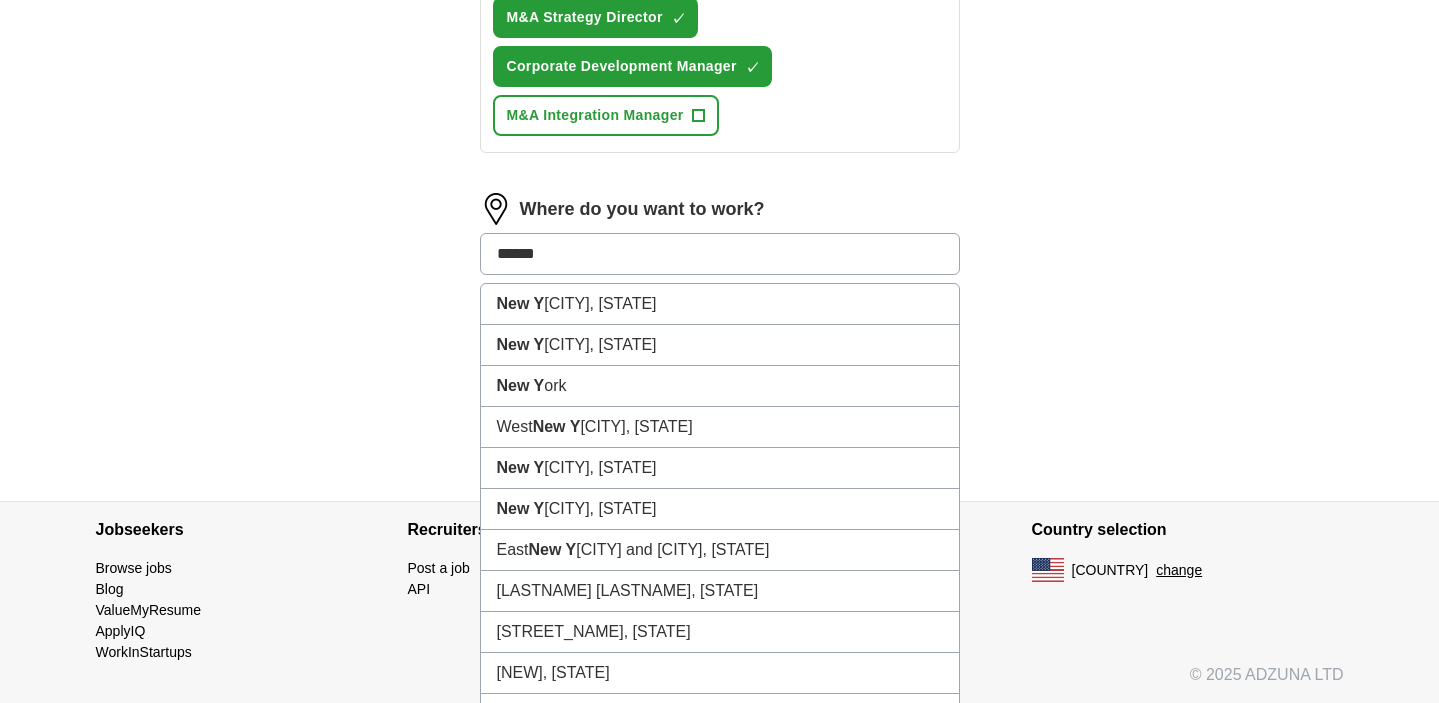 type on "*******" 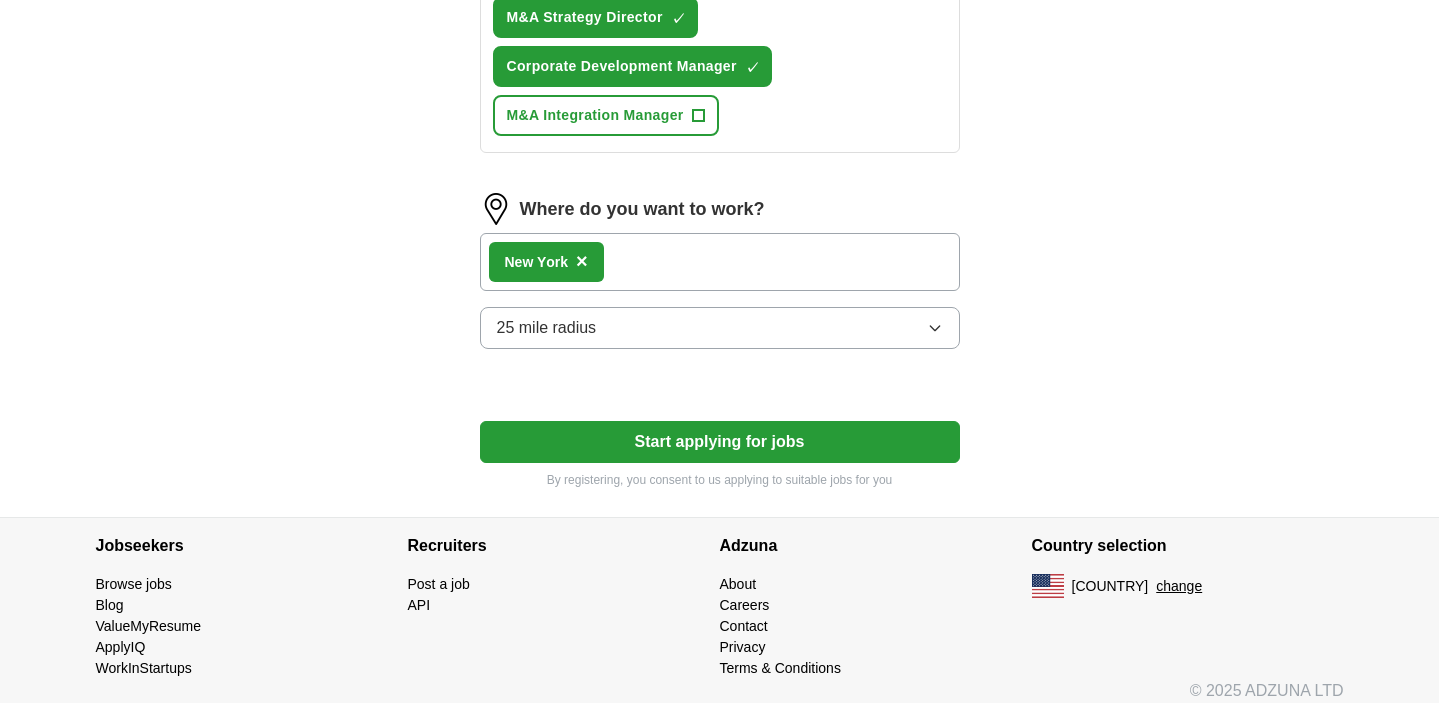 click on "CV_[FIRSTNAME] [LASTNAME].pdf [DATE], [TIME] Upload a different resume By uploading your resume you agree to our T&Cs and Privacy Notice . First Name ***** Last Name ****** What job are you looking for? Enter or select a minimum of 3 job titles (4-8 recommended) M&A ✓ × corporate development ✓ × investment banking associate ✓ × investment banking analyst ✓ × investment banking ✓ × Healthcare Strategy Consultant + Investment Banking Vice President + Healthcare Investment Banking Associate ✓ × Corporate Strategy Analyst + Senior Financial Consultant + Senior Financial Analyst + Financial Analyst + M&A Strategy Director ✓ × Corporate Development Manager ✓ × M&A Integration Manager + Where do you want to work? New Y ork × 25 mile radius Start applying for jobs By registering, you consent to us applying to suitable jobs for you" at bounding box center (720, -335) 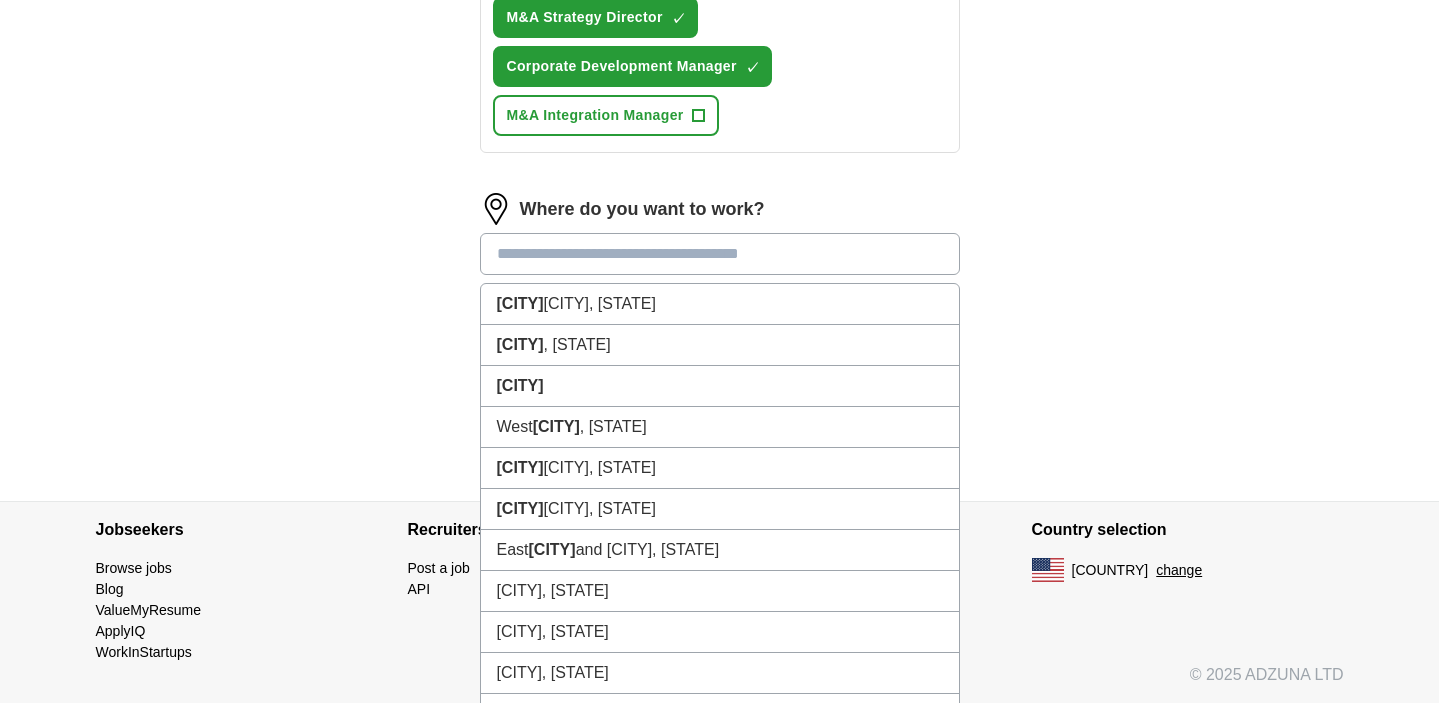 click at bounding box center (720, 254) 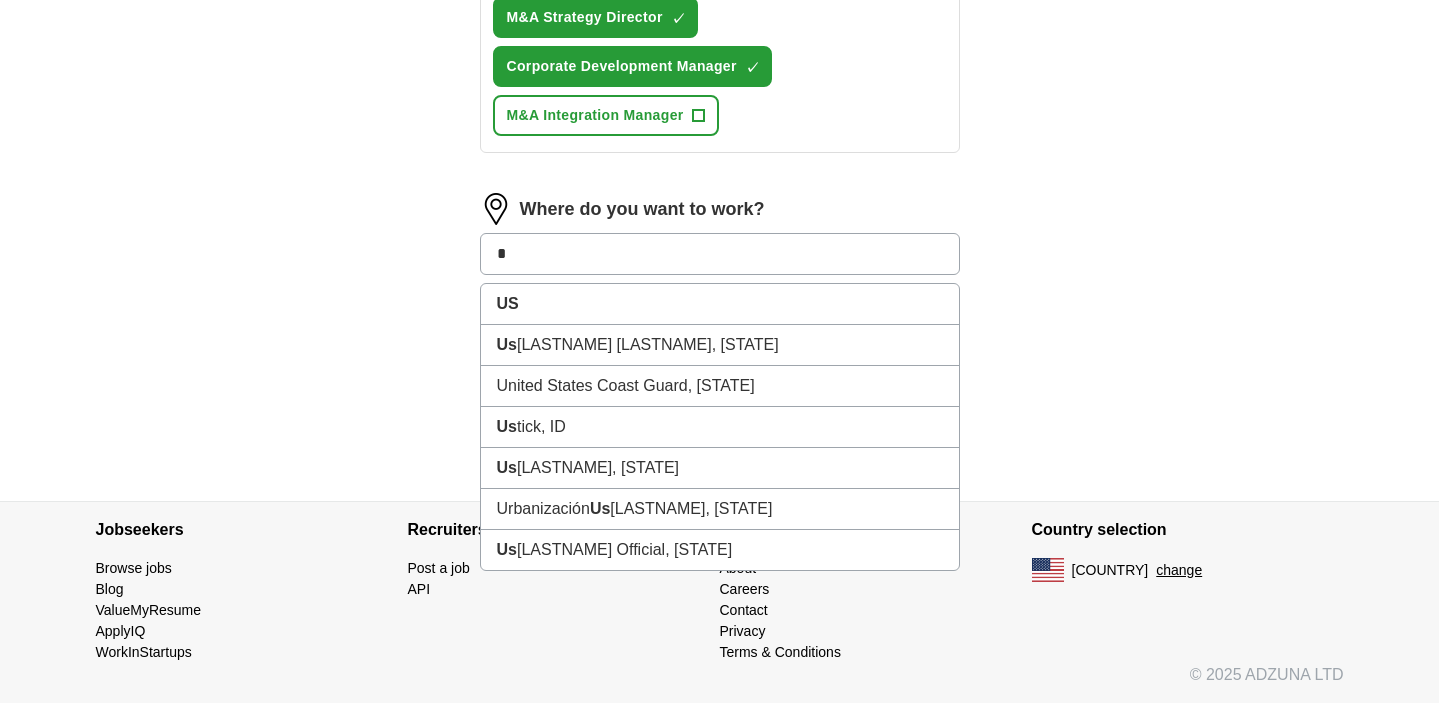 type on "*" 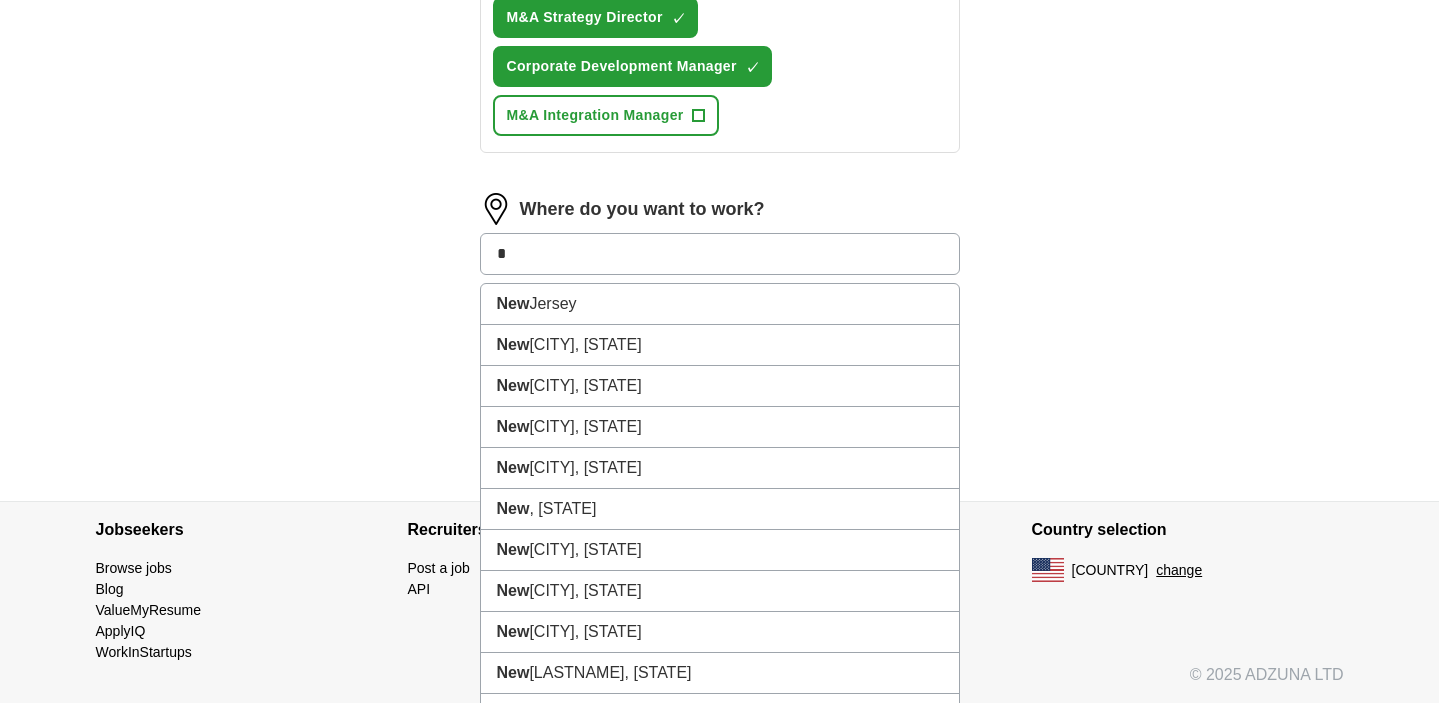 type on "*" 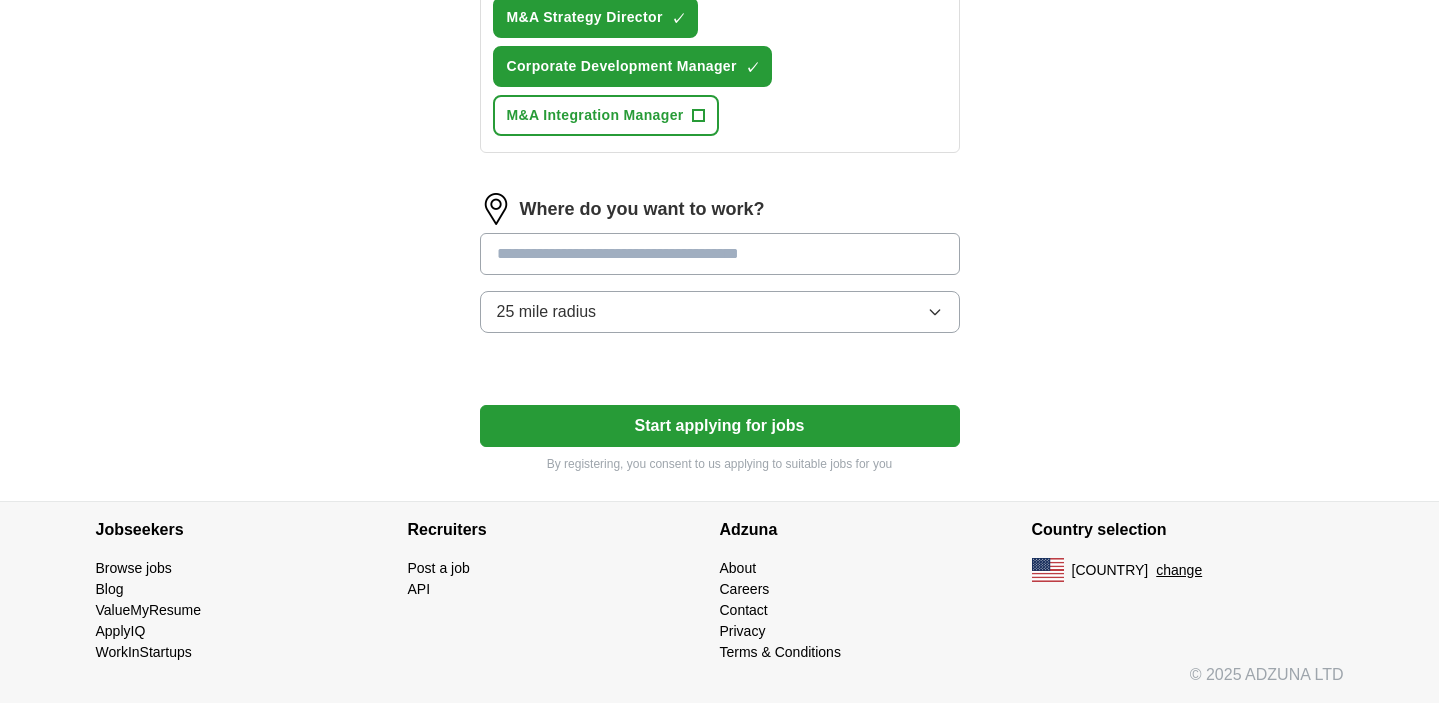 click on "CV_[FIRSTNAME] [LASTNAME].pdf [DATE], [TIME] Upload a different resume By uploading your resume you agree to our T&Cs and Privacy Notice . First Name ***** Last Name ****** What job are you looking for? Enter or select a minimum of 3 job titles (4-8 recommended) M&A ✓ × corporate development ✓ × investment banking associate ✓ × investment banking analyst ✓ × investment banking ✓ × Healthcare Strategy Consultant + Investment Banking Vice President + Healthcare Investment Banking Associate ✓ × Corporate Strategy Analyst + Senior Financial Consultant + Senior Financial Analyst + Financial Analyst + M&A Strategy Director ✓ × Corporate Development Manager ✓ × M&A Integration Manager + Where do you want to work? 25 mile radius Start applying for jobs By registering, you consent to us applying to suitable jobs for you" at bounding box center [720, -343] 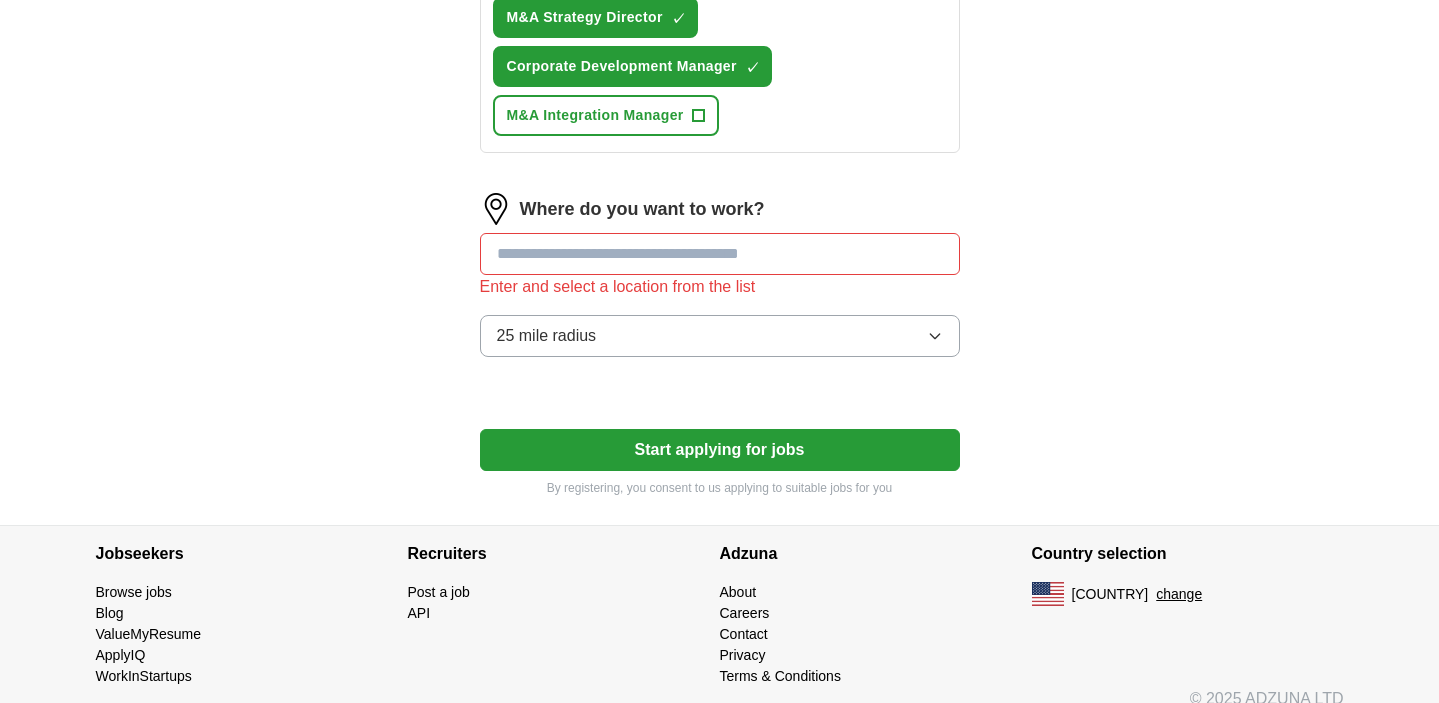 click at bounding box center (720, 254) 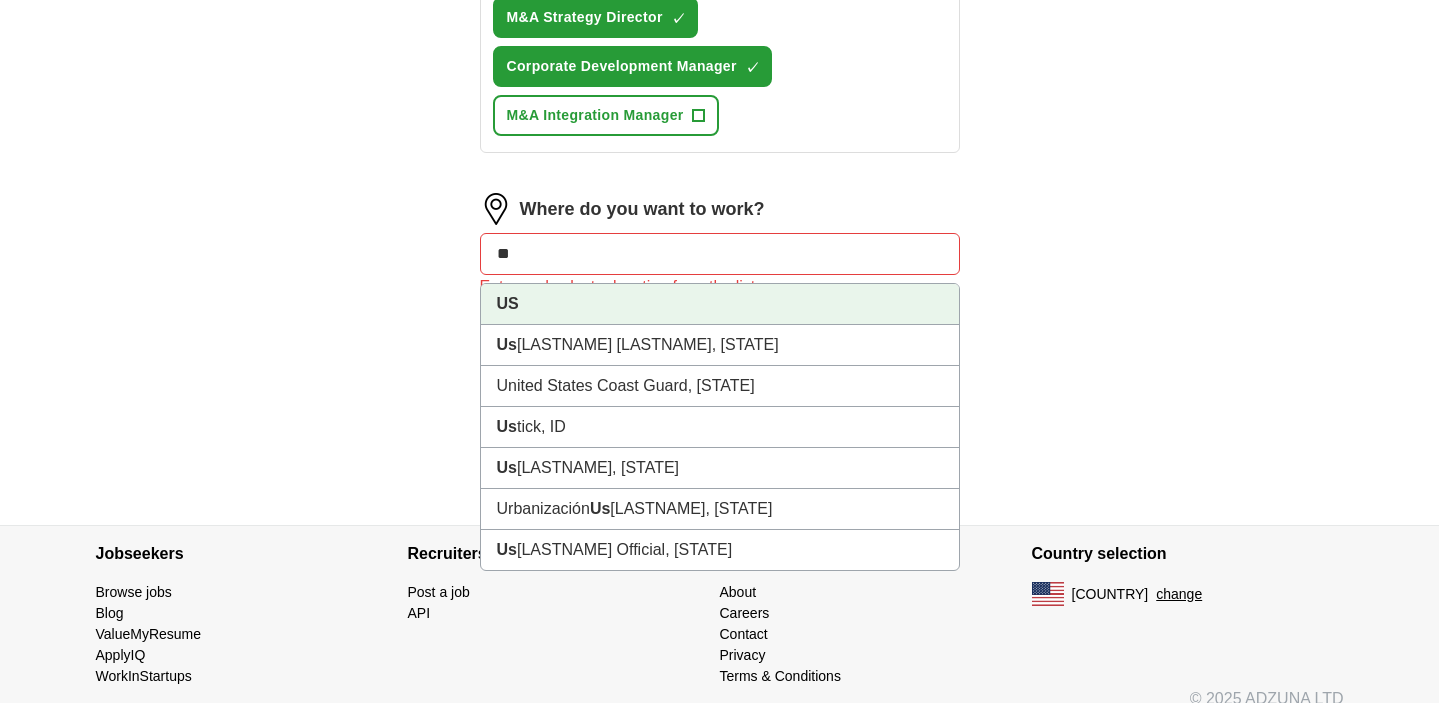 click on "US" at bounding box center (720, 304) 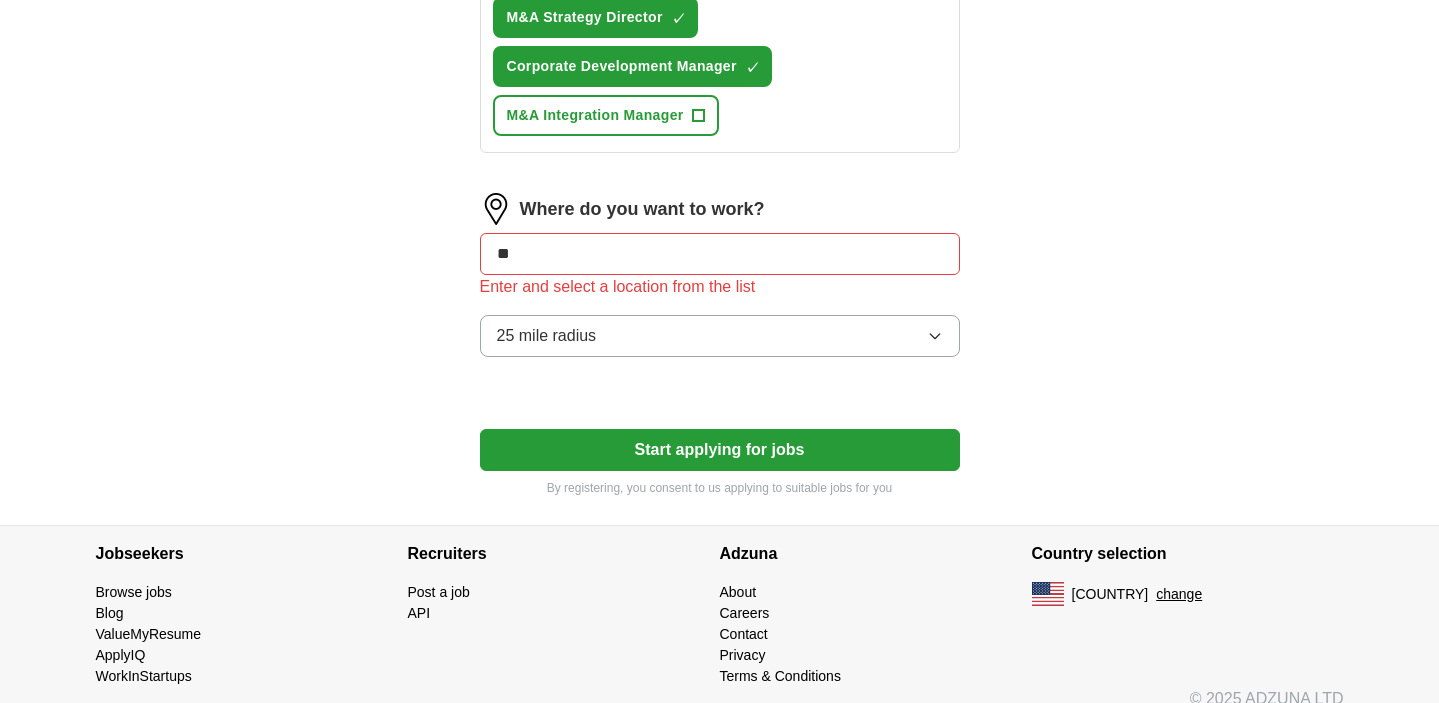 click on "ApplyIQ | Adzuna.com
ApplyIQ Let  ApplyIQ  do the hard work of searching and applying for jobs. Just tell us what you're looking for, and we'll do the rest. Select a resume CV_[LAST] [LAST].pdf 07/28/2025, 13:26 Upload a different  resume By uploading your  resume  you agree to our   T&Cs   and   Privacy Notice . First Name ***** Last Name ****** What job are you looking for? Enter or select a minimum of 3 job titles (4-8 recommended) M&A ✓ × corporate development ✓ × investment banking associate ✓ × investment banking analyst ✓ × investment banking ✓ × Healthcare Strategy Consultant + Investment Banking Vice President + Healthcare Investment Banking Associate ✓ × Corporate Strategy Analyst + Senior Financial Consultant + Senior Financial Analyst + Financial Analyst + M&A Strategy Director ✓ × Corporate Development Manager ✓ × M&A Integration Manager + Where do you want to work? ** Enter and select a location from the list 25 mile radius Start applying for jobs" at bounding box center (720, -331) 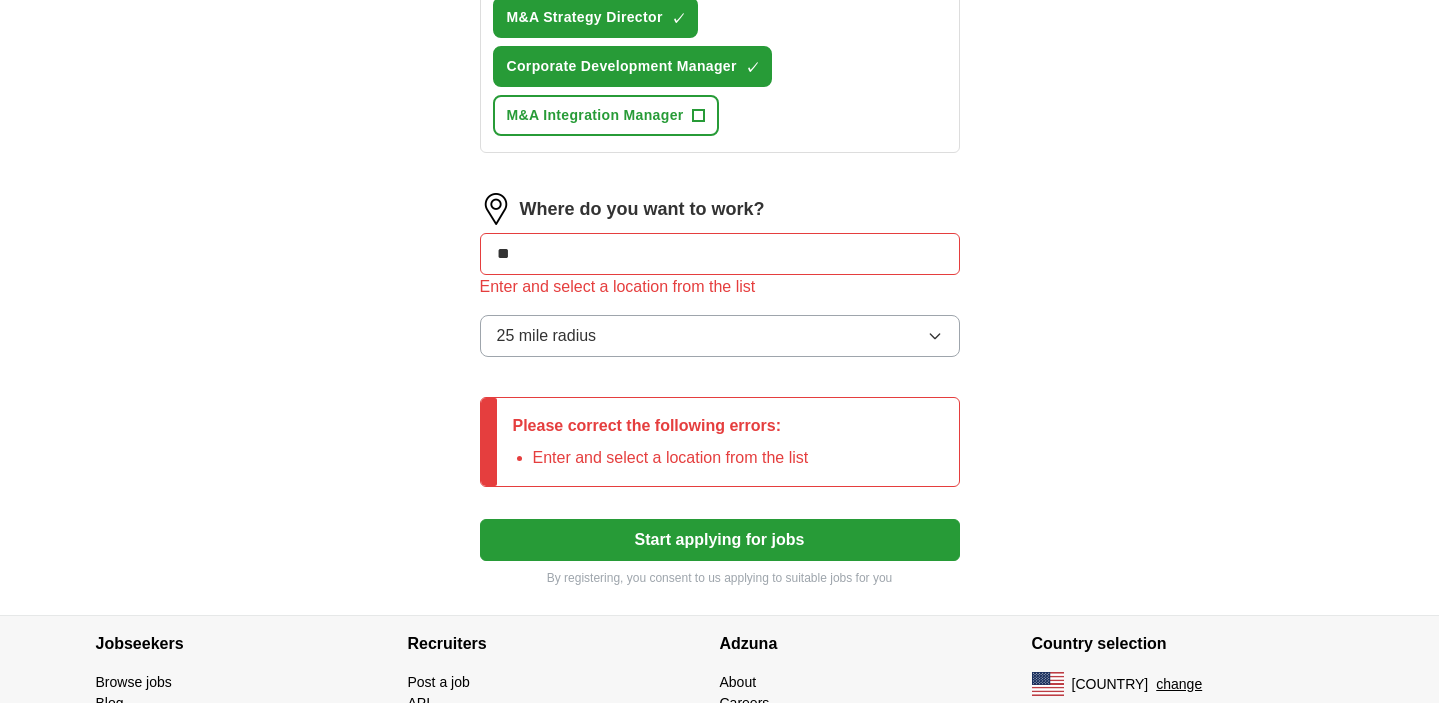 click on "Where do you want to work? ** Enter and select a location from the list 25 mile radius" at bounding box center [720, 283] 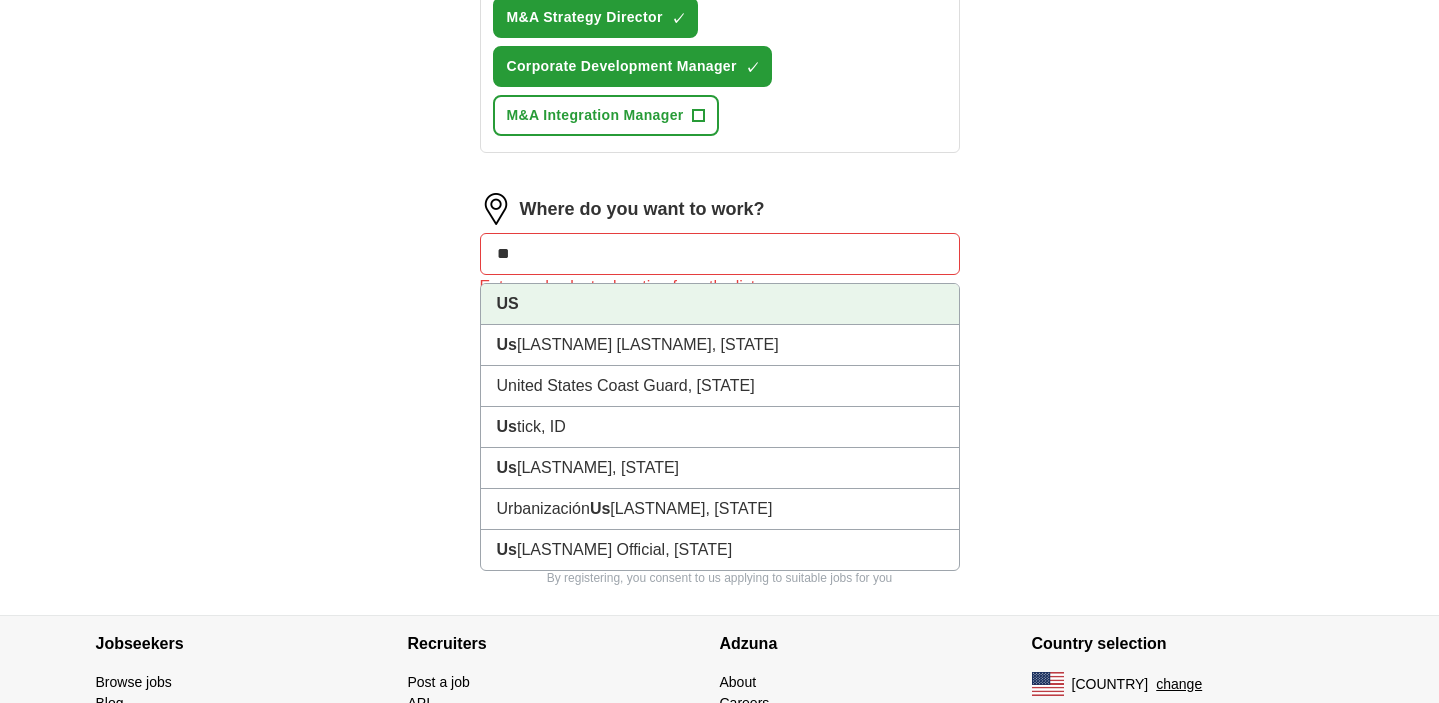 click on "US" at bounding box center (508, 303) 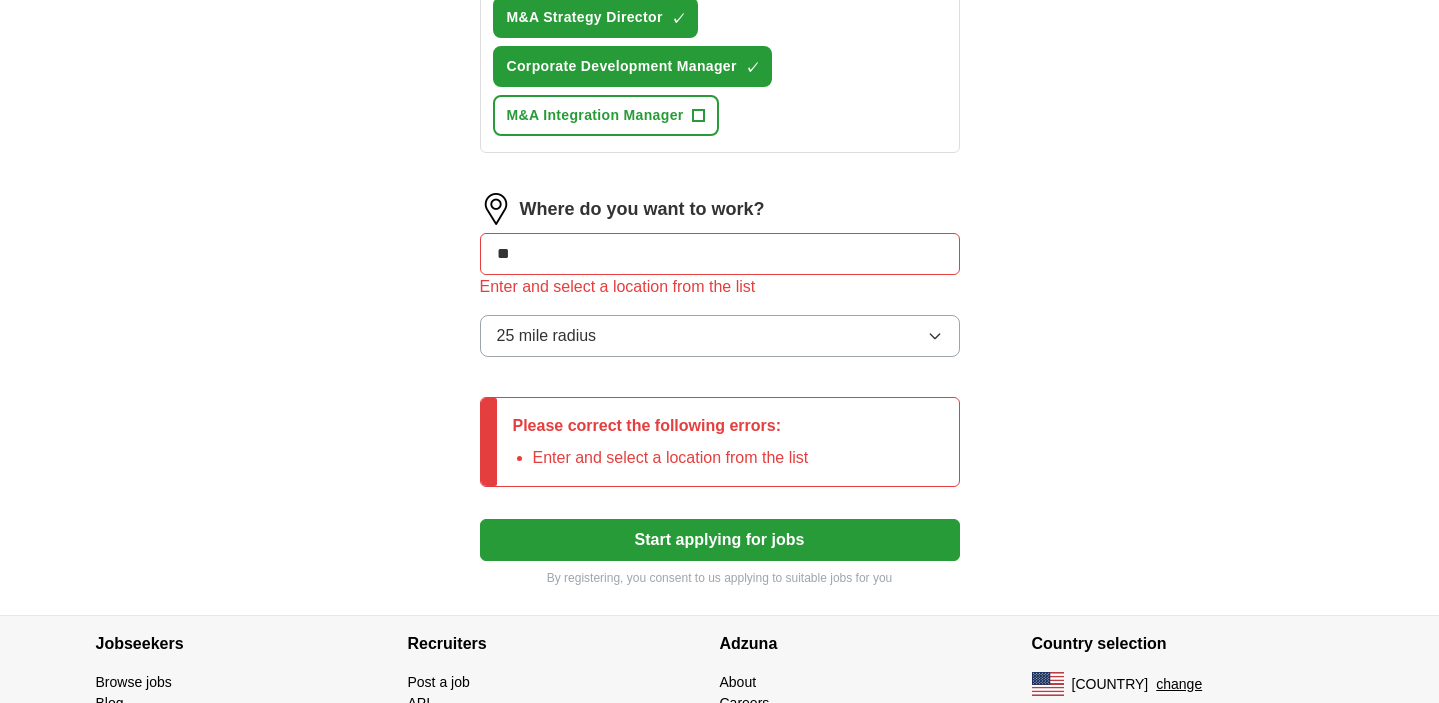 click on "ApplyIQ | Adzuna.com
ApplyIQ Let  ApplyIQ  do the hard work of searching and applying for jobs. Just tell us what you're looking for, and we'll do the rest. Select a resume CV_[LAST] [LAST].pdf 07/28/2025, 13:26 Upload a different  resume By uploading your  resume  you agree to our   T&Cs   and   Privacy Notice . First Name ***** Last Name ****** What job are you looking for? Enter or select a minimum of 3 job titles (4-8 recommended) M&A ✓ × corporate development ✓ × investment banking associate ✓ × investment banking analyst ✓ × investment banking ✓ × Healthcare Strategy Consultant + Investment Banking Vice President + Healthcare Investment Banking Associate ✓ × Corporate Strategy Analyst + Senior Financial Consultant + Senior Financial Analyst + Financial Analyst + M&A Strategy Director ✓ × Corporate Development Manager ✓ × M&A Integration Manager + Where do you want to work? ** Enter and select a location from the list 25 mile radius Please correct the following errors: Start applying for jobs" at bounding box center [720, -286] 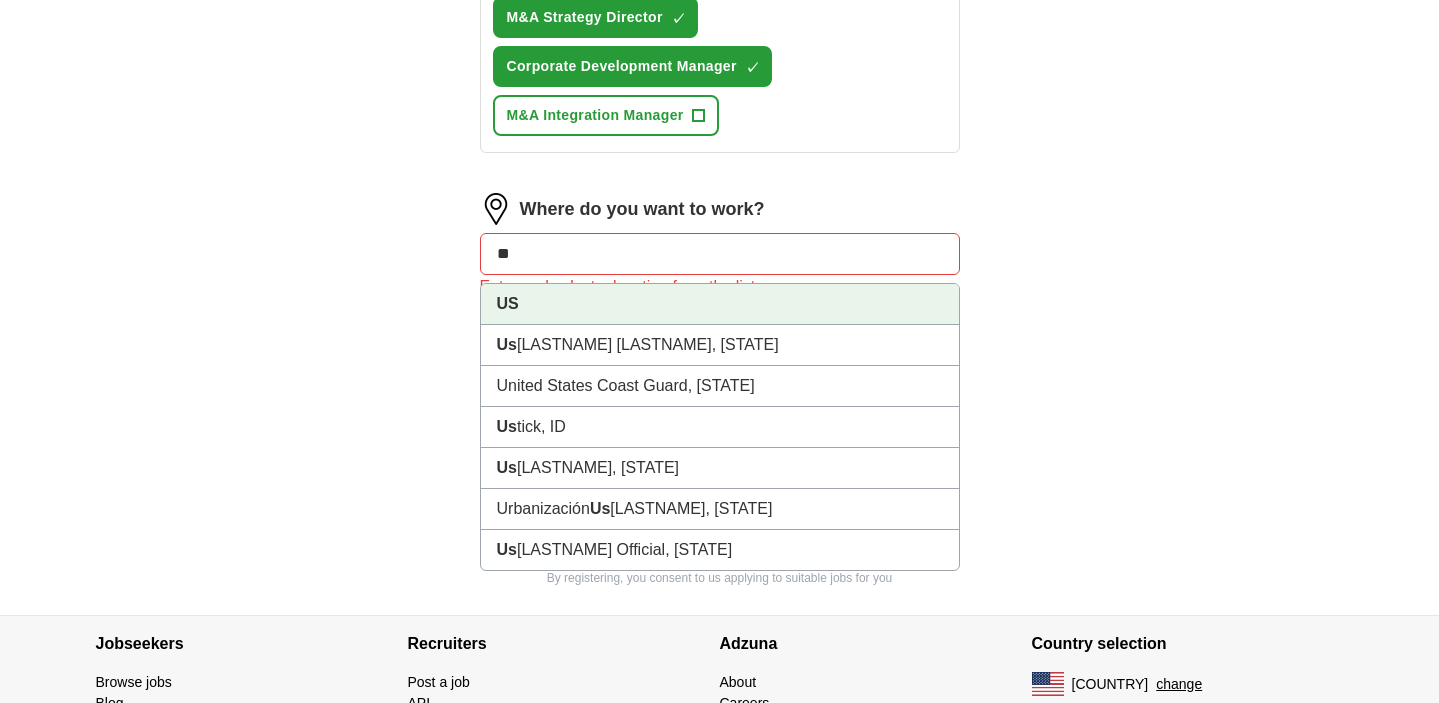 click on "**" at bounding box center [720, 254] 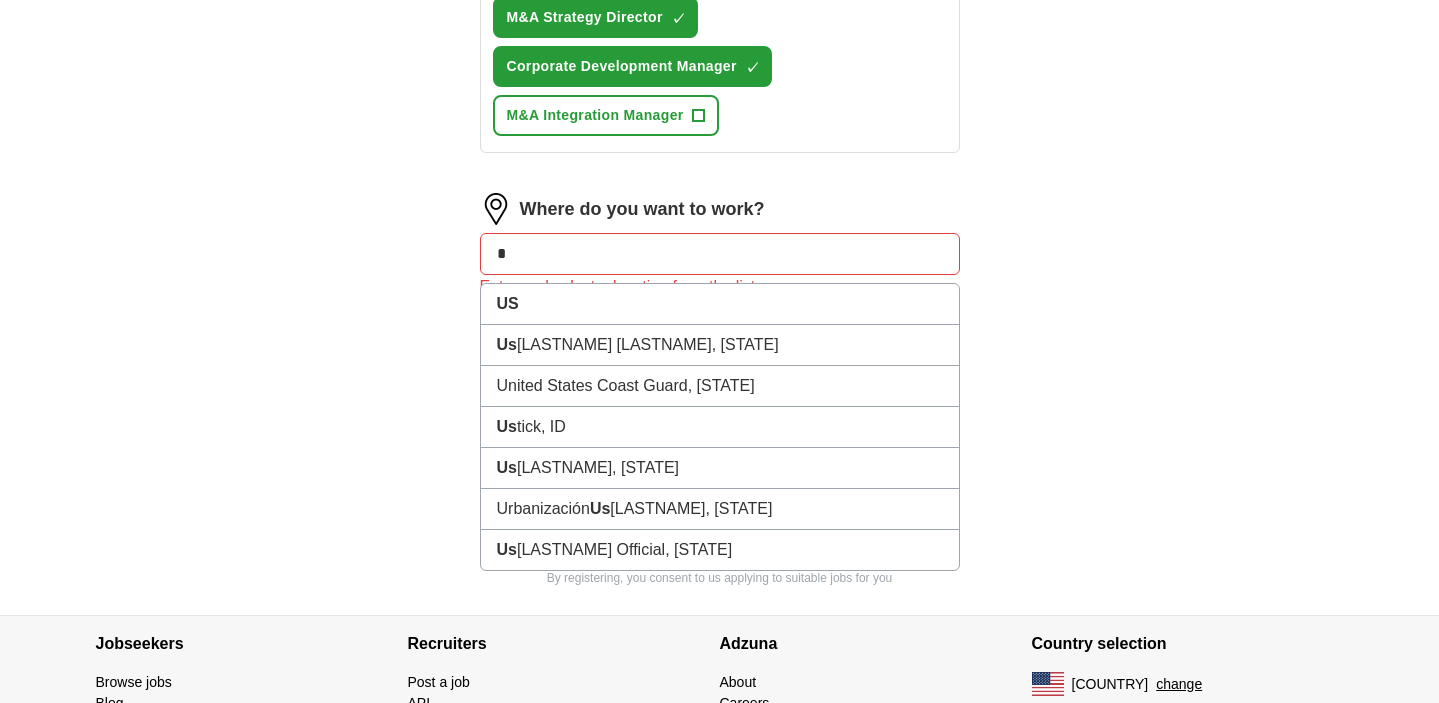 type on "*" 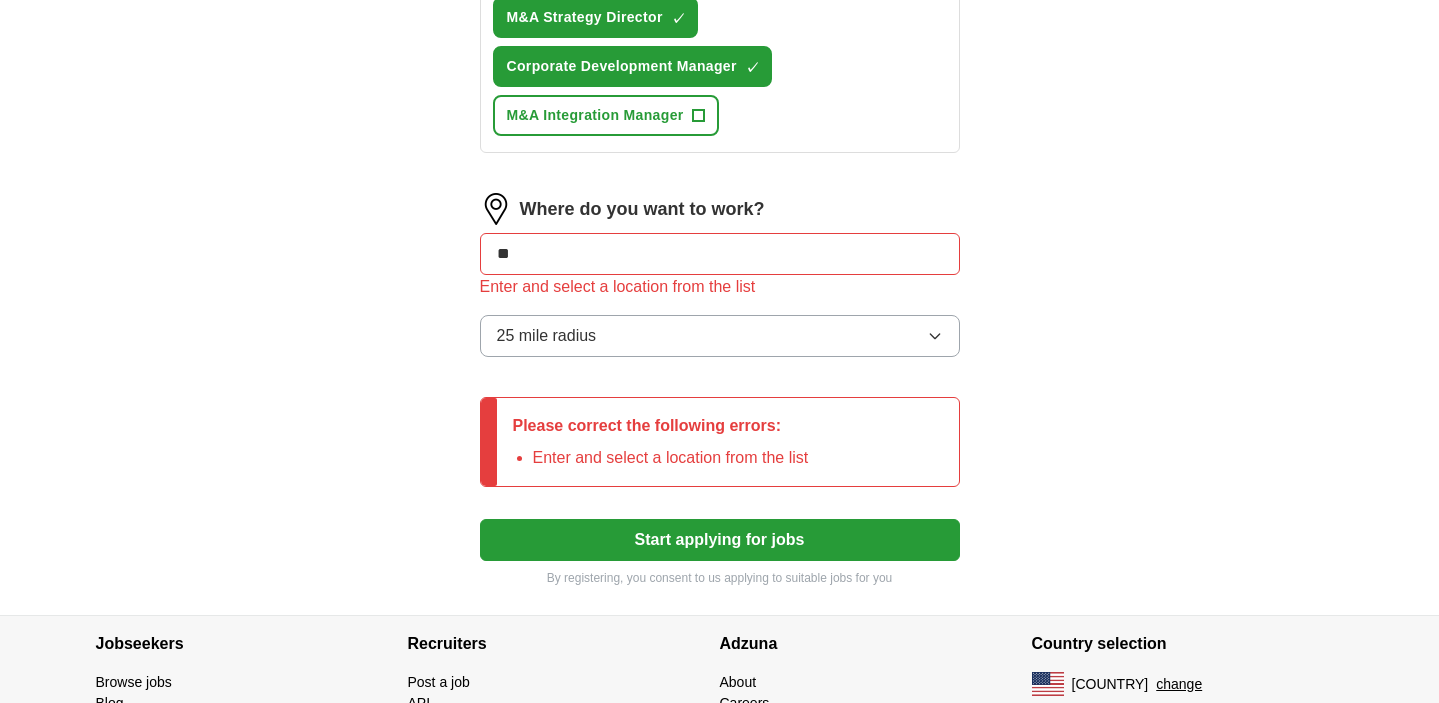 type on "***" 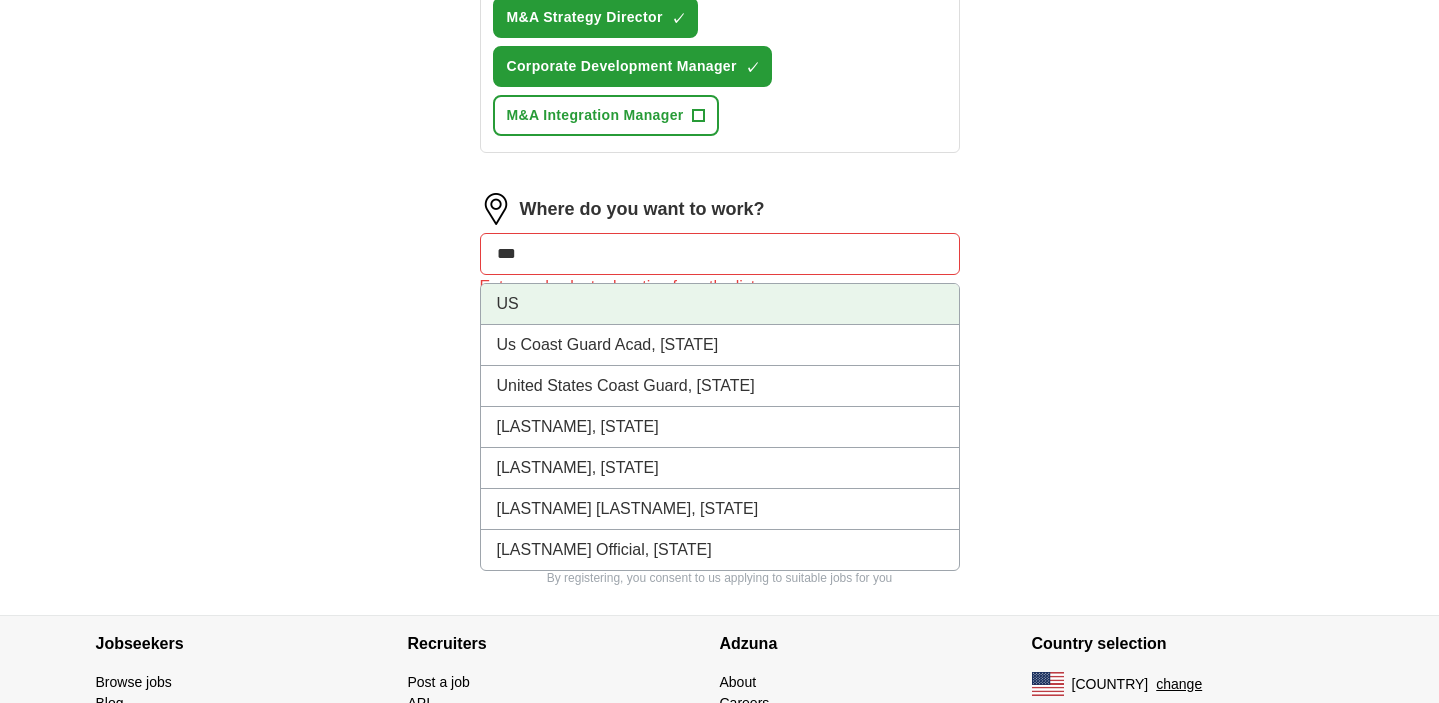 click on "US" at bounding box center [720, 304] 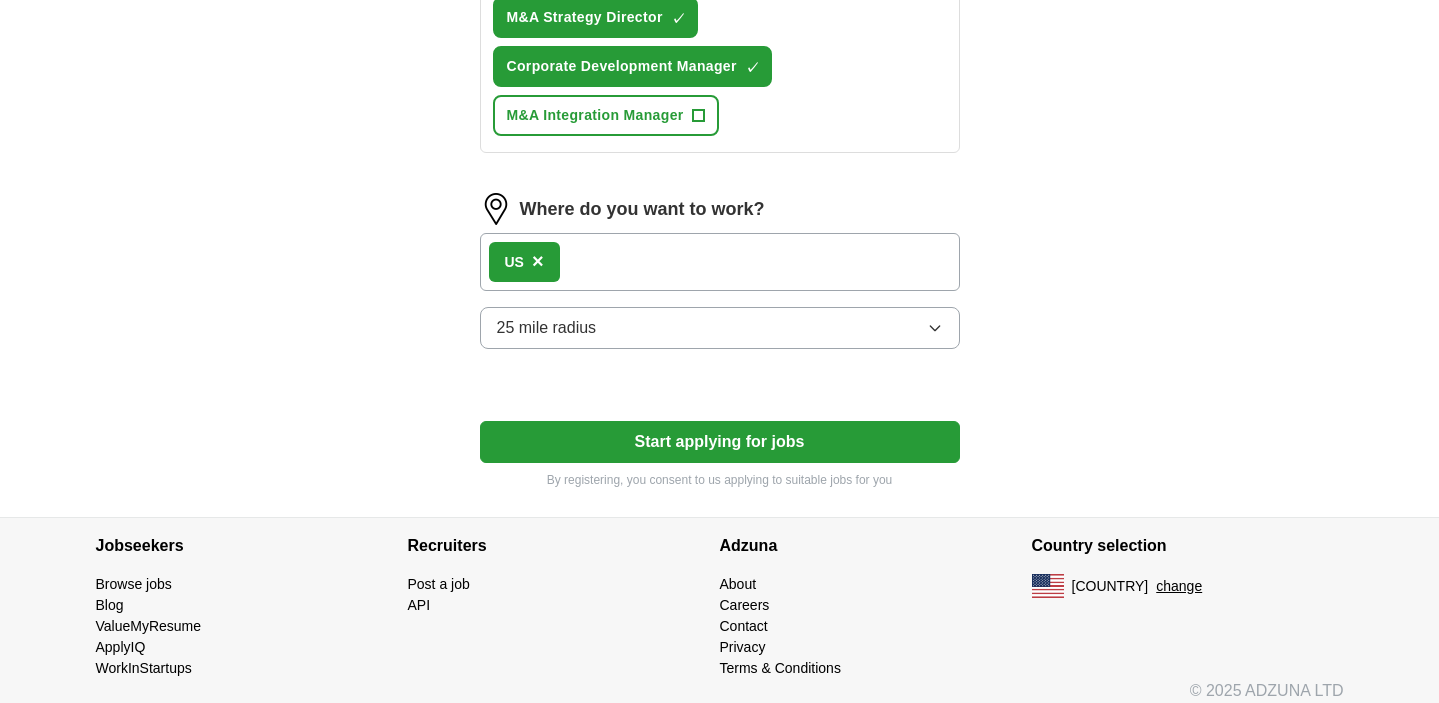 click on "Start applying for jobs" at bounding box center [720, 442] 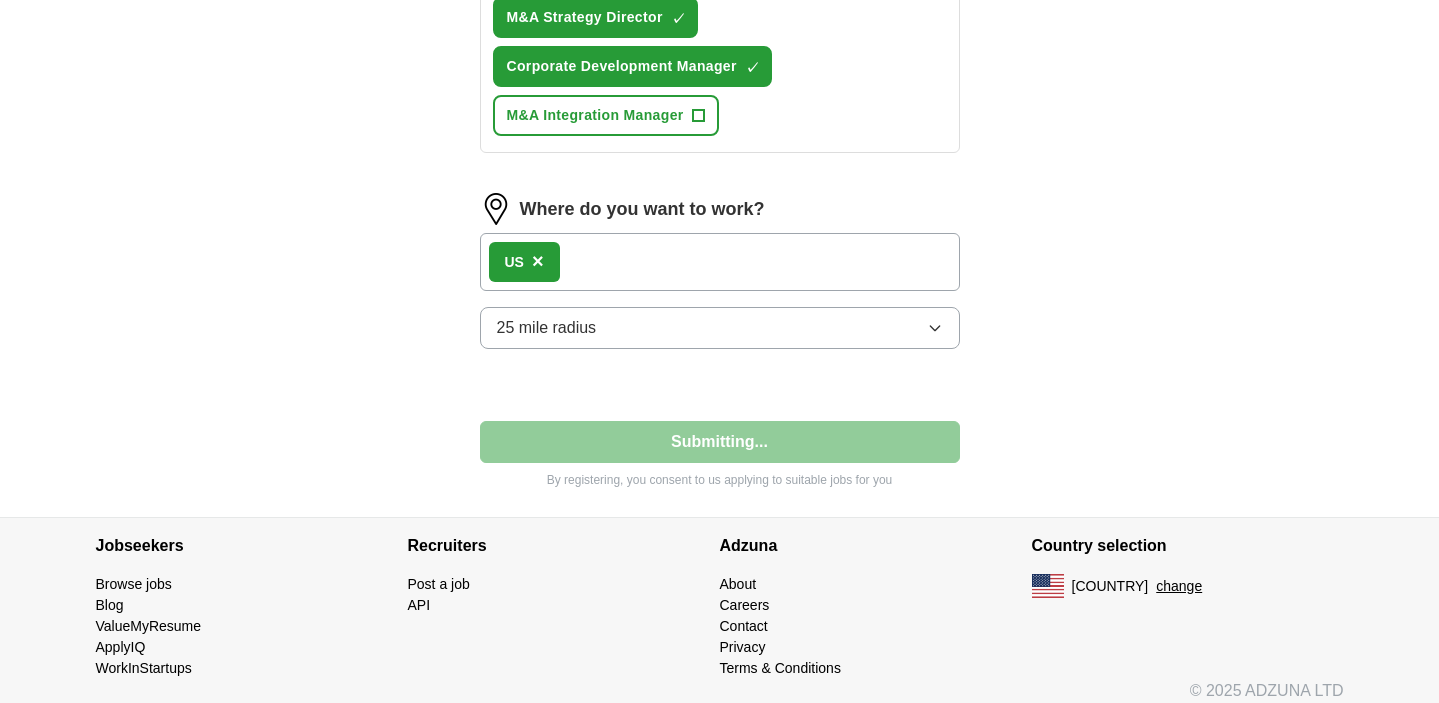 select on "**" 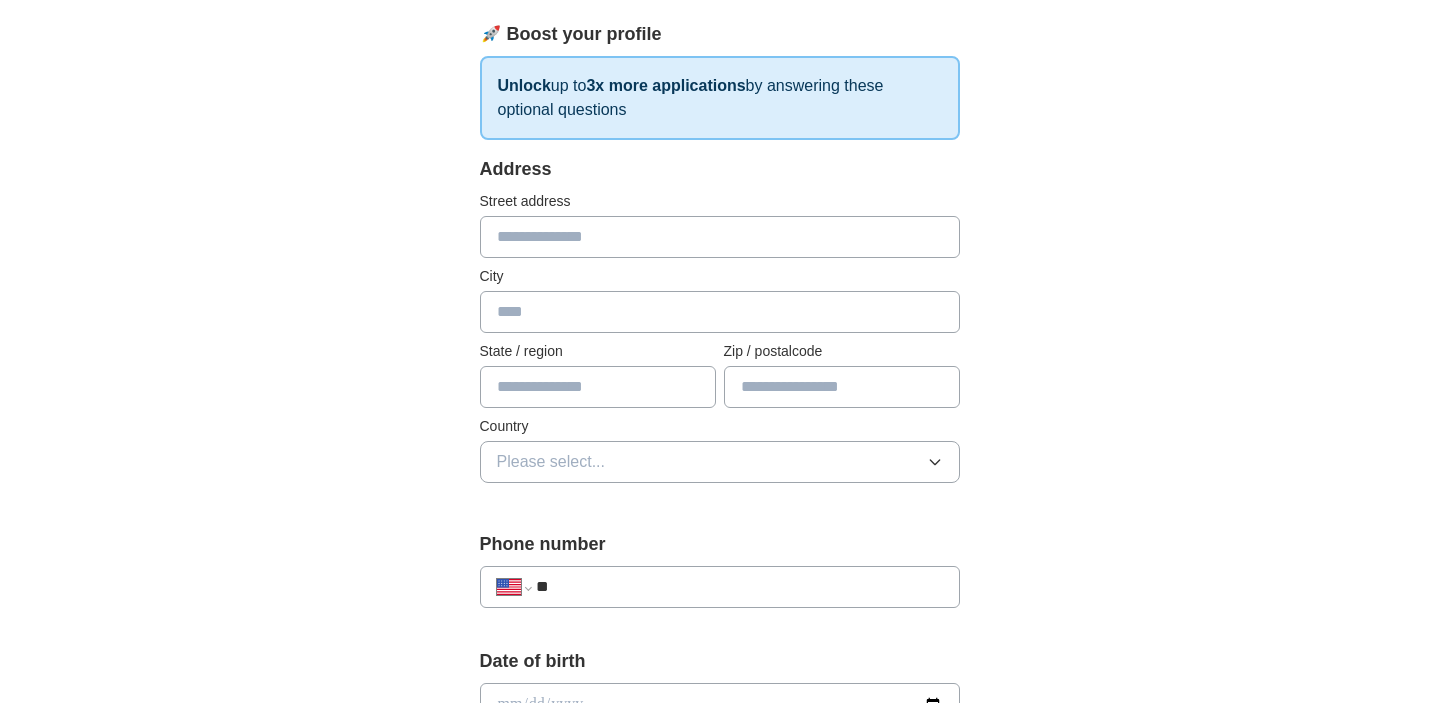 scroll, scrollTop: 292, scrollLeft: 0, axis: vertical 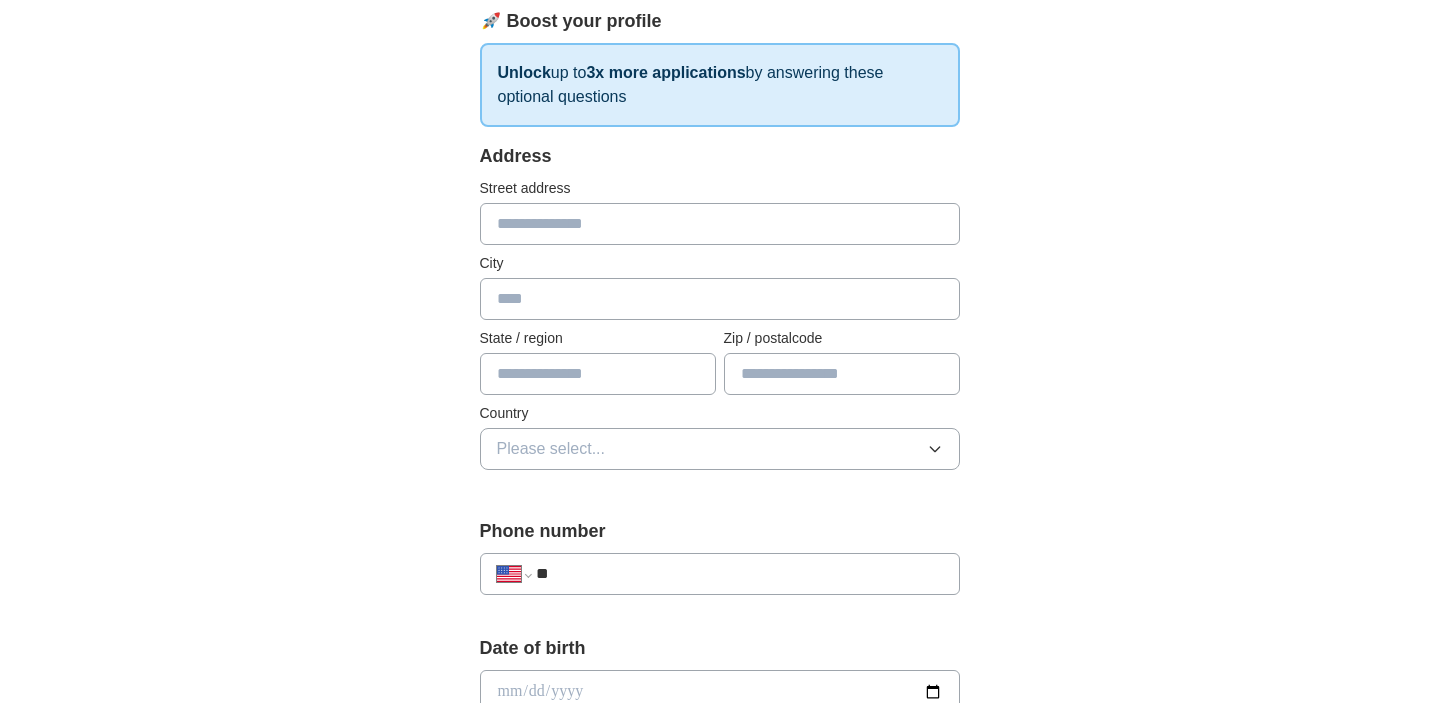click at bounding box center [720, 224] 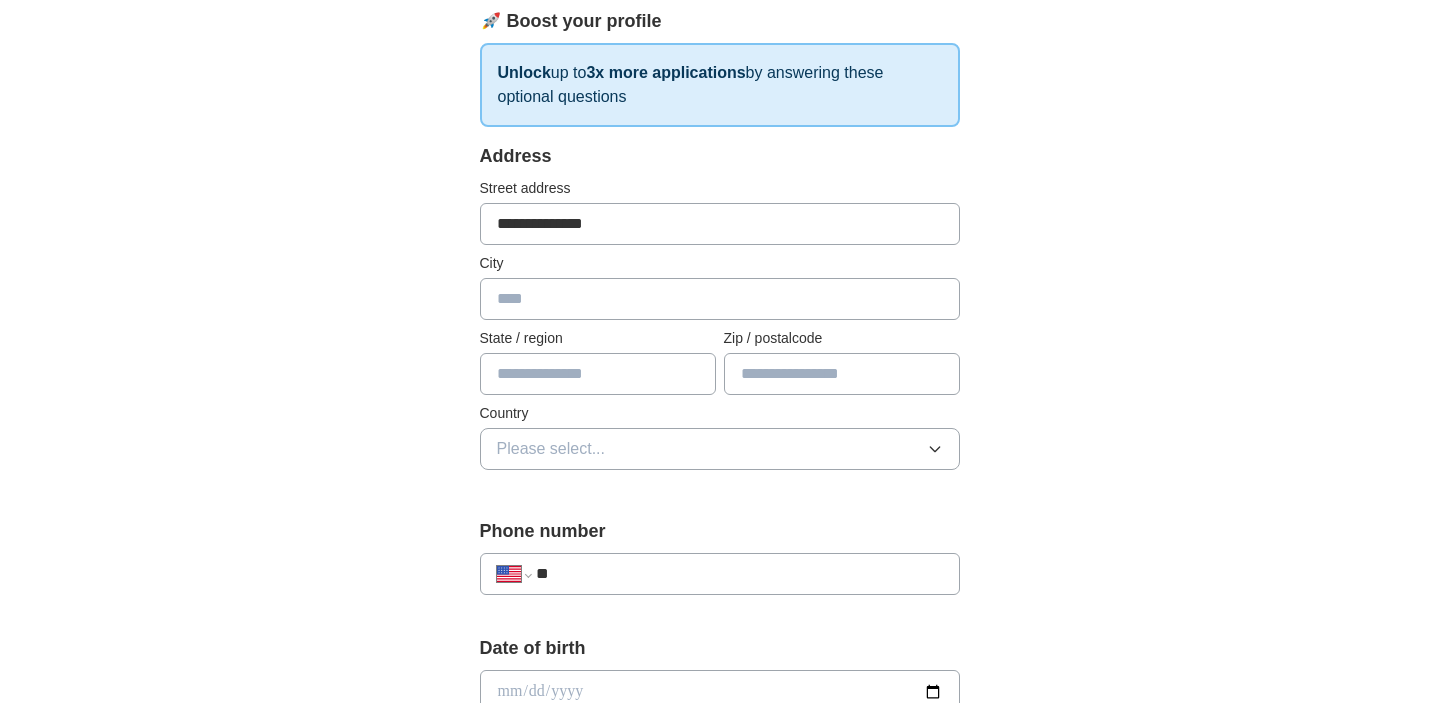 type on "******" 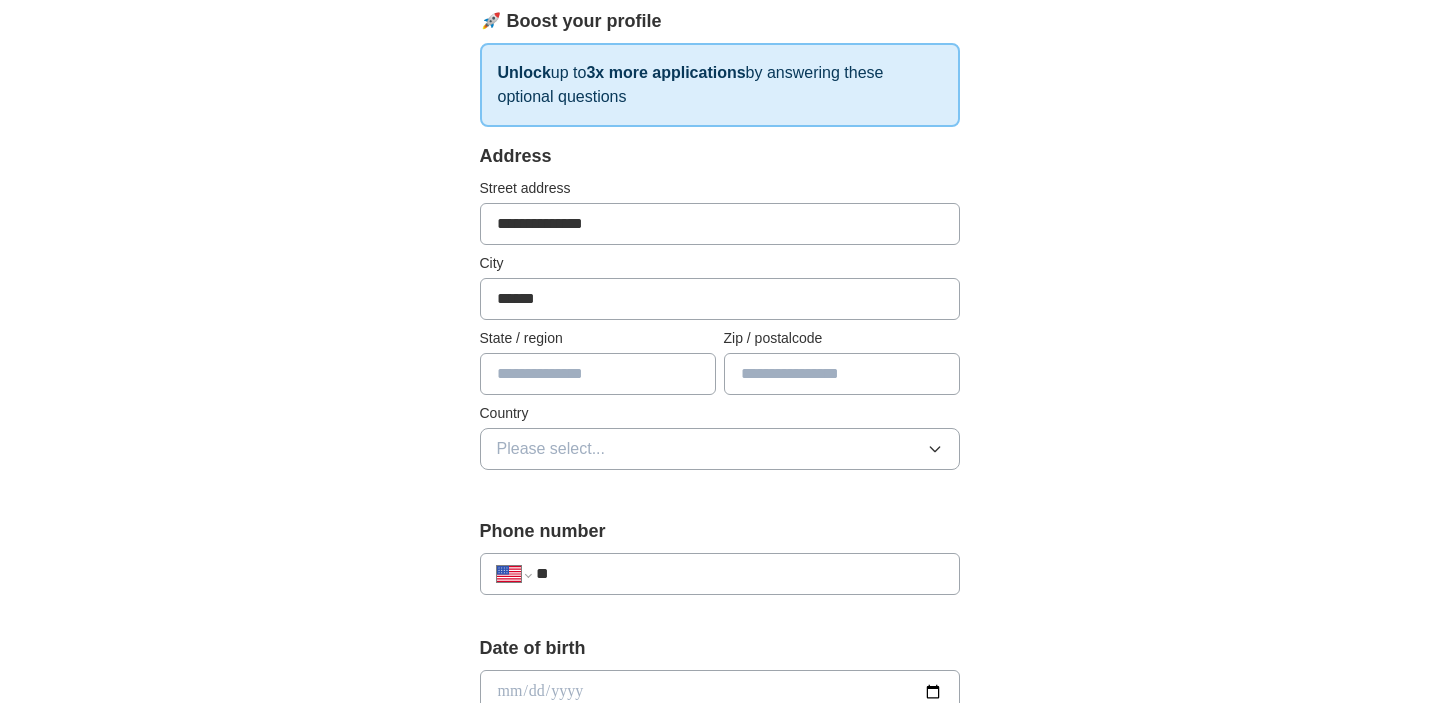 type on "**" 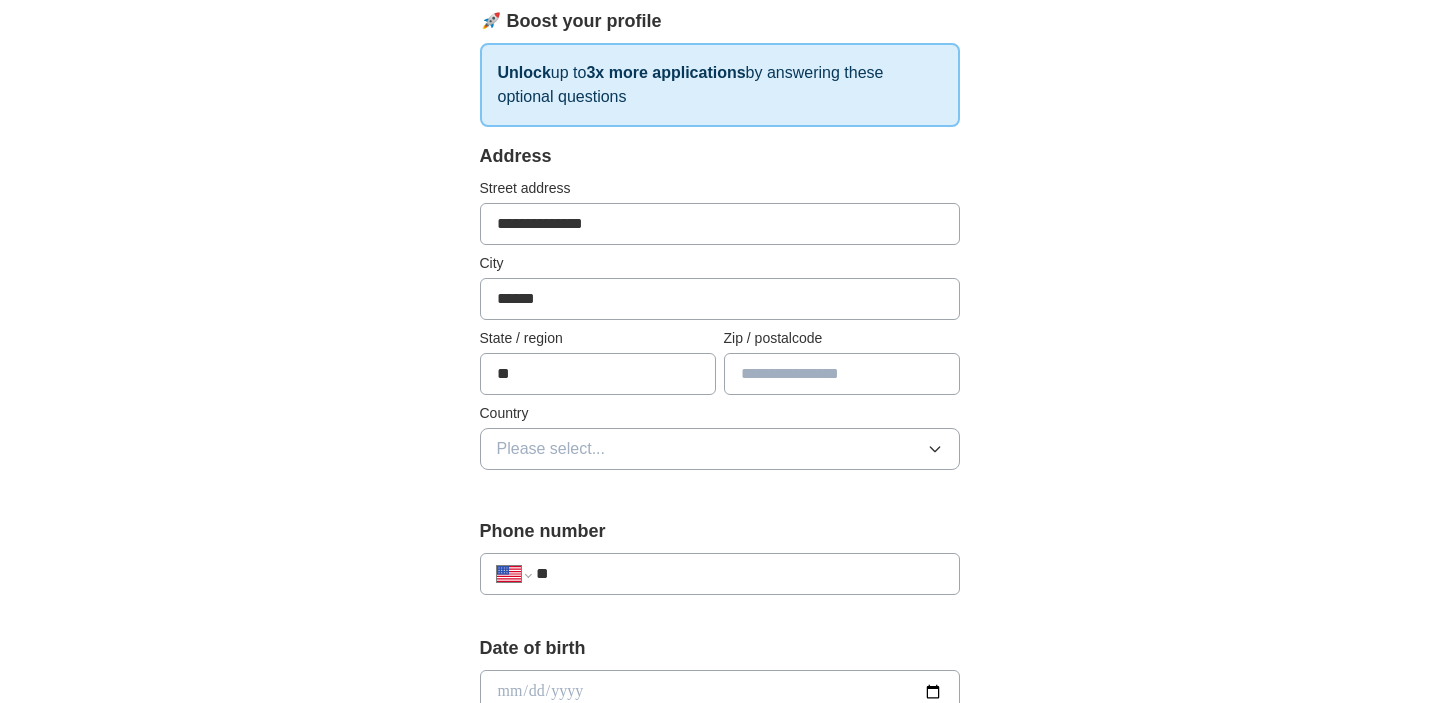 type on "*****" 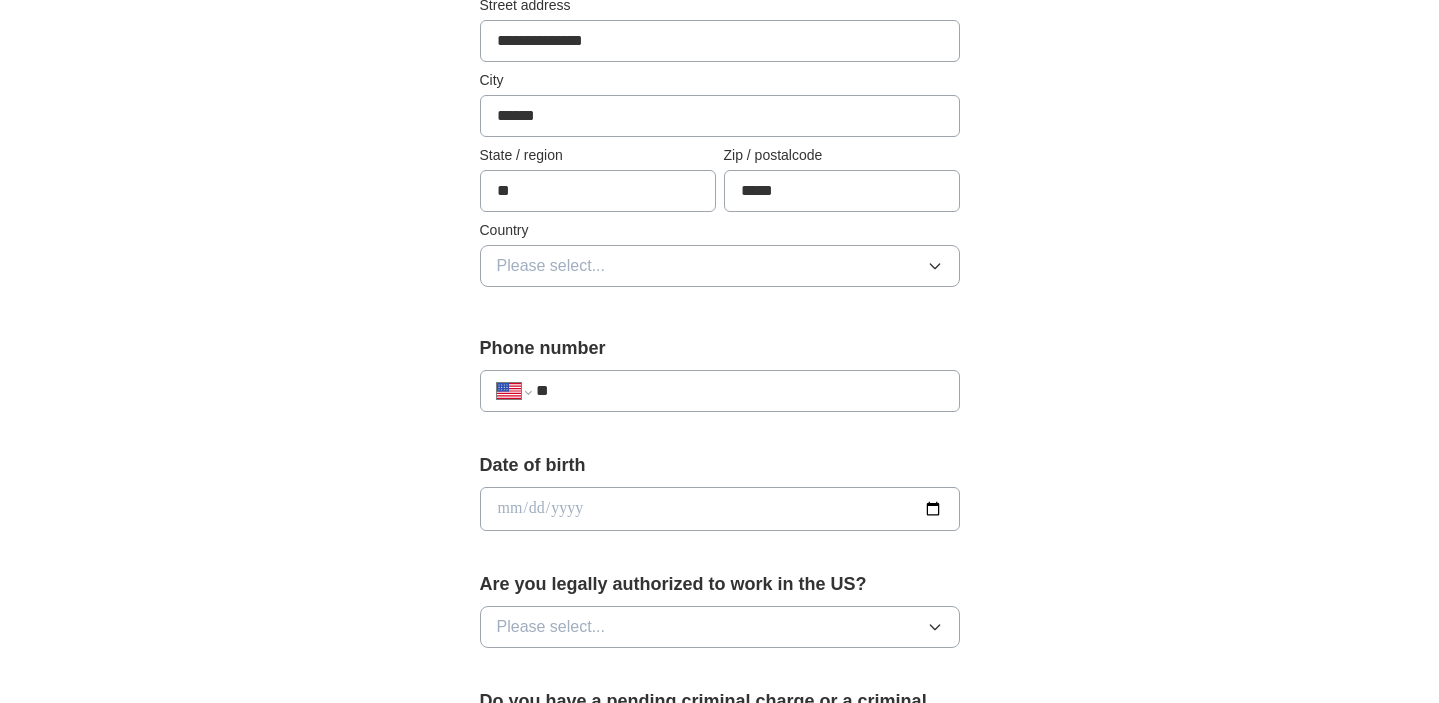 scroll, scrollTop: 476, scrollLeft: 0, axis: vertical 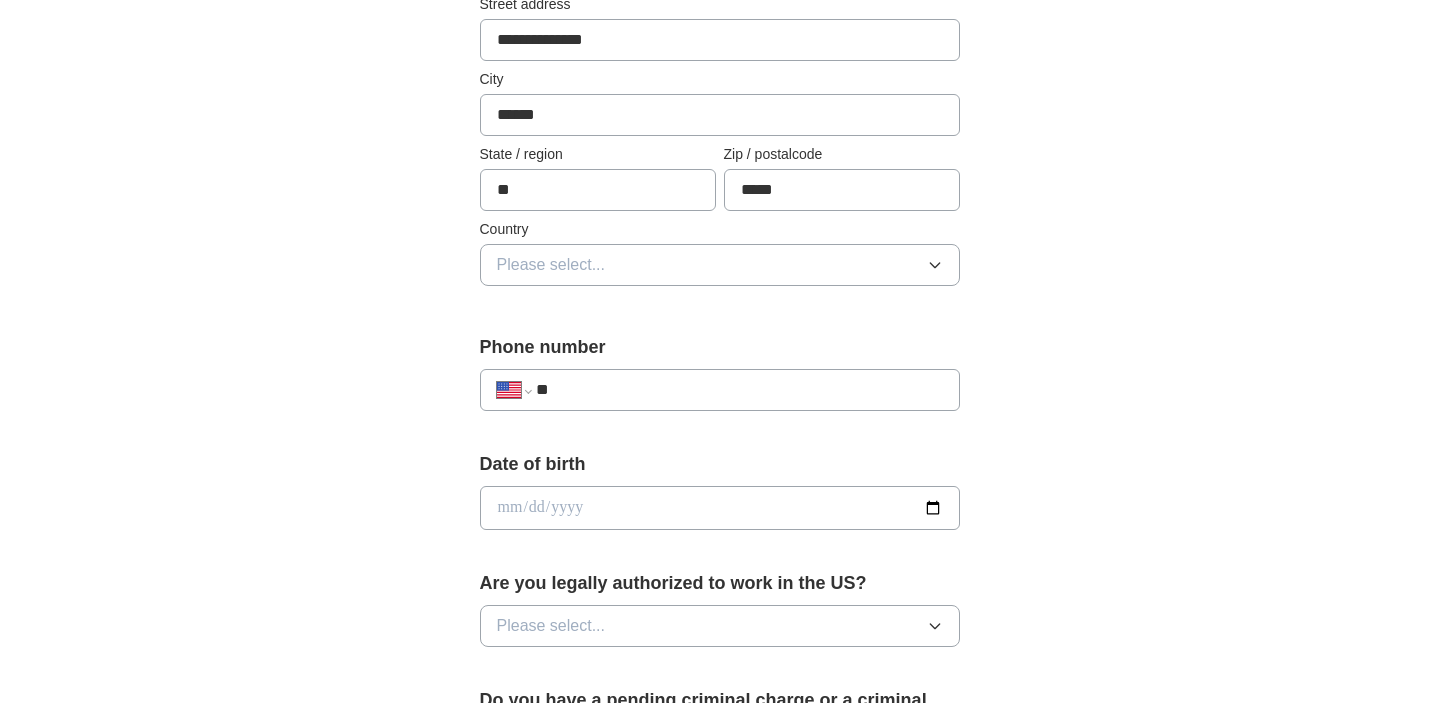 click on "Please select..." at bounding box center (720, 265) 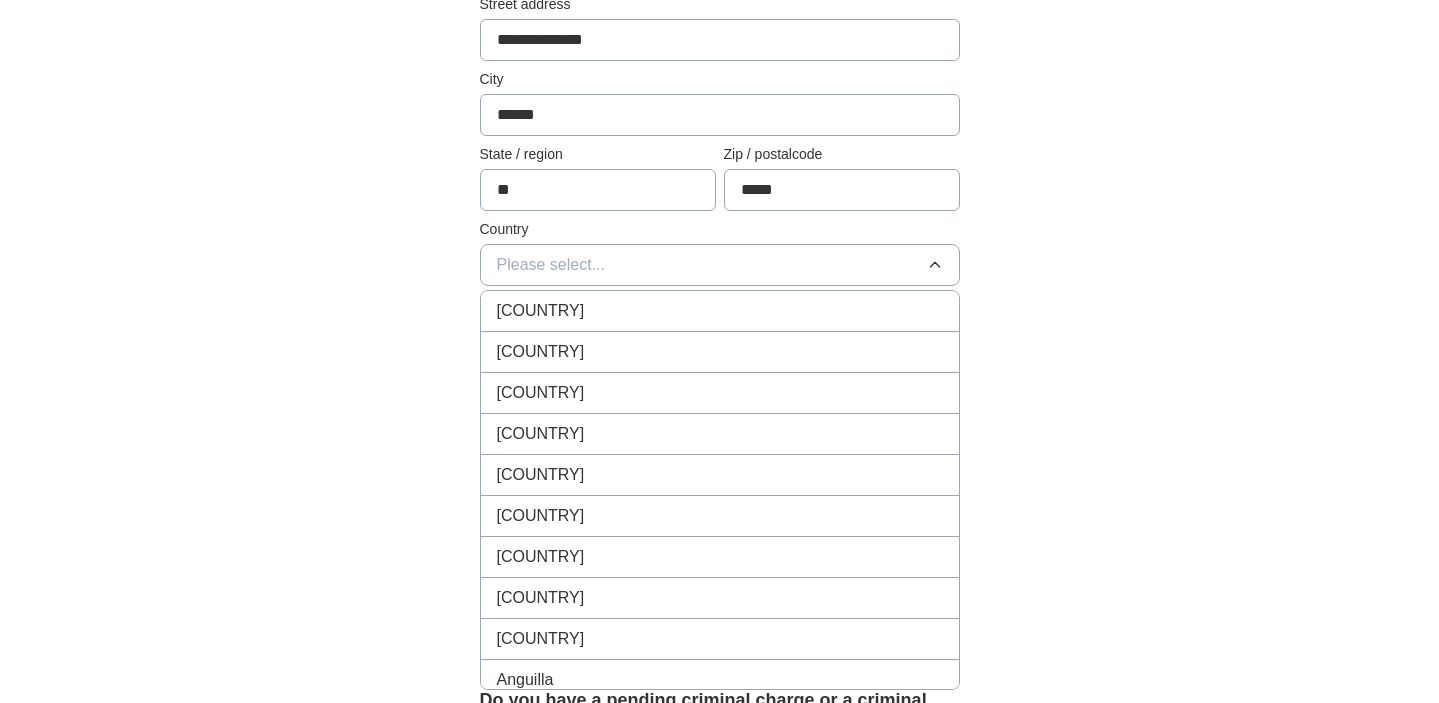 click on "[COUNTRY]" at bounding box center (541, 352) 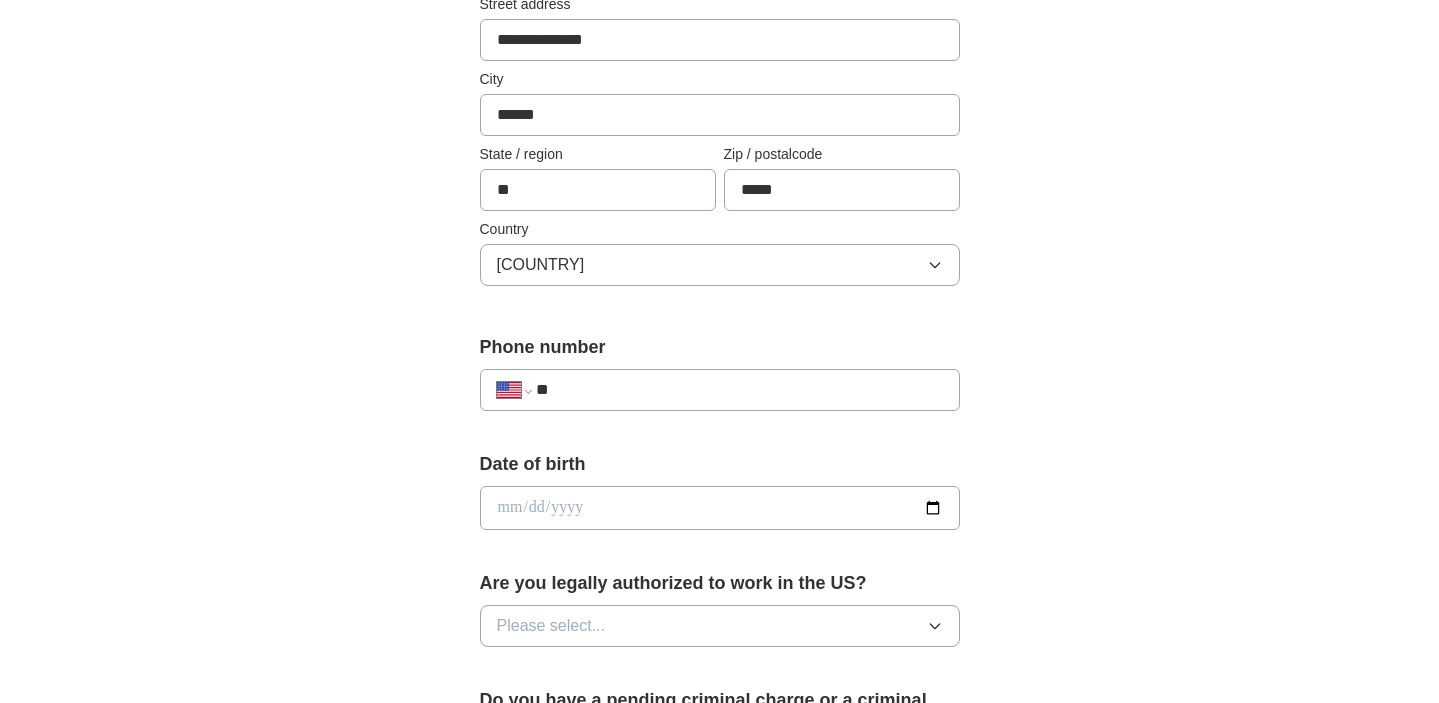 click on "**********" at bounding box center (720, 482) 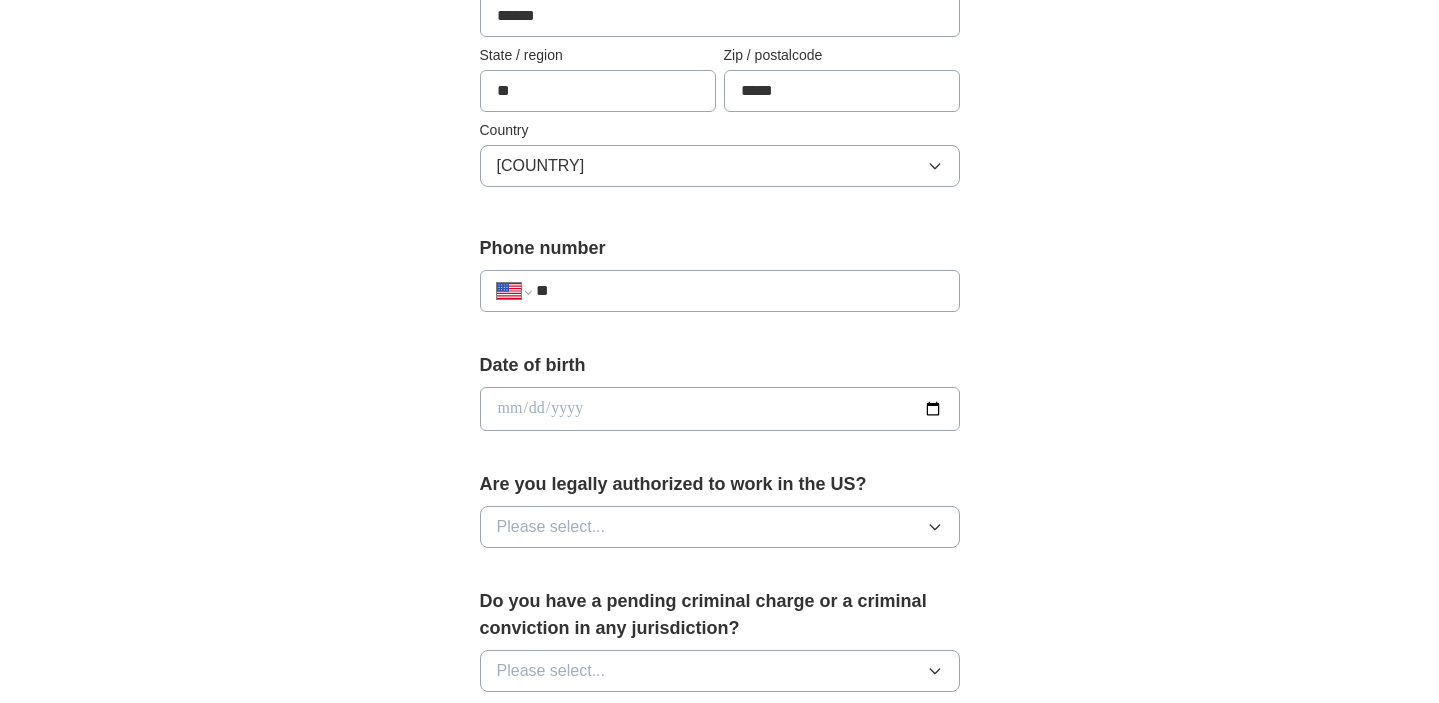 scroll, scrollTop: 577, scrollLeft: 0, axis: vertical 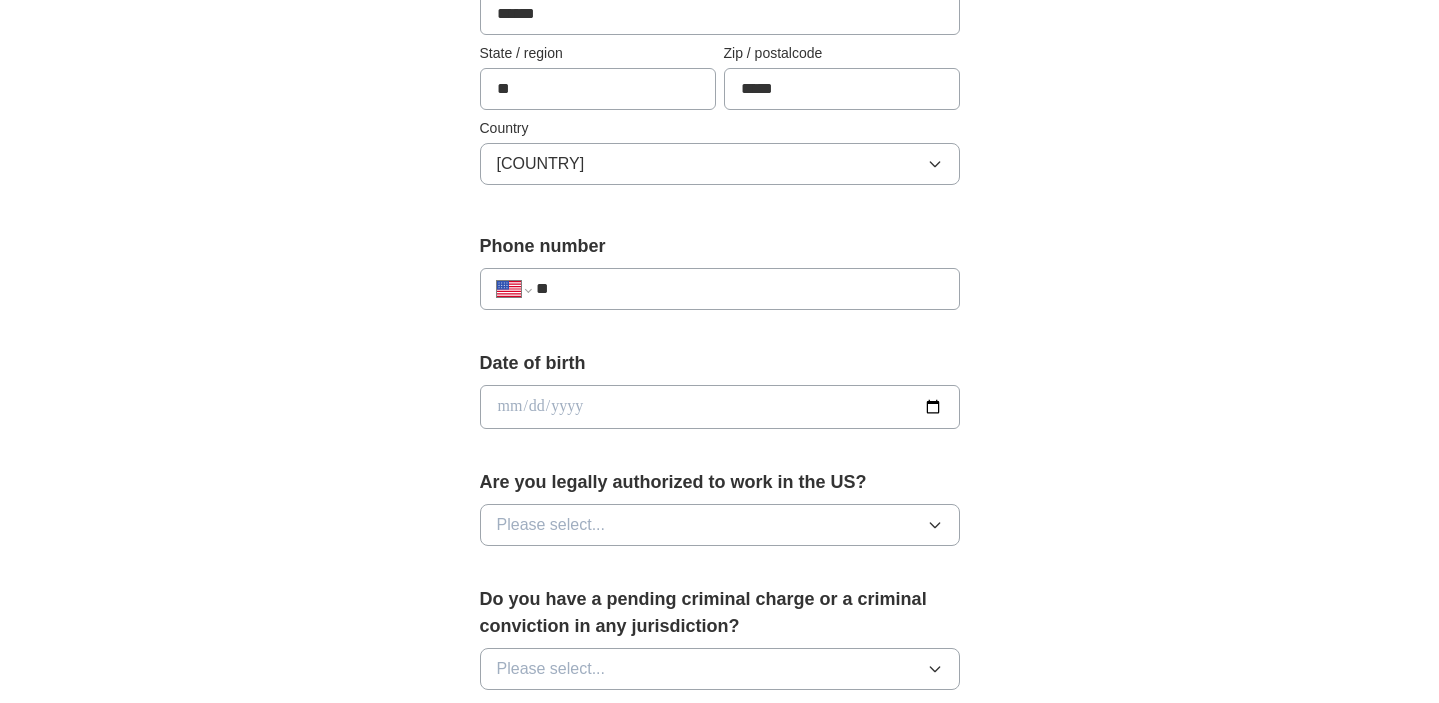 click on "**" at bounding box center [739, 289] 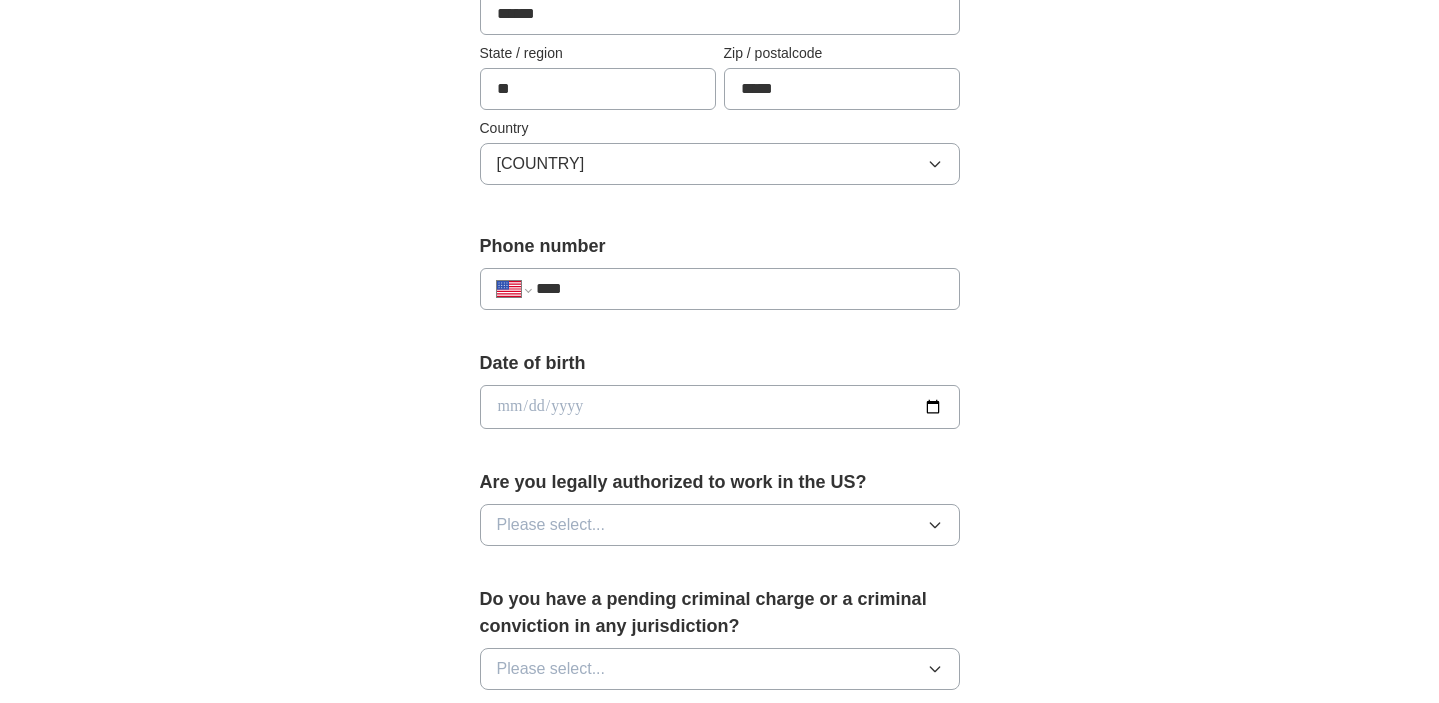 type on "**" 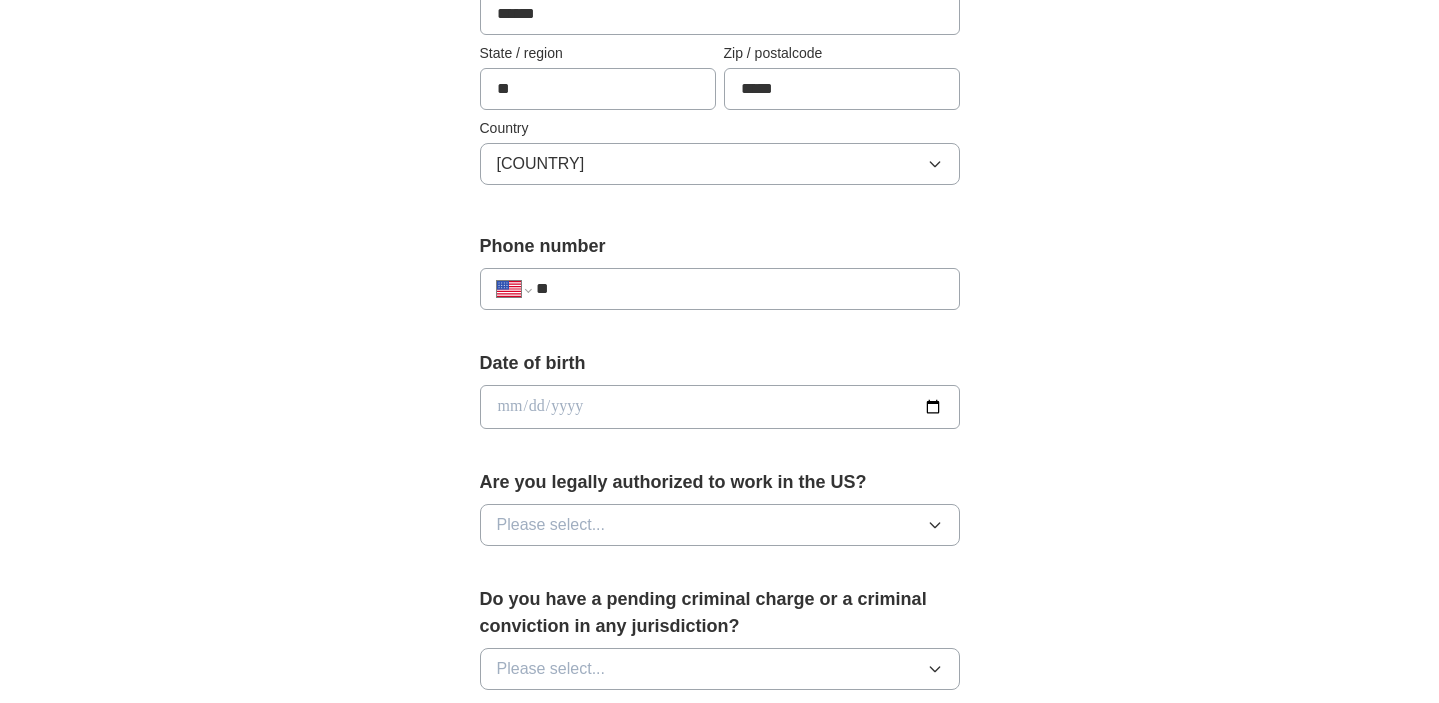 click on "**********" at bounding box center [720, 381] 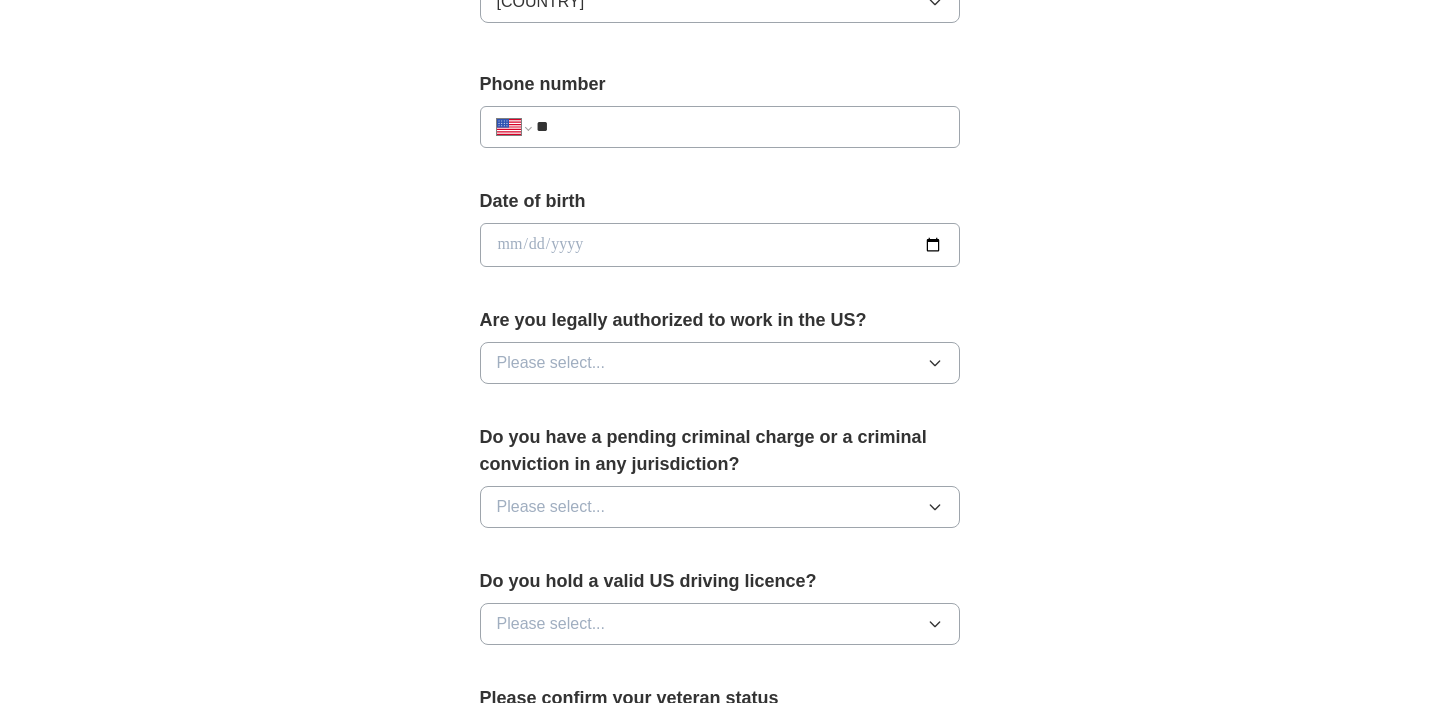scroll, scrollTop: 866, scrollLeft: 0, axis: vertical 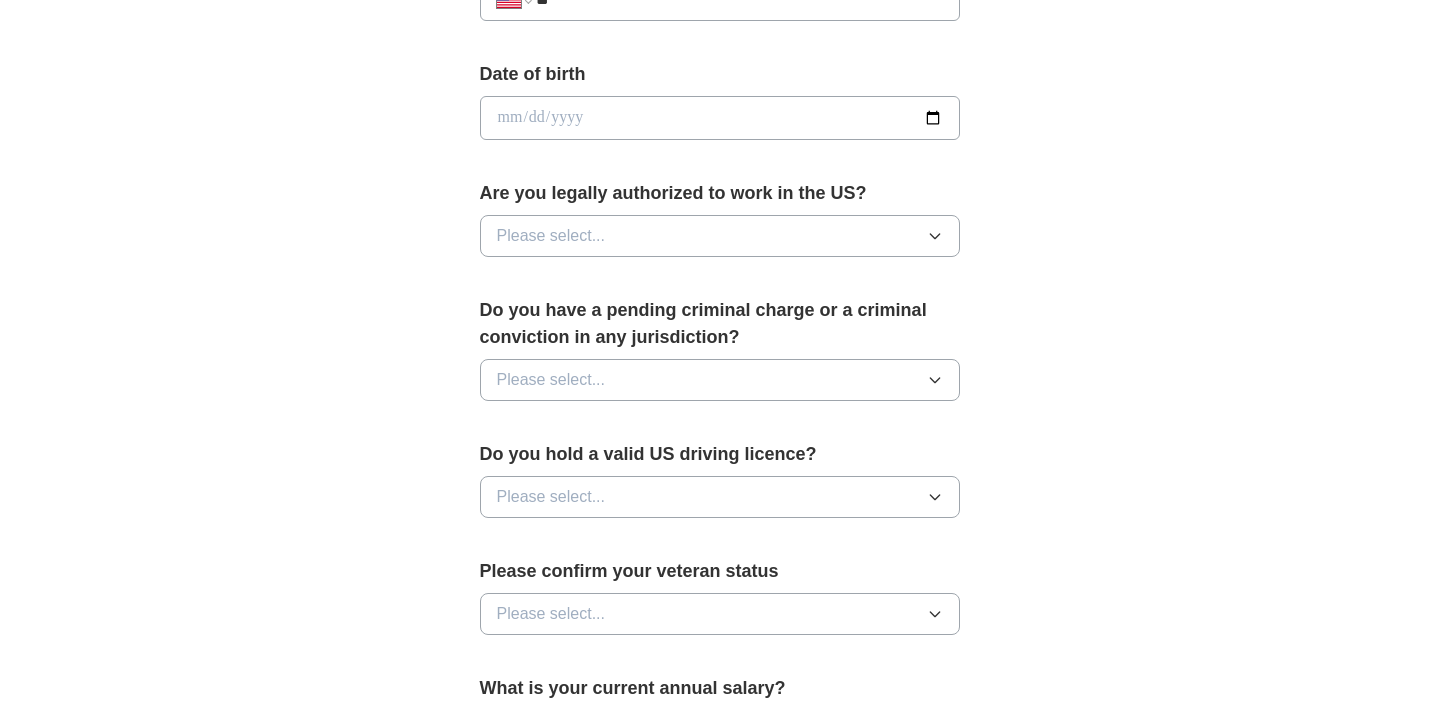 click at bounding box center [720, 118] 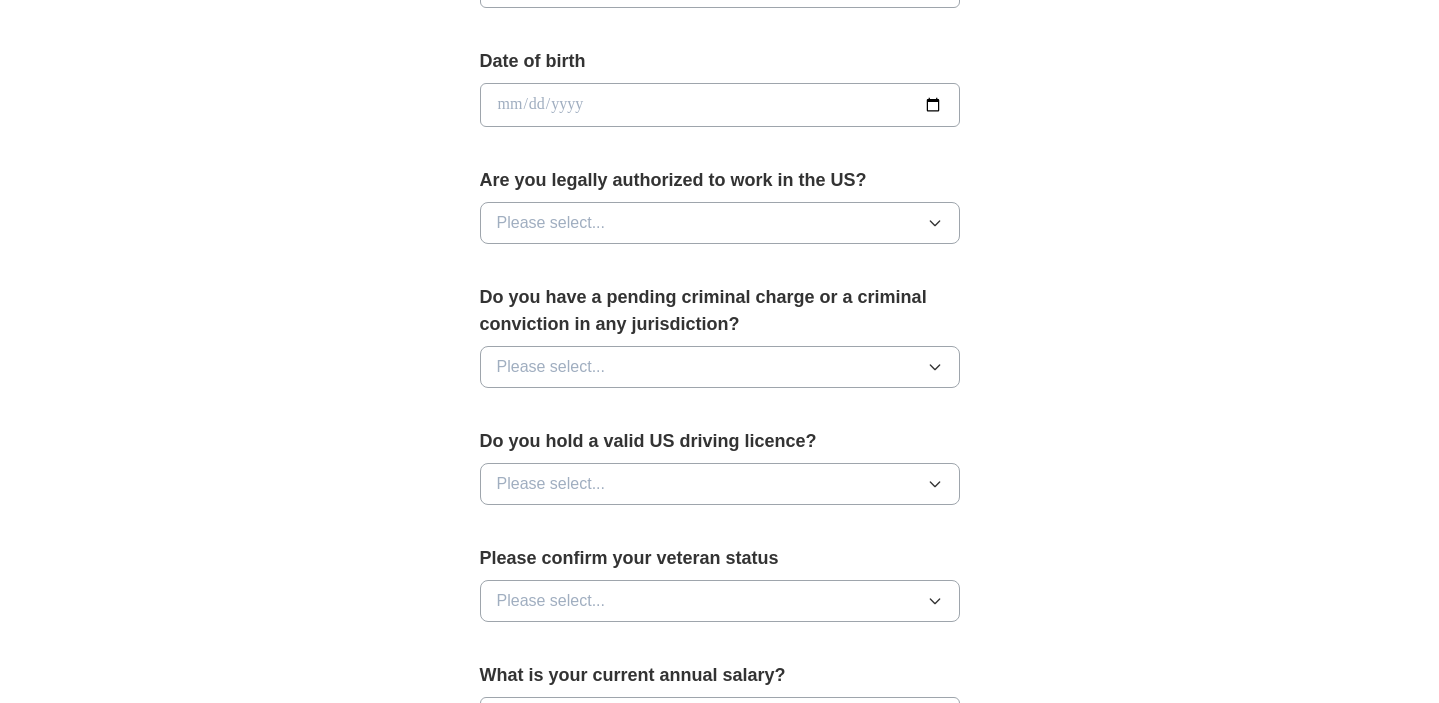 click on "Please select..." at bounding box center (720, 223) 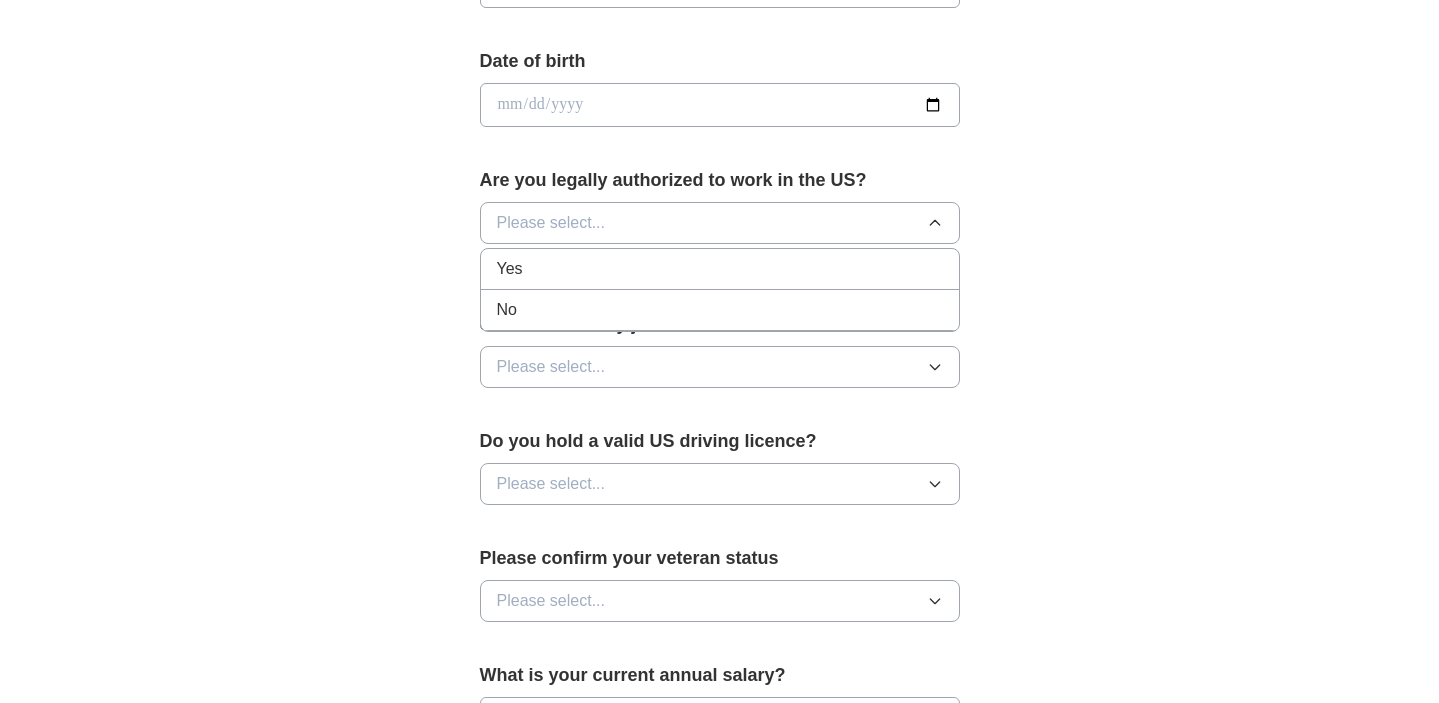 click on "Yes" at bounding box center (720, 269) 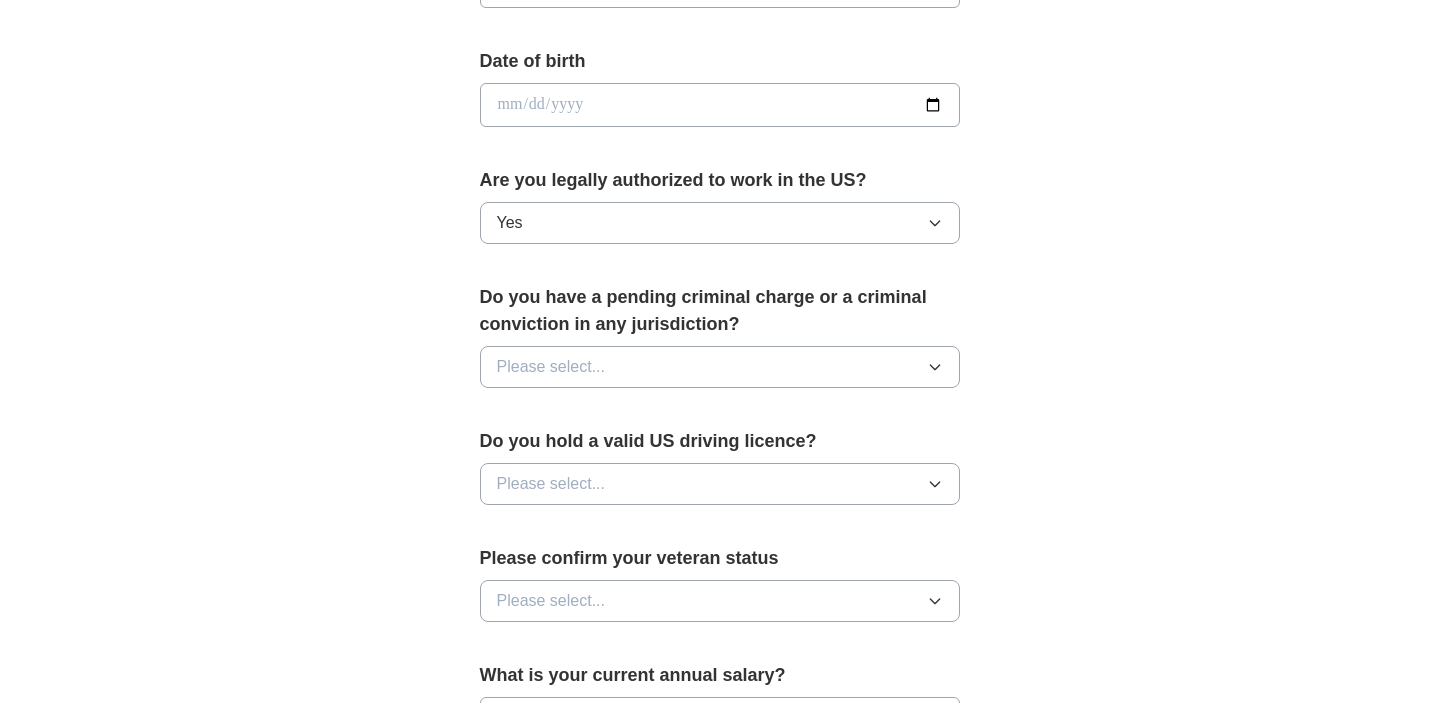 click on "**********" at bounding box center (720, 79) 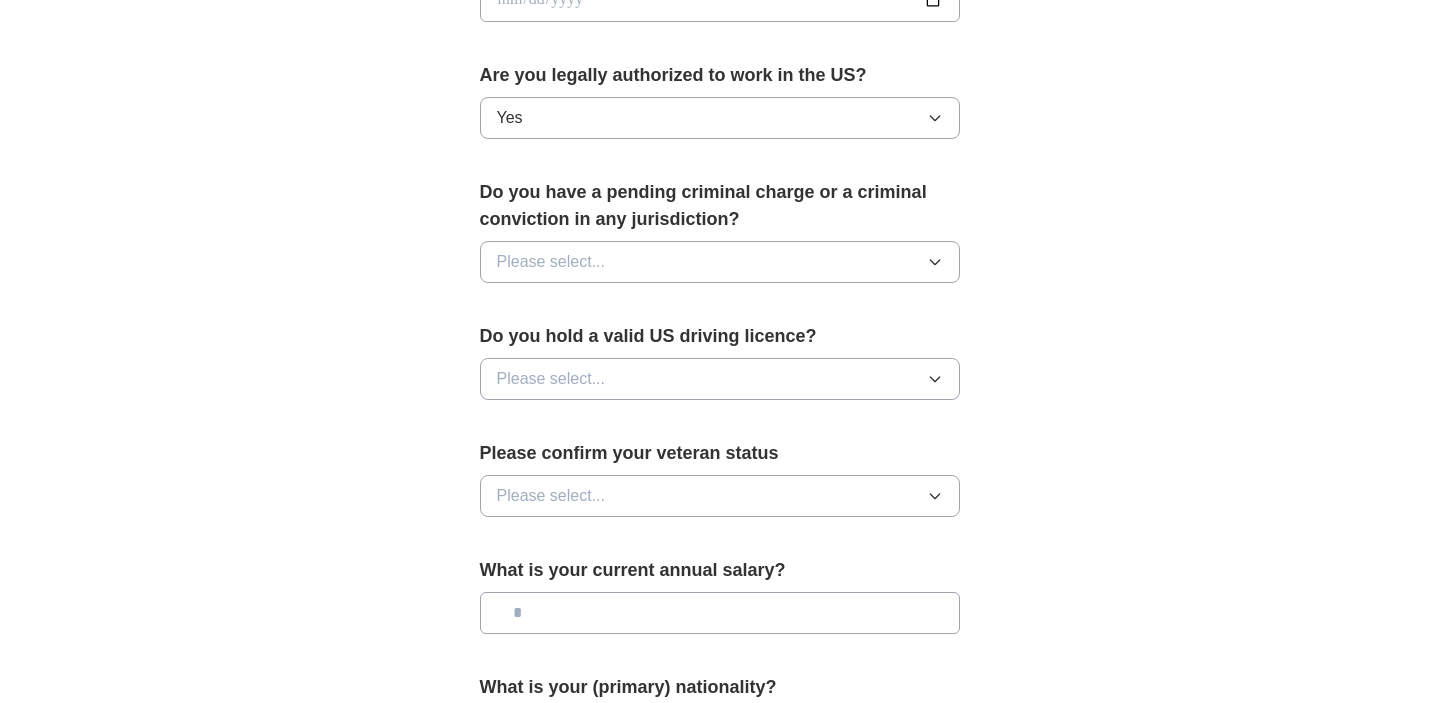scroll, scrollTop: 991, scrollLeft: 0, axis: vertical 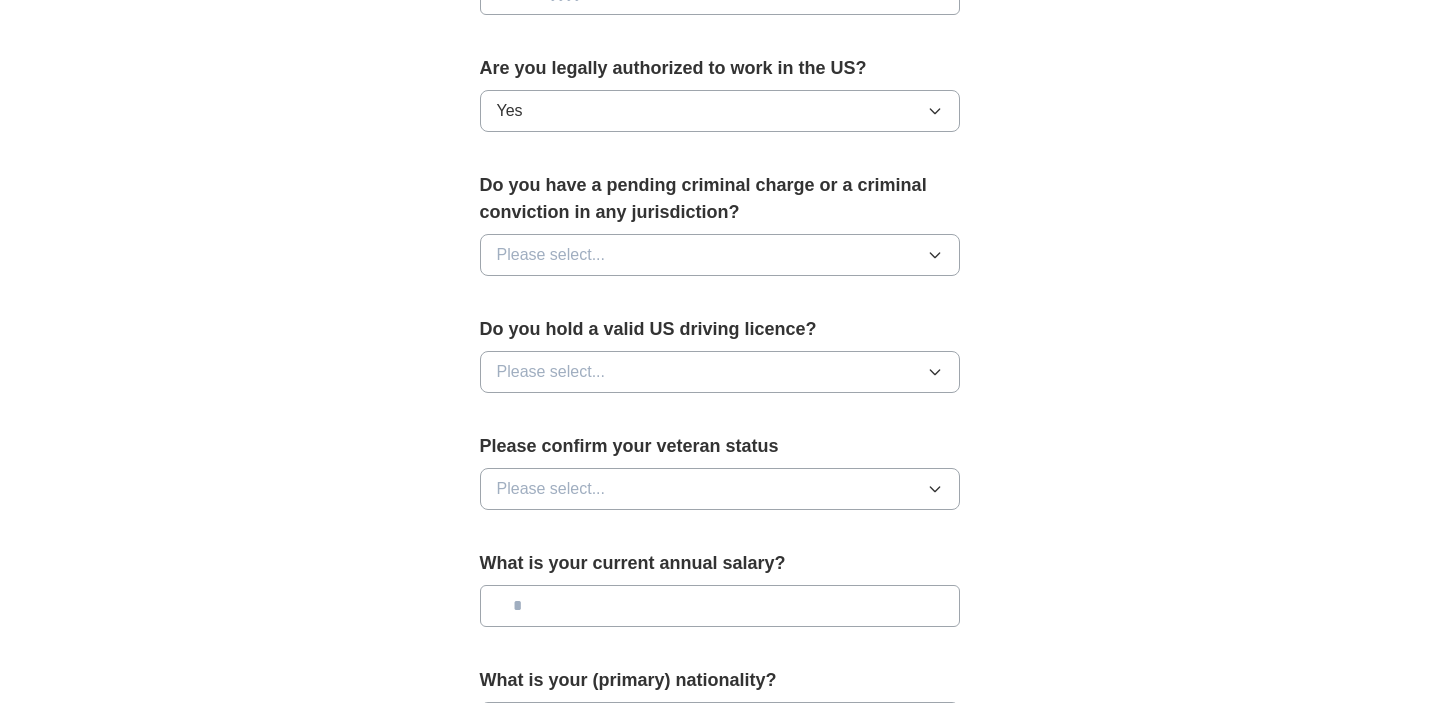 click on "Please select..." at bounding box center [551, 255] 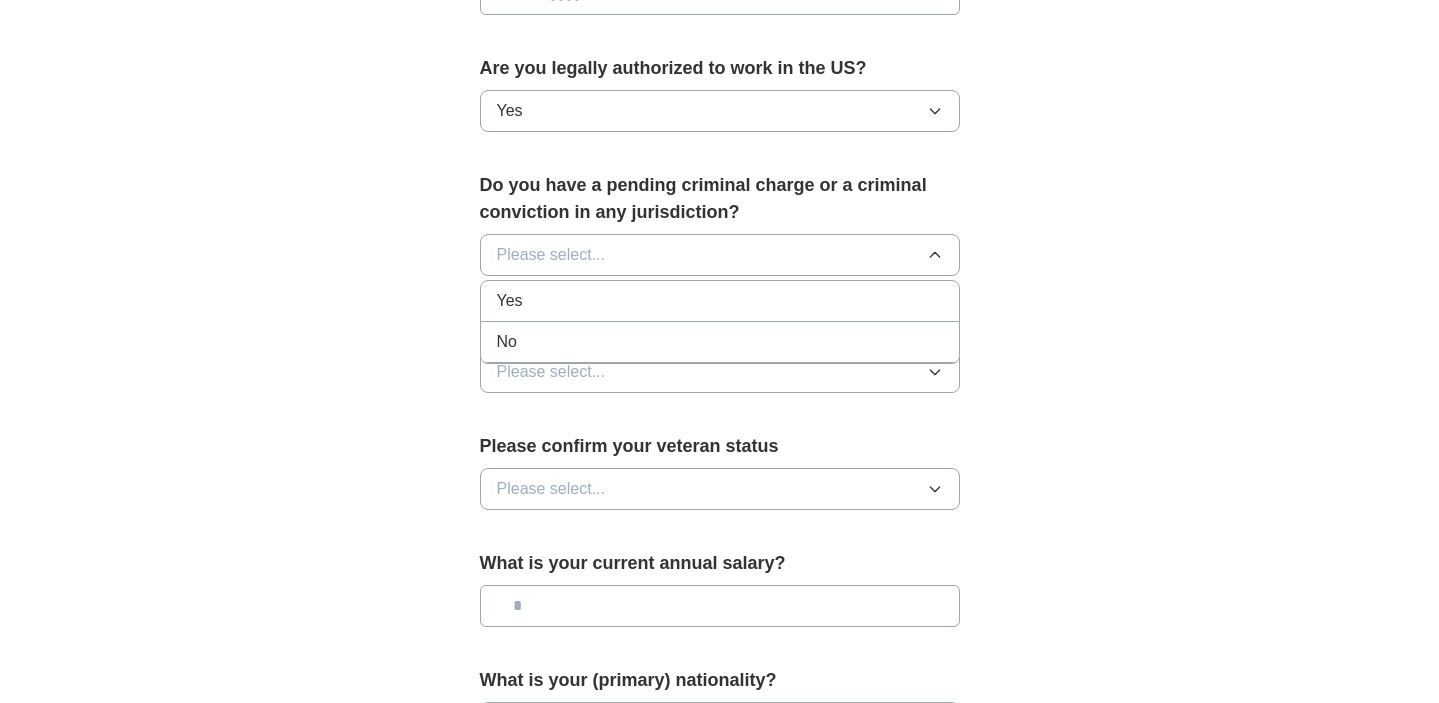 click on "No" at bounding box center (720, 342) 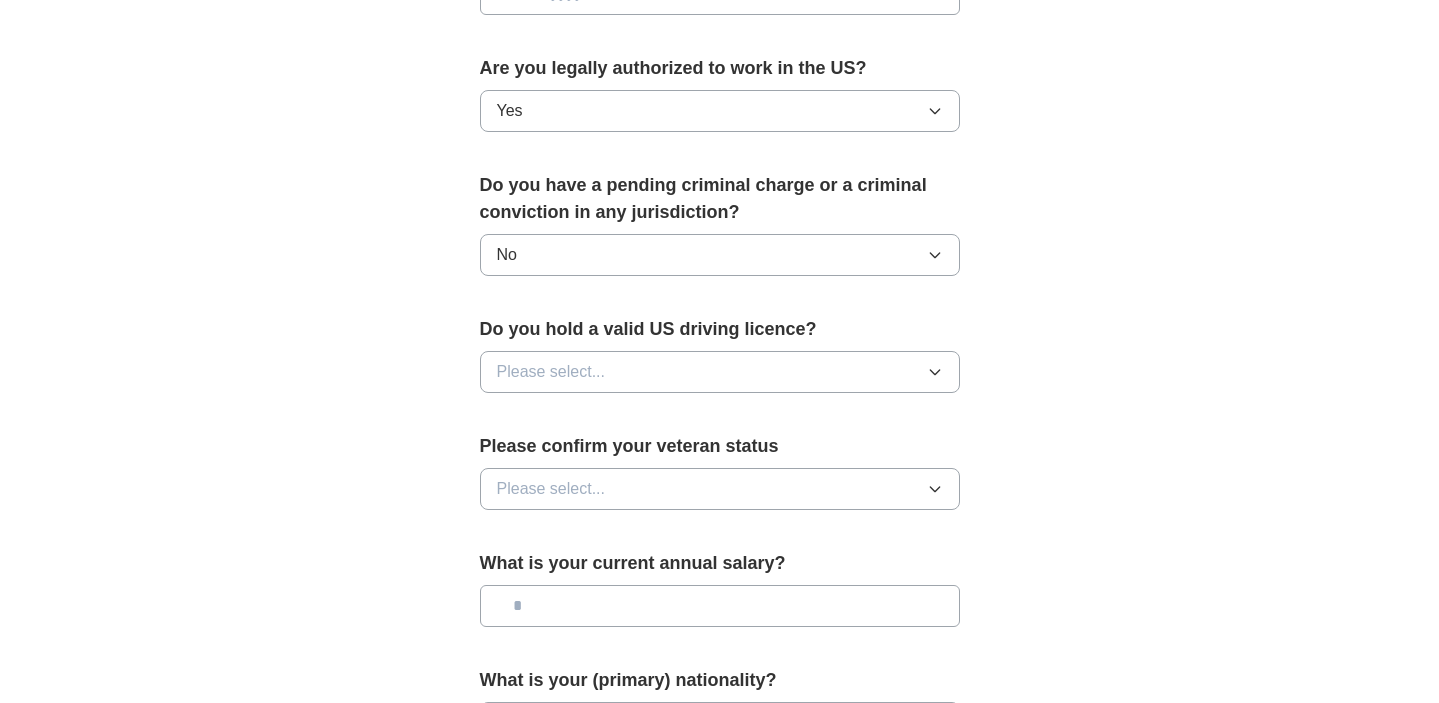 click on "**********" at bounding box center (720, -33) 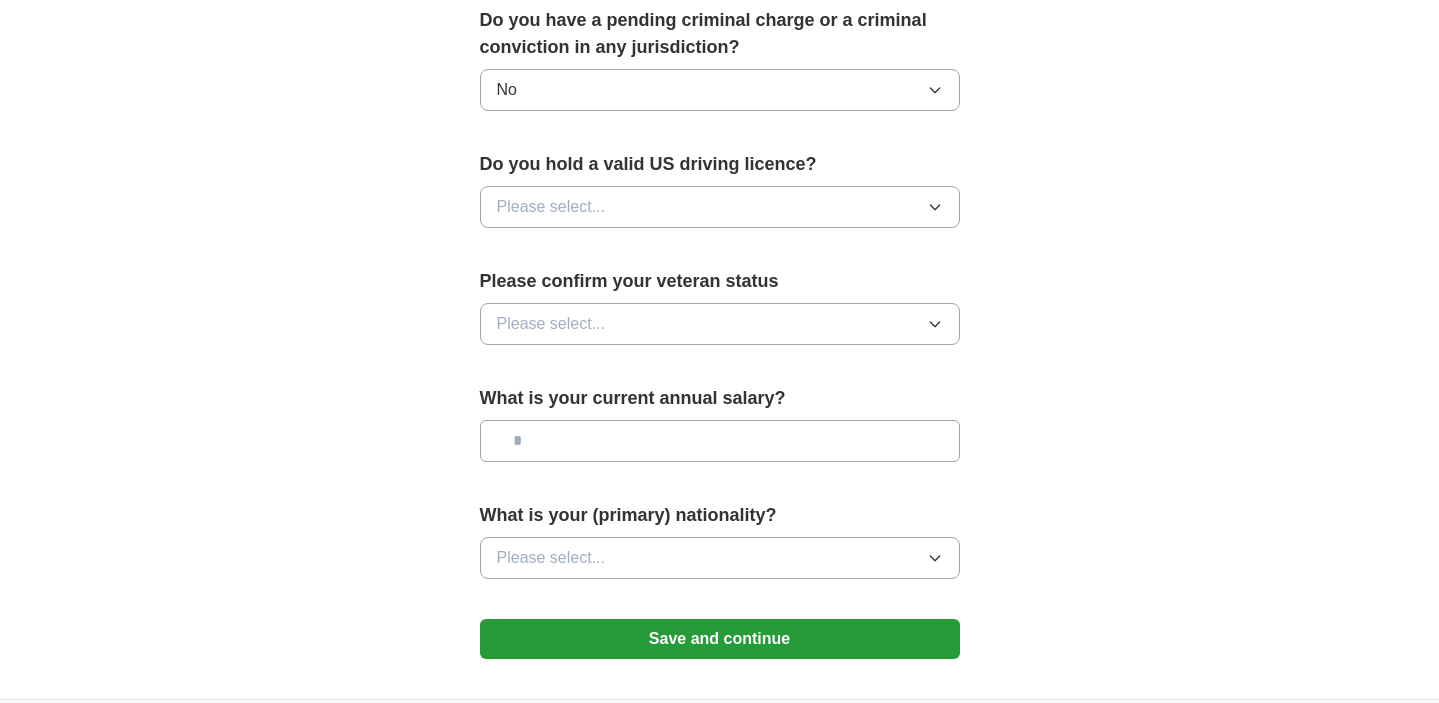 scroll, scrollTop: 1157, scrollLeft: 0, axis: vertical 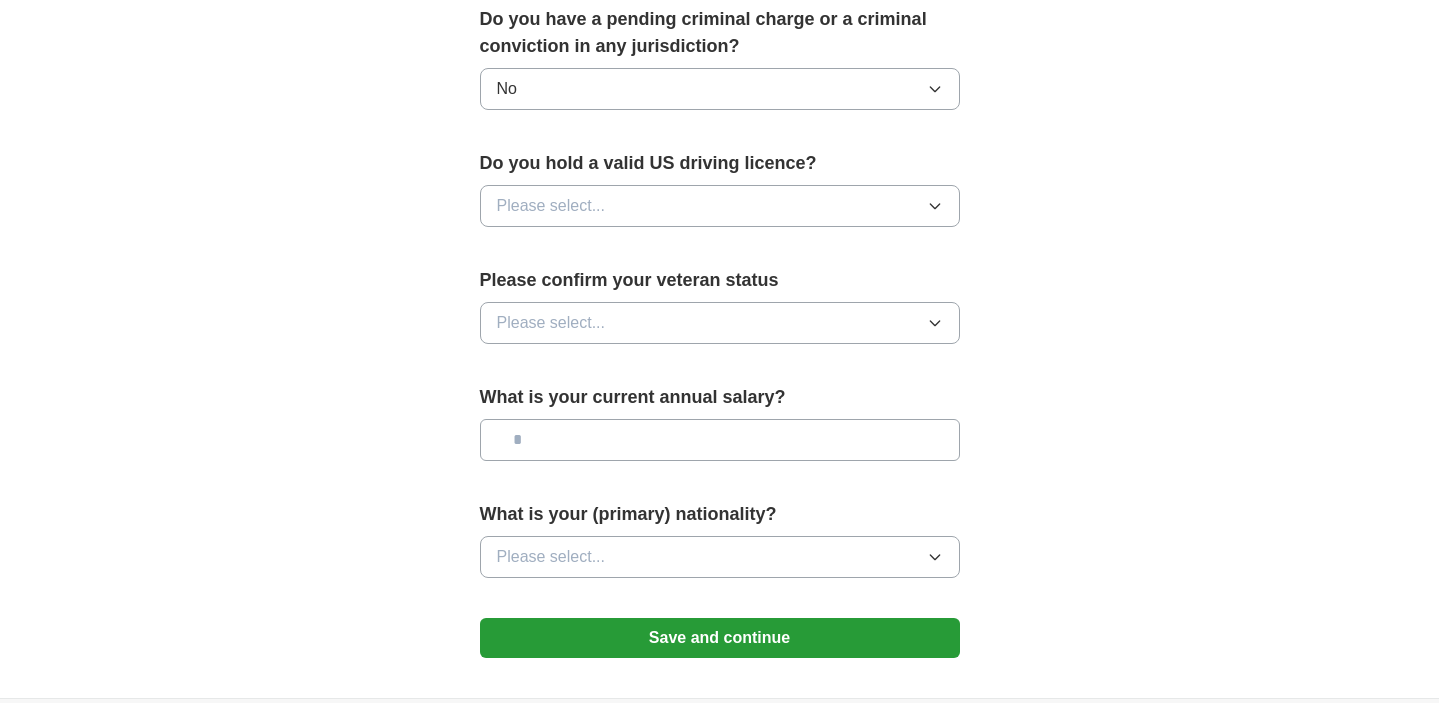 click on "Please select..." at bounding box center [720, 206] 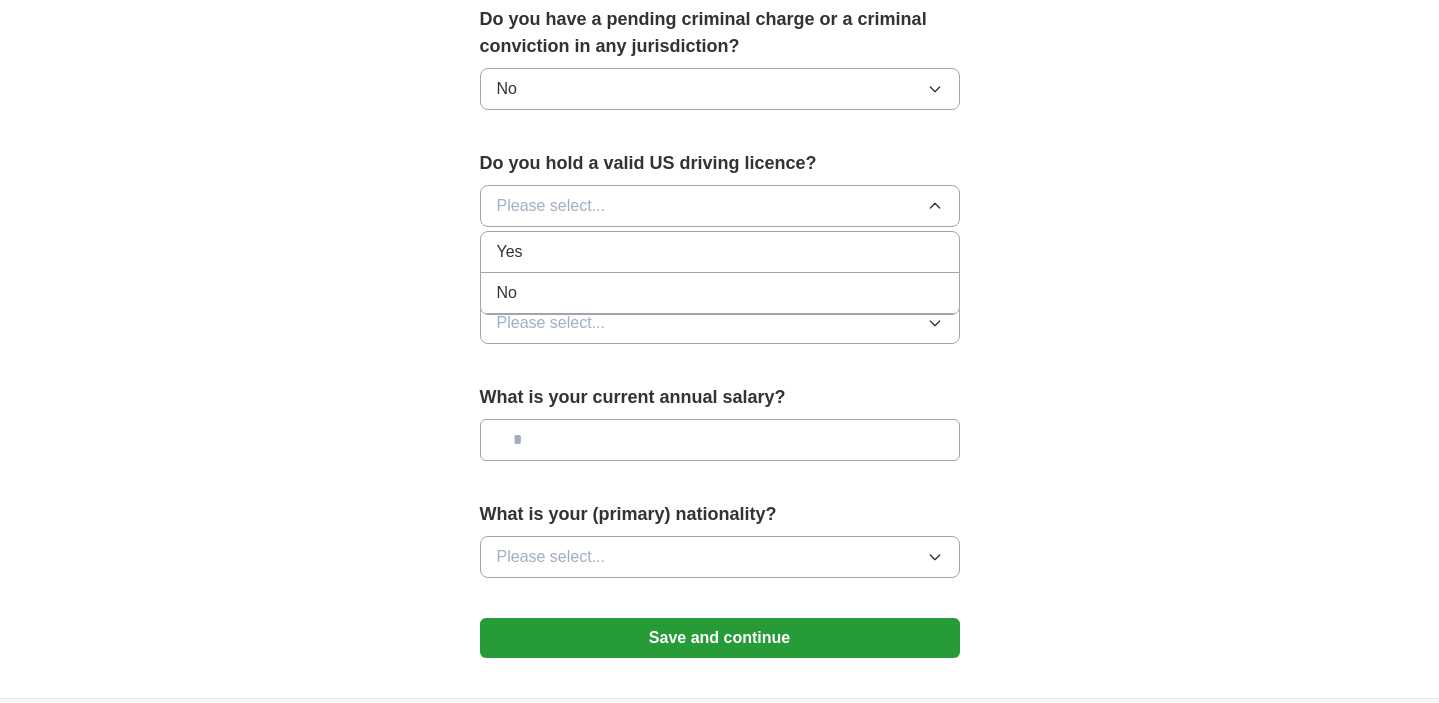 click on "Yes" at bounding box center (720, 252) 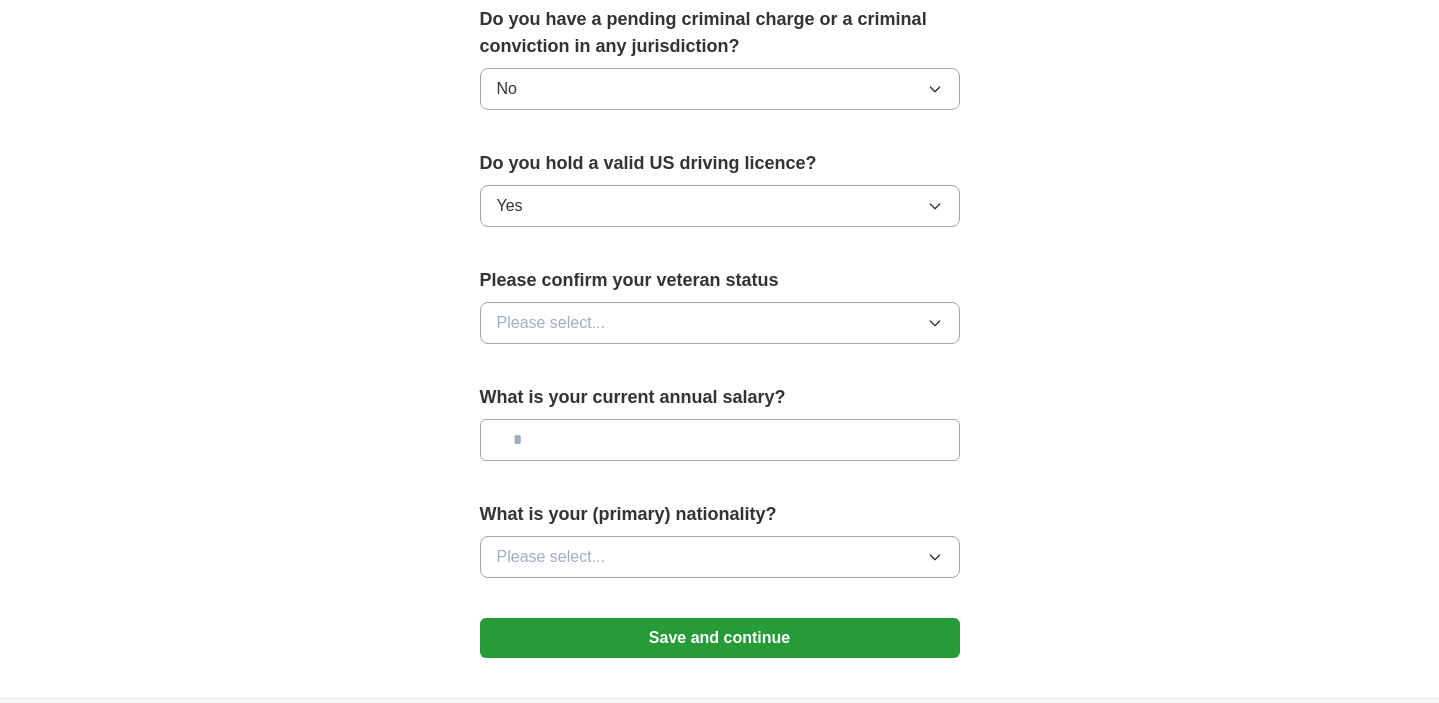 click on "**********" at bounding box center [720, -143] 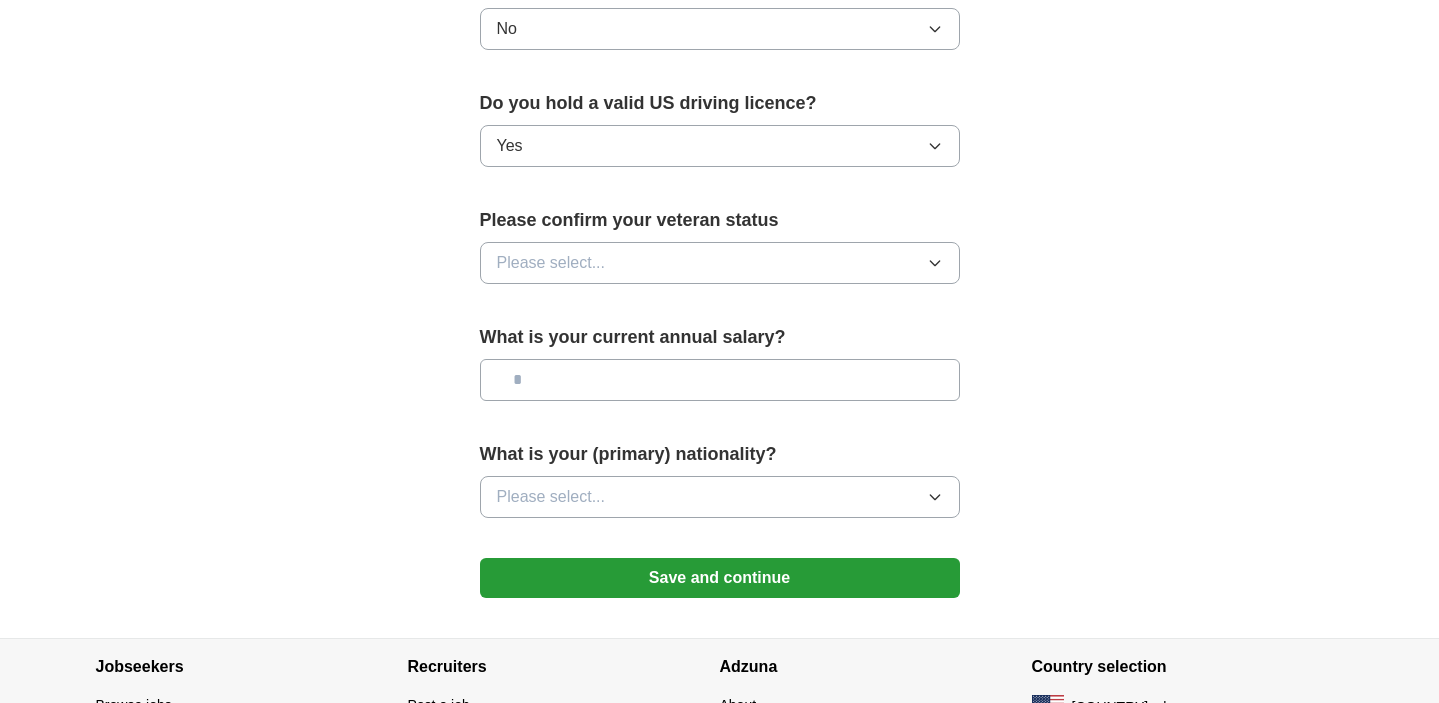 scroll, scrollTop: 1235, scrollLeft: 0, axis: vertical 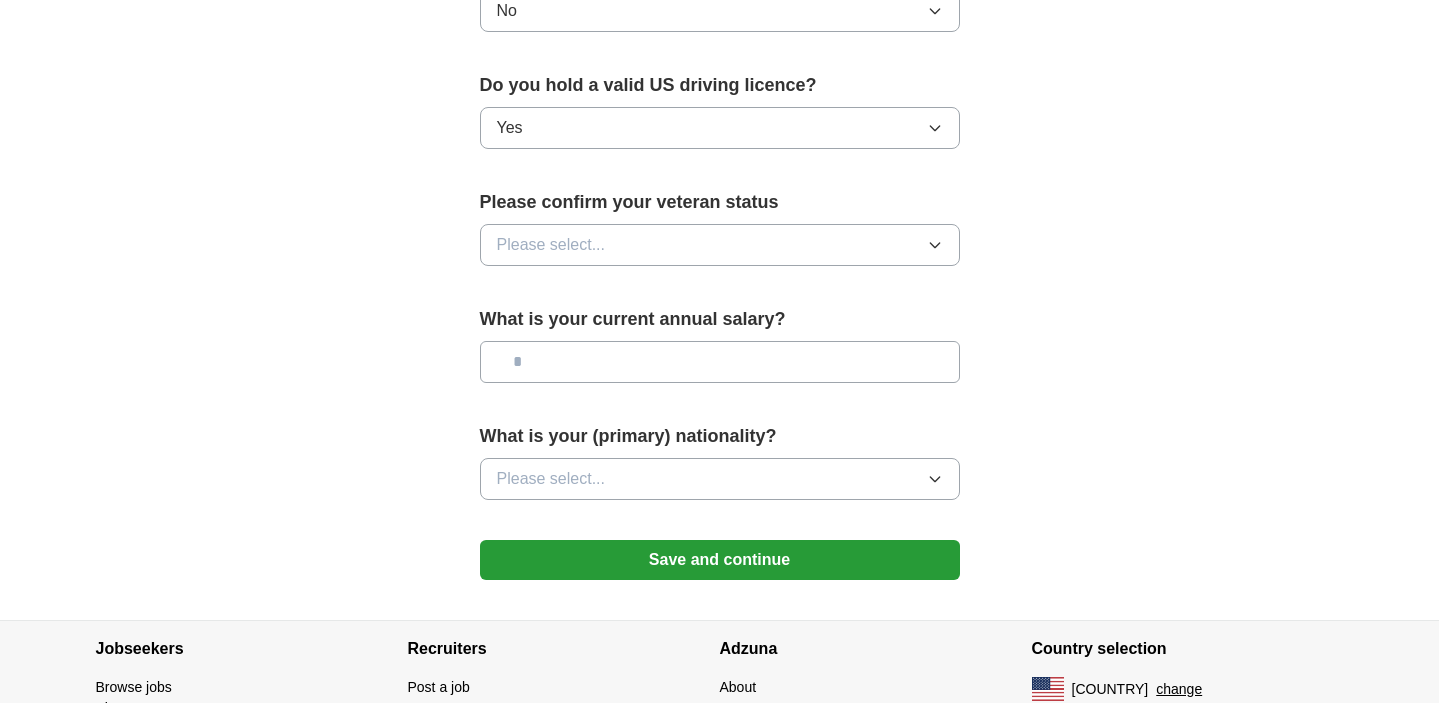click on "Please select..." at bounding box center (551, 245) 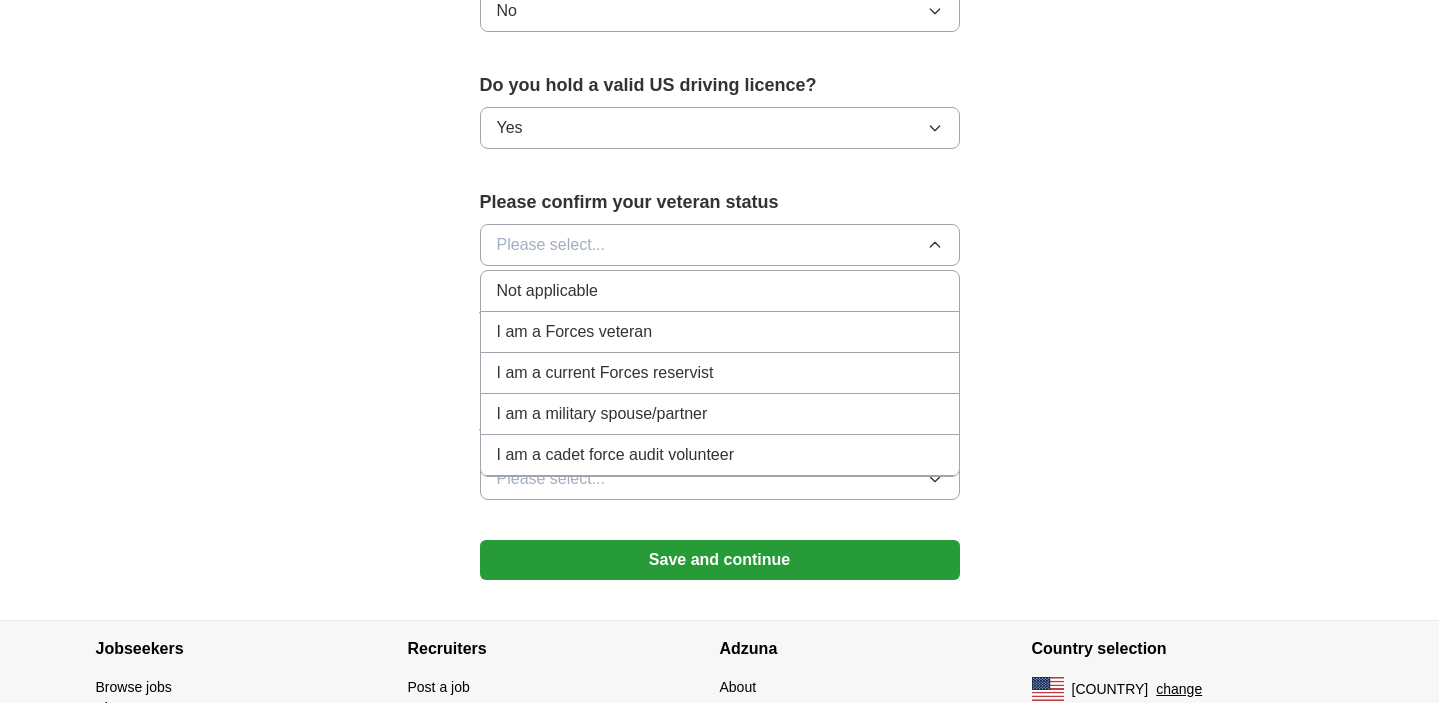 click on "Not applicable" at bounding box center [547, 291] 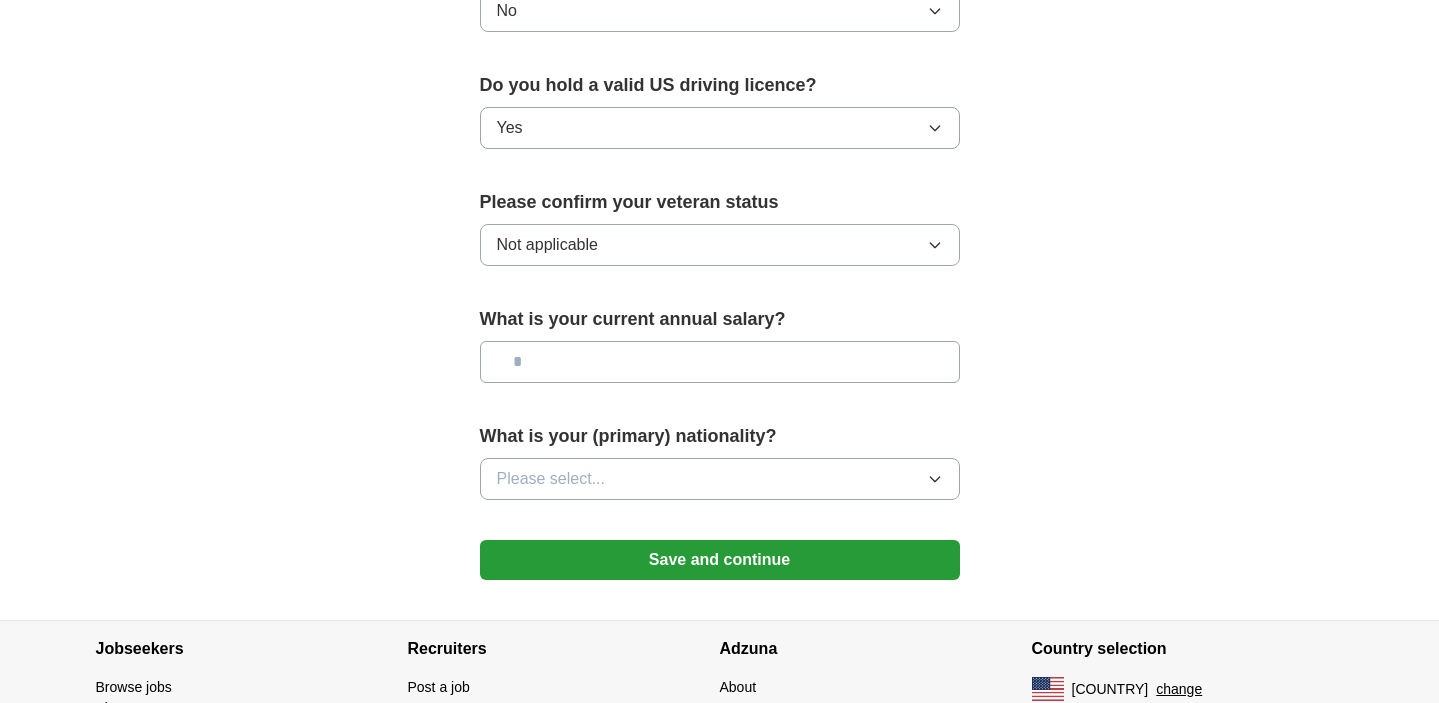 click on "**********" at bounding box center (720, -277) 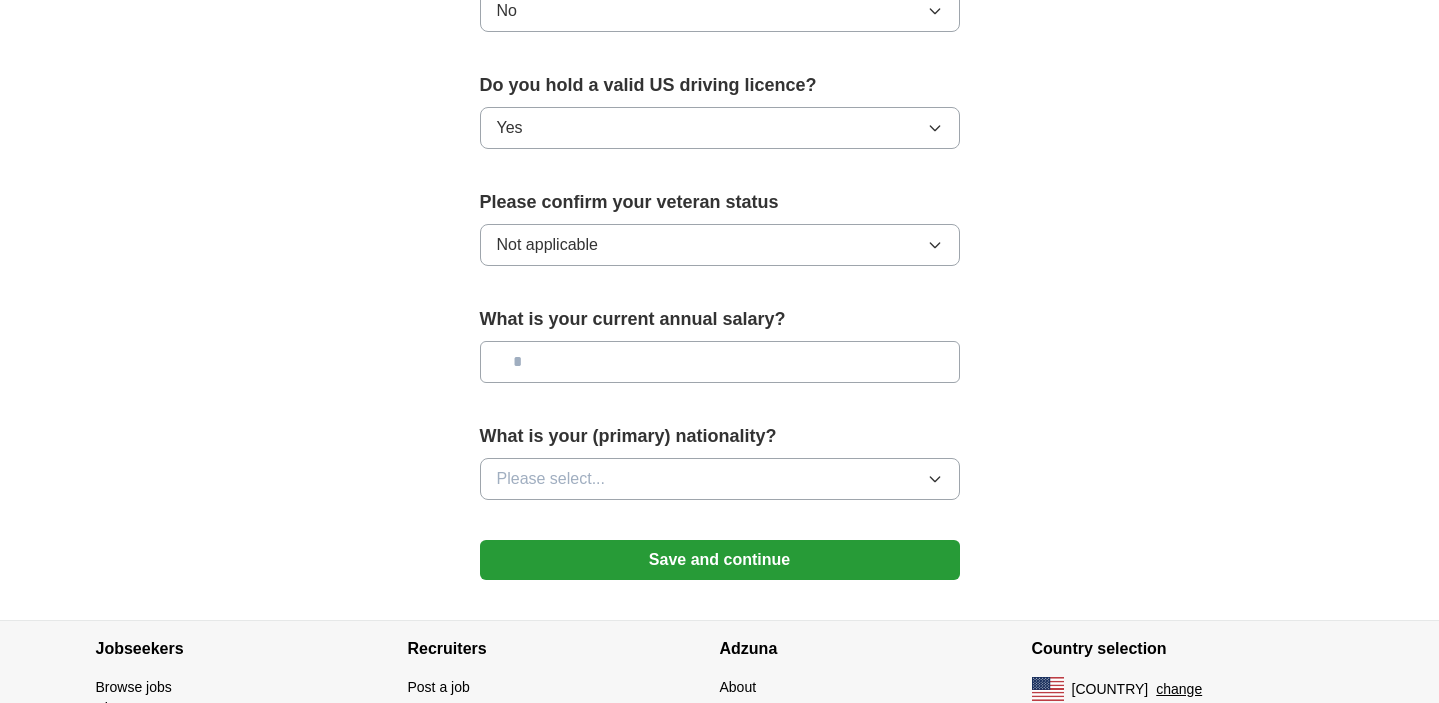 click on "Save and continue" at bounding box center [720, 560] 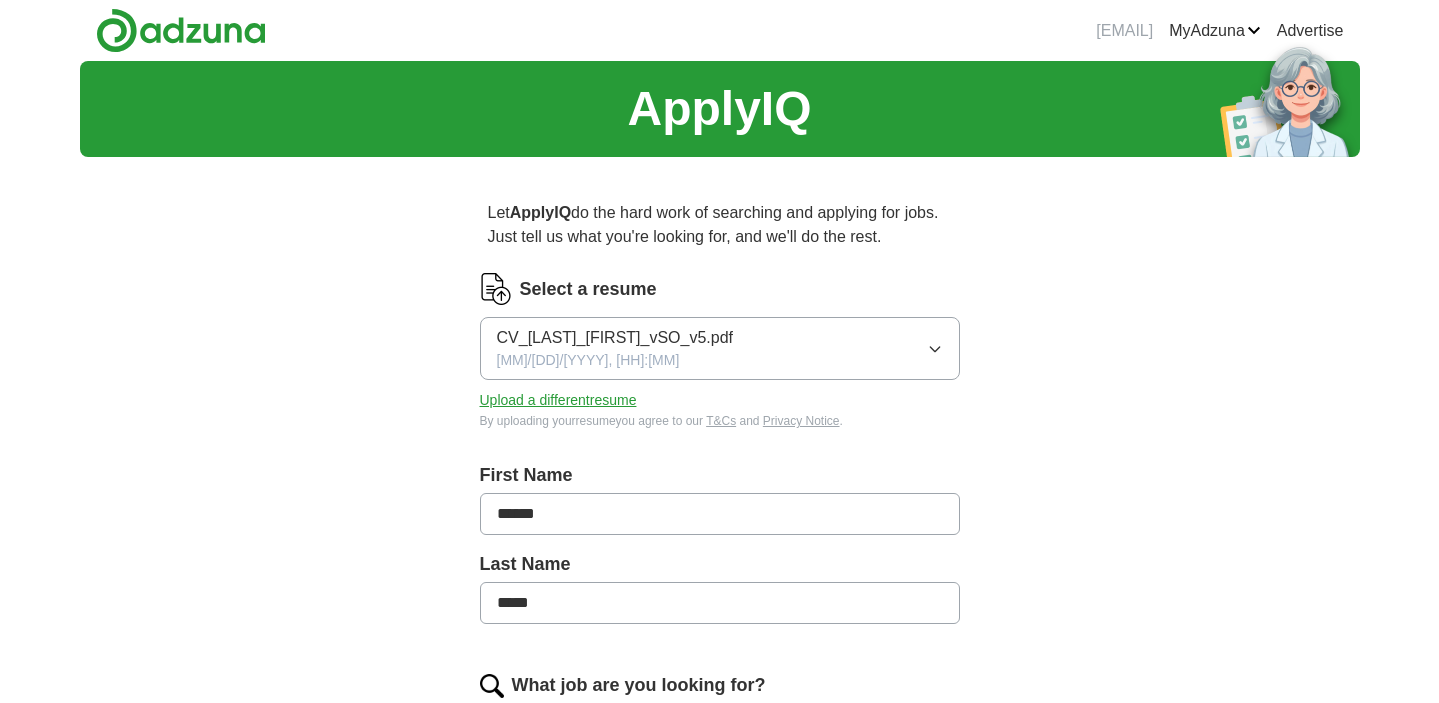 scroll, scrollTop: 0, scrollLeft: 0, axis: both 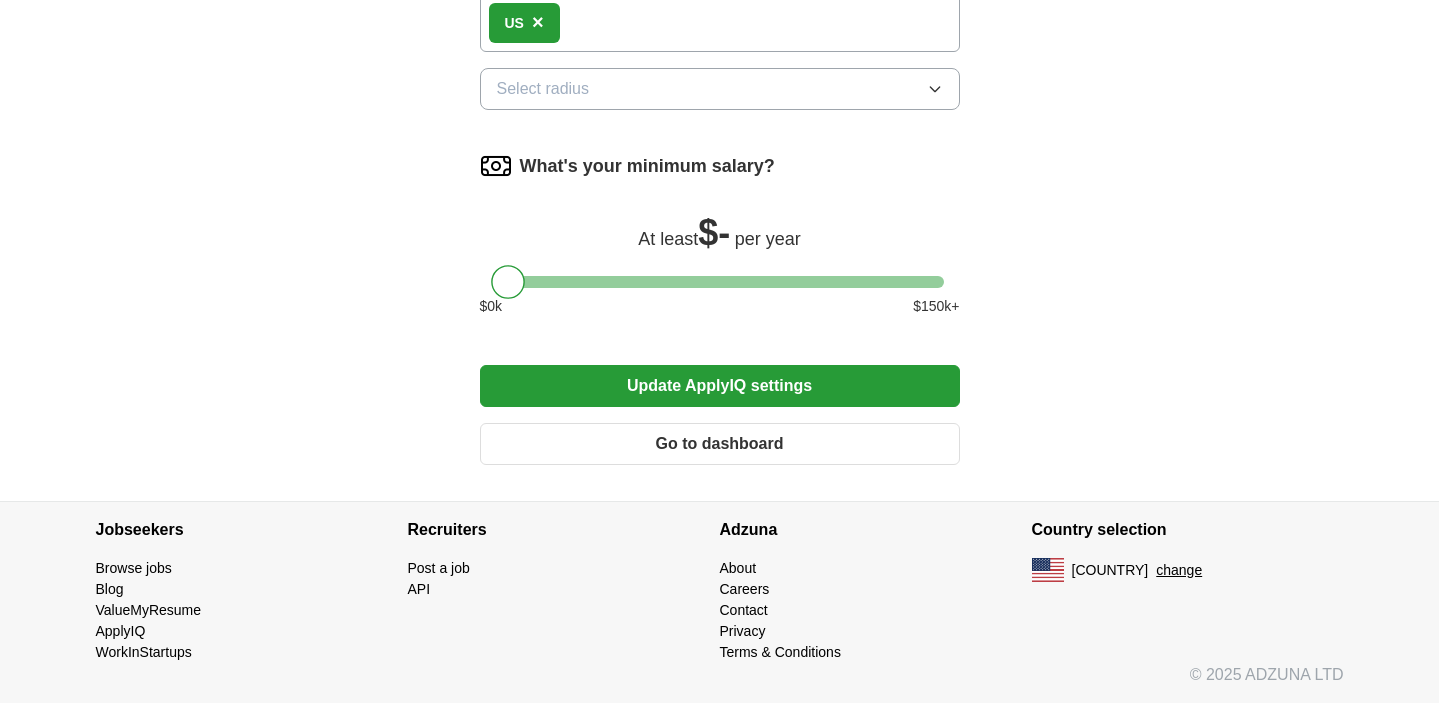 click on "Go to dashboard" at bounding box center [720, 444] 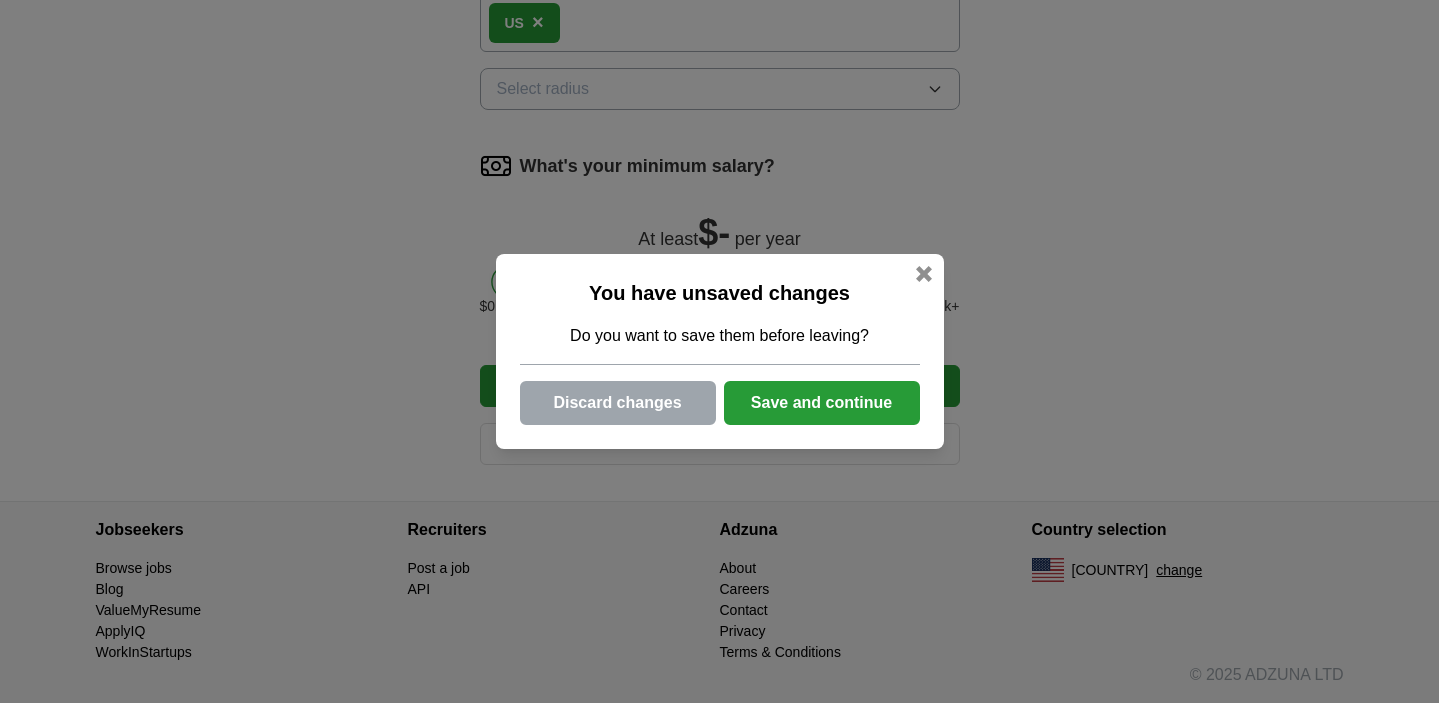 click on "Discard changes" at bounding box center (618, 403) 